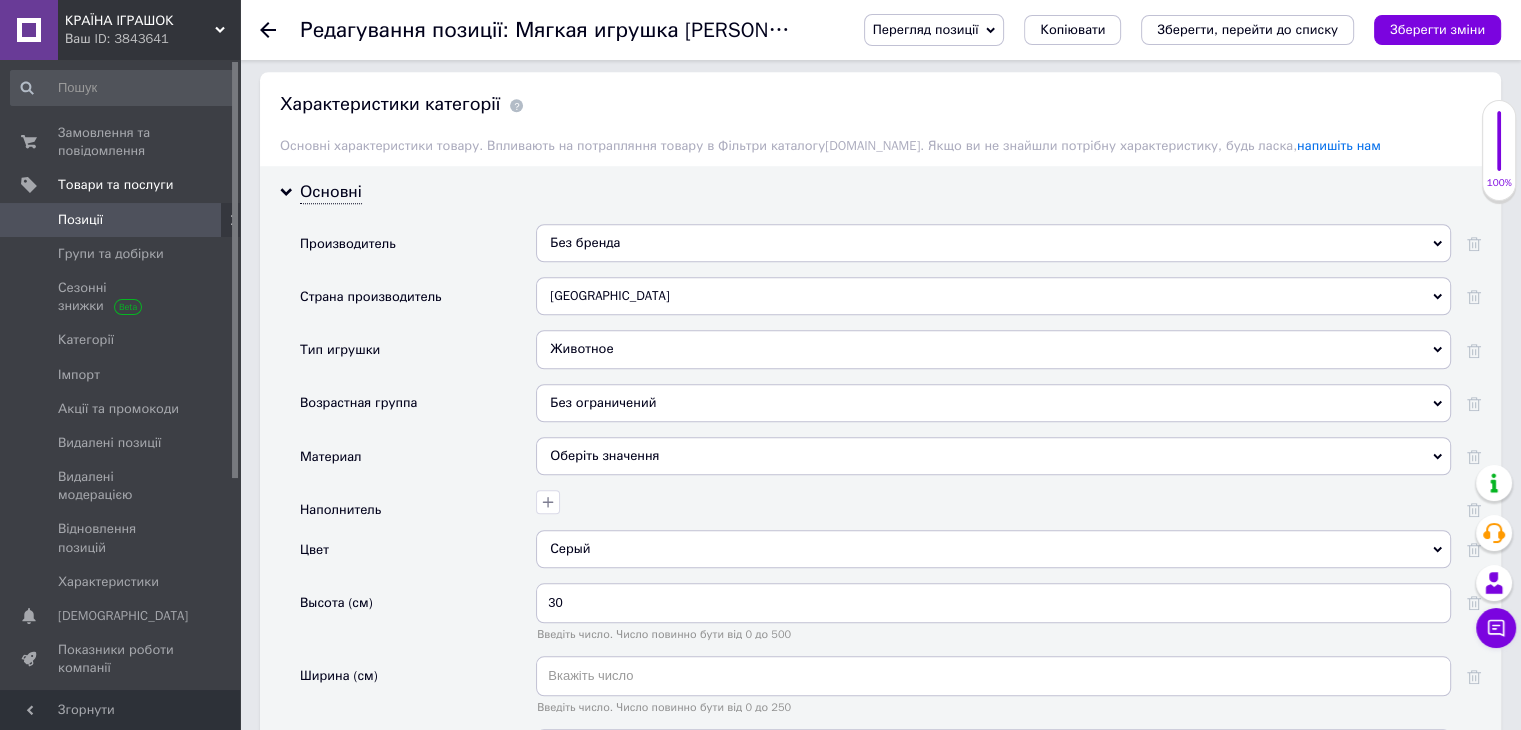 scroll, scrollTop: 1600, scrollLeft: 0, axis: vertical 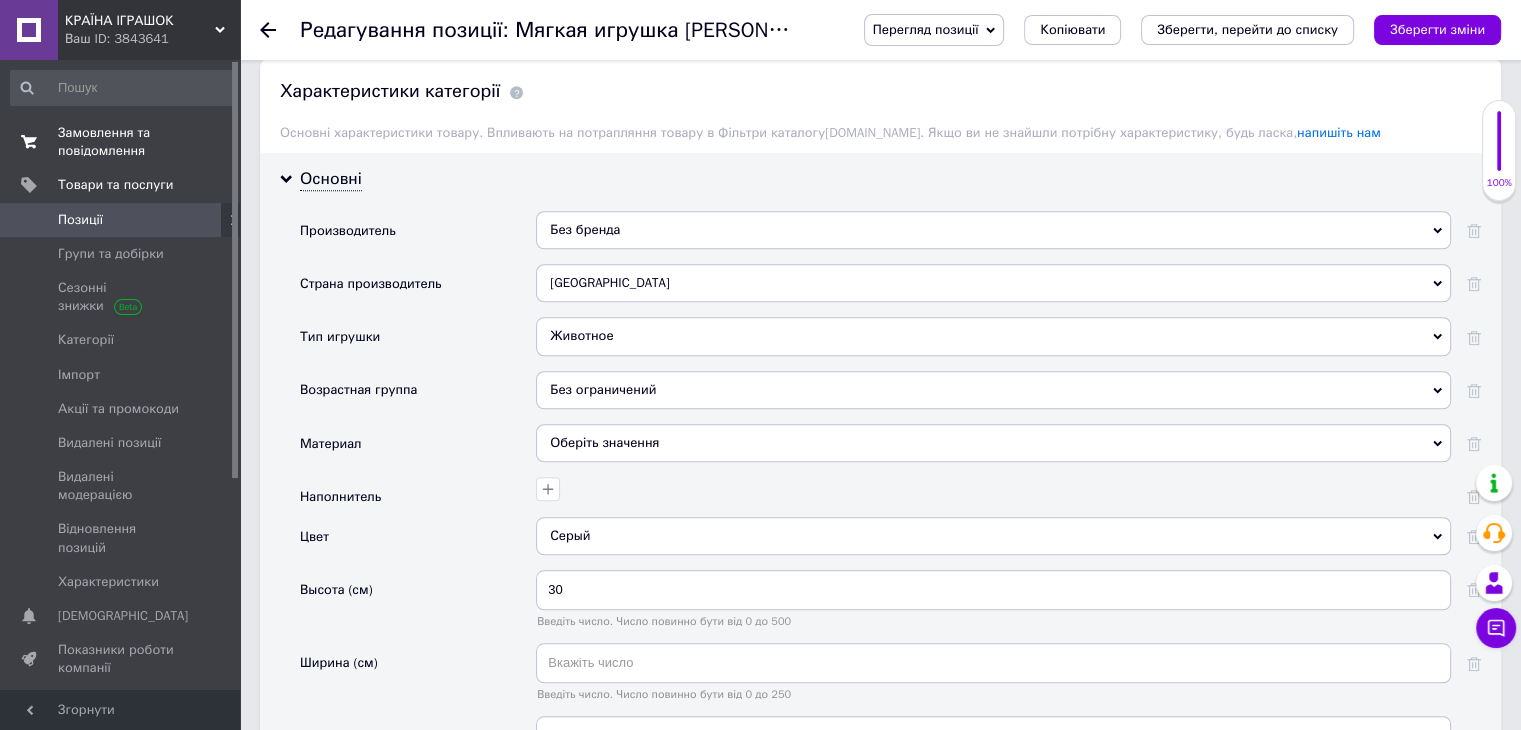 click on "Замовлення та повідомлення 0 0" at bounding box center [123, 142] 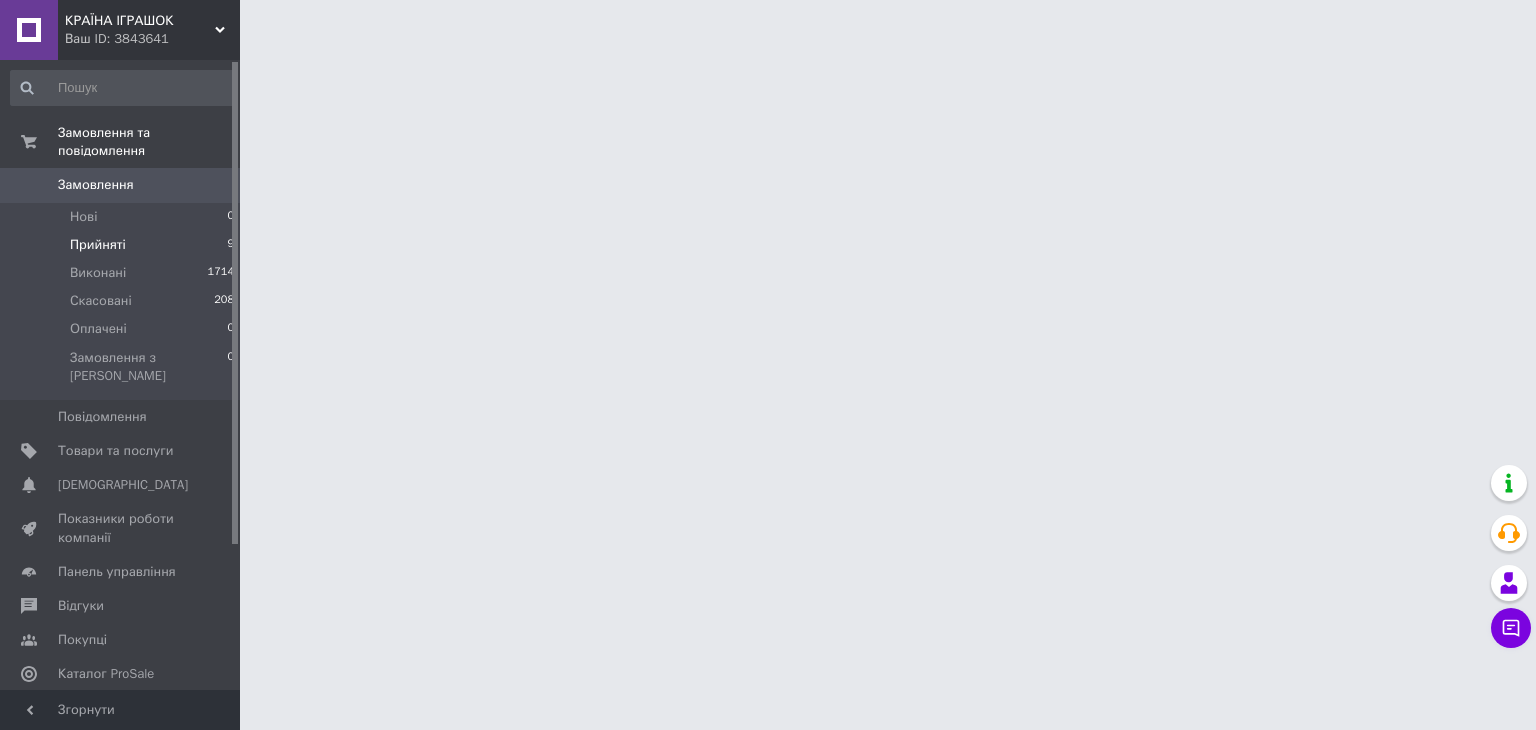 click on "Прийняті" at bounding box center [98, 245] 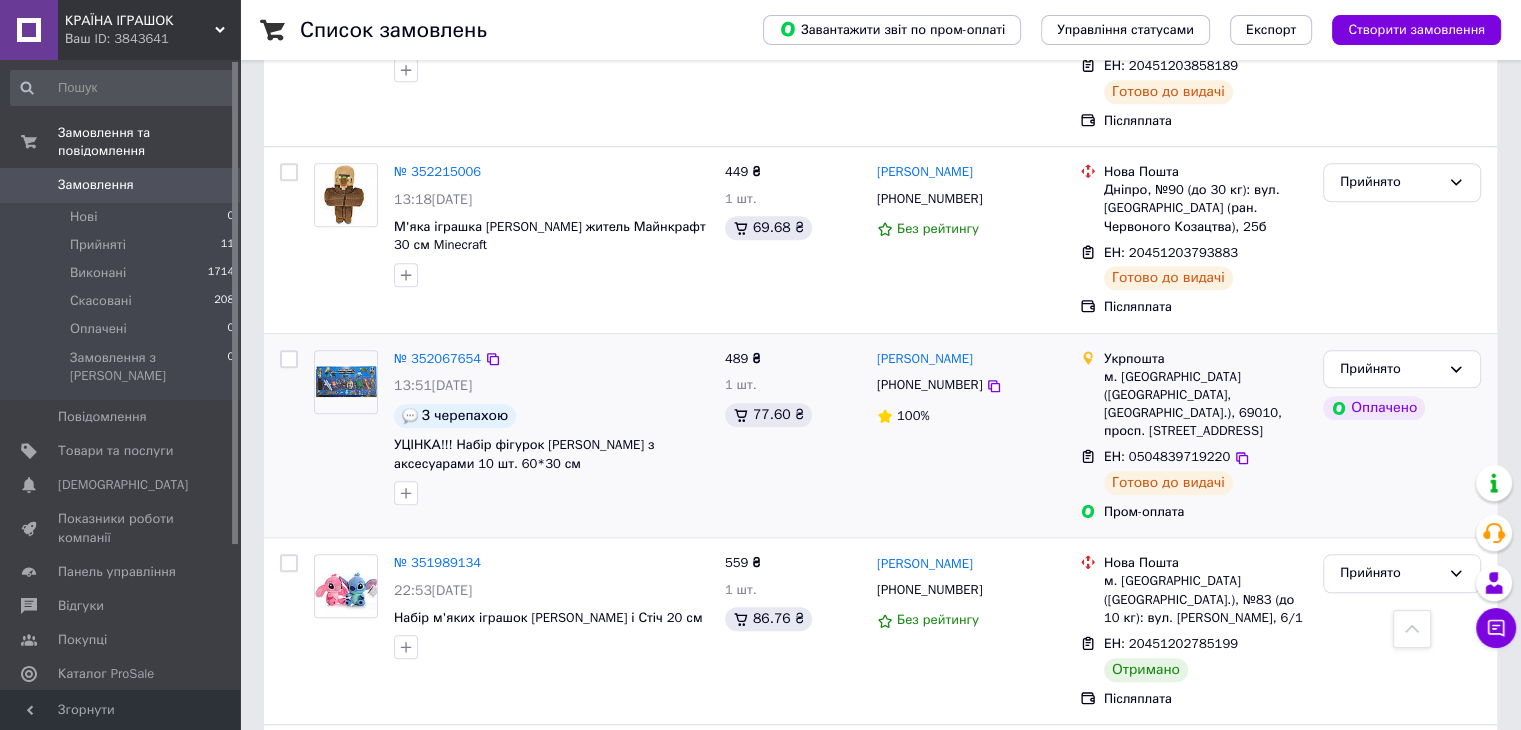 scroll, scrollTop: 2100, scrollLeft: 0, axis: vertical 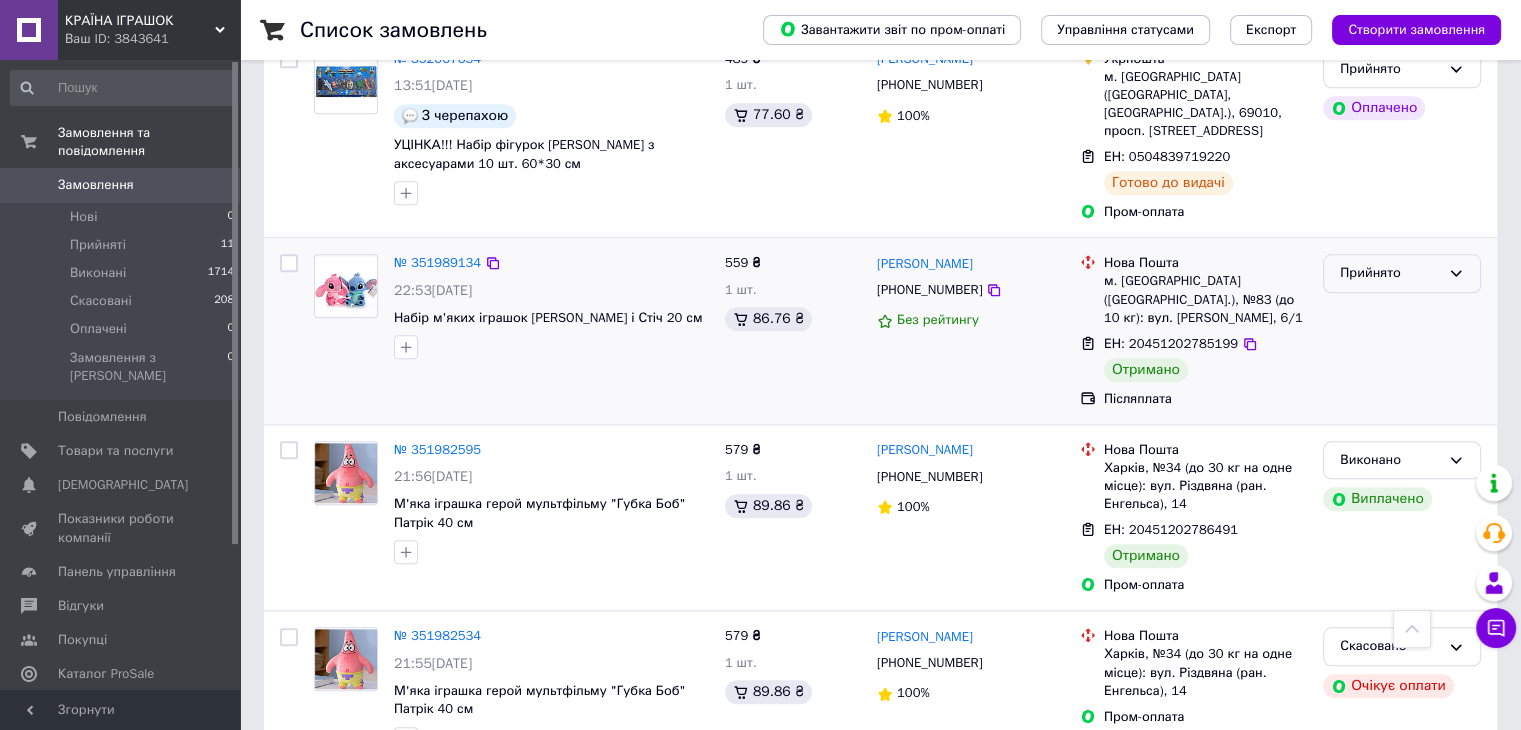 drag, startPoint x: 1438, startPoint y: 184, endPoint x: 1426, endPoint y: 200, distance: 20 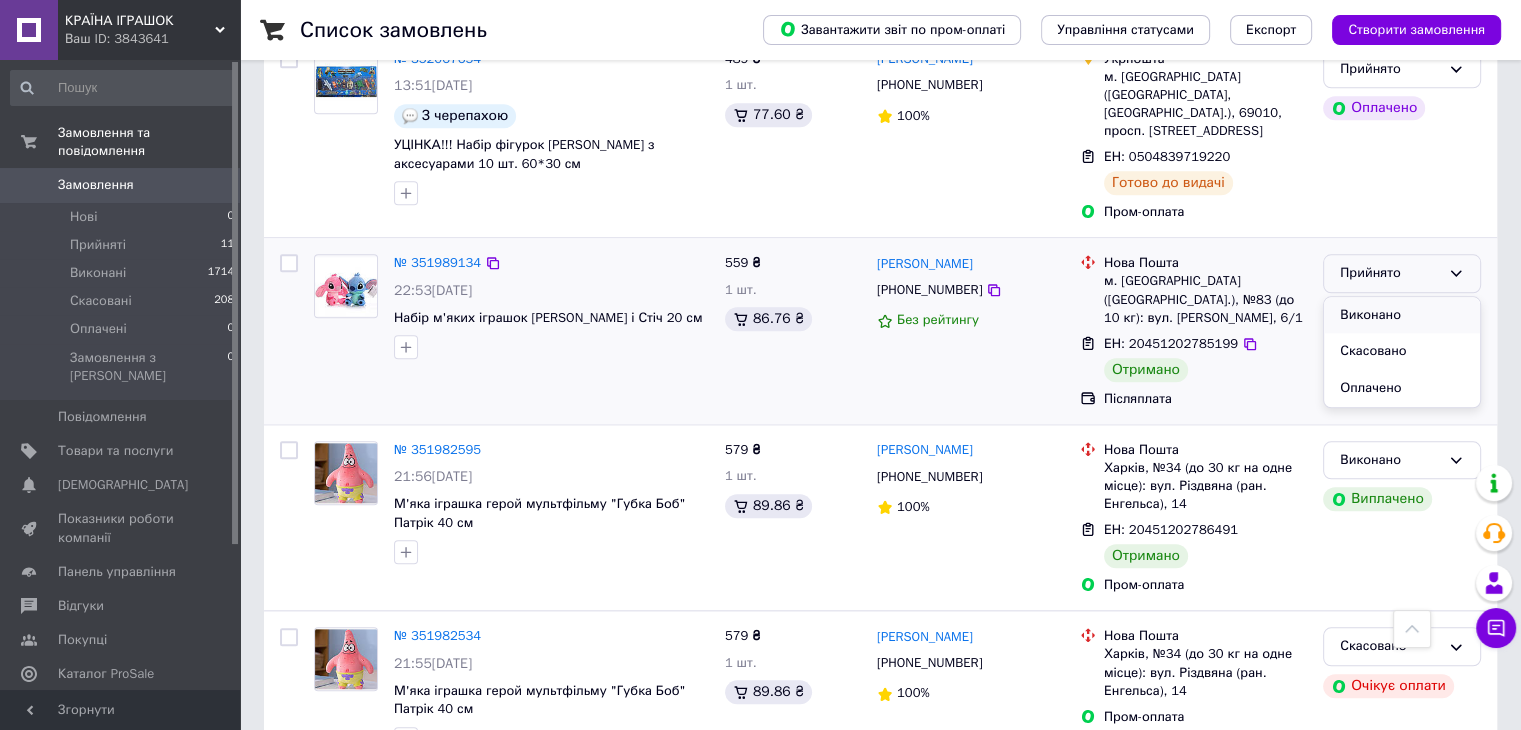 click on "Виконано" at bounding box center (1402, 315) 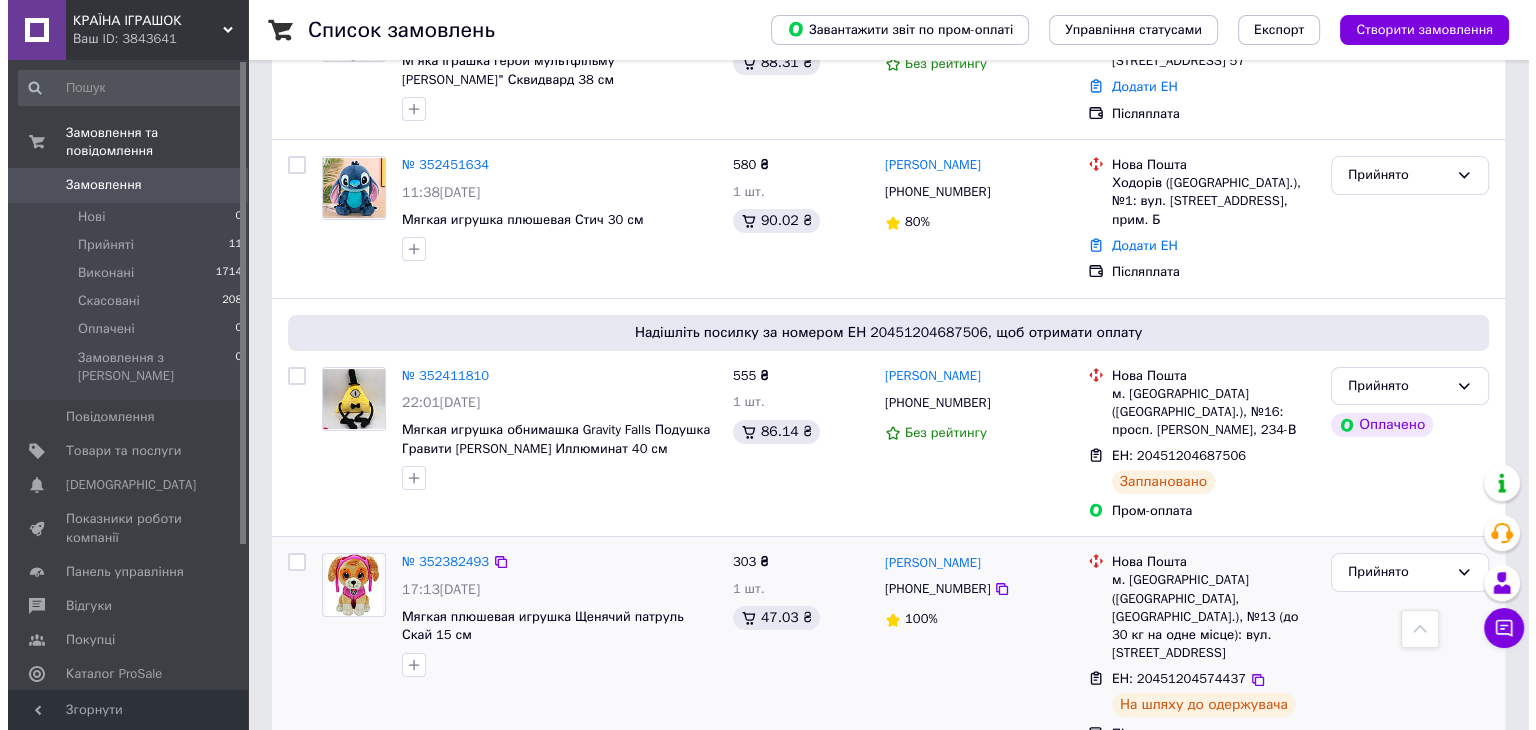 scroll, scrollTop: 0, scrollLeft: 0, axis: both 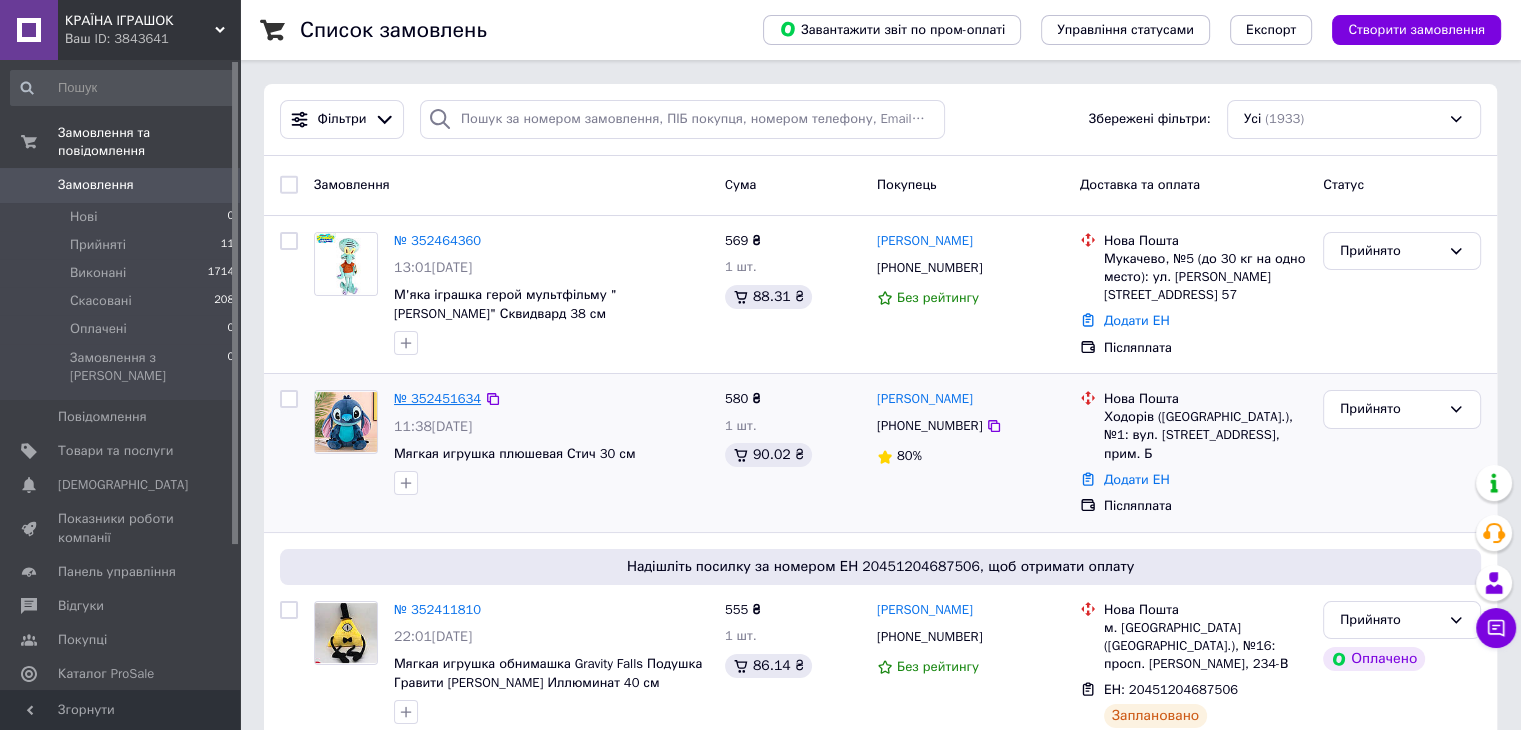 click on "№ 352451634" at bounding box center (437, 398) 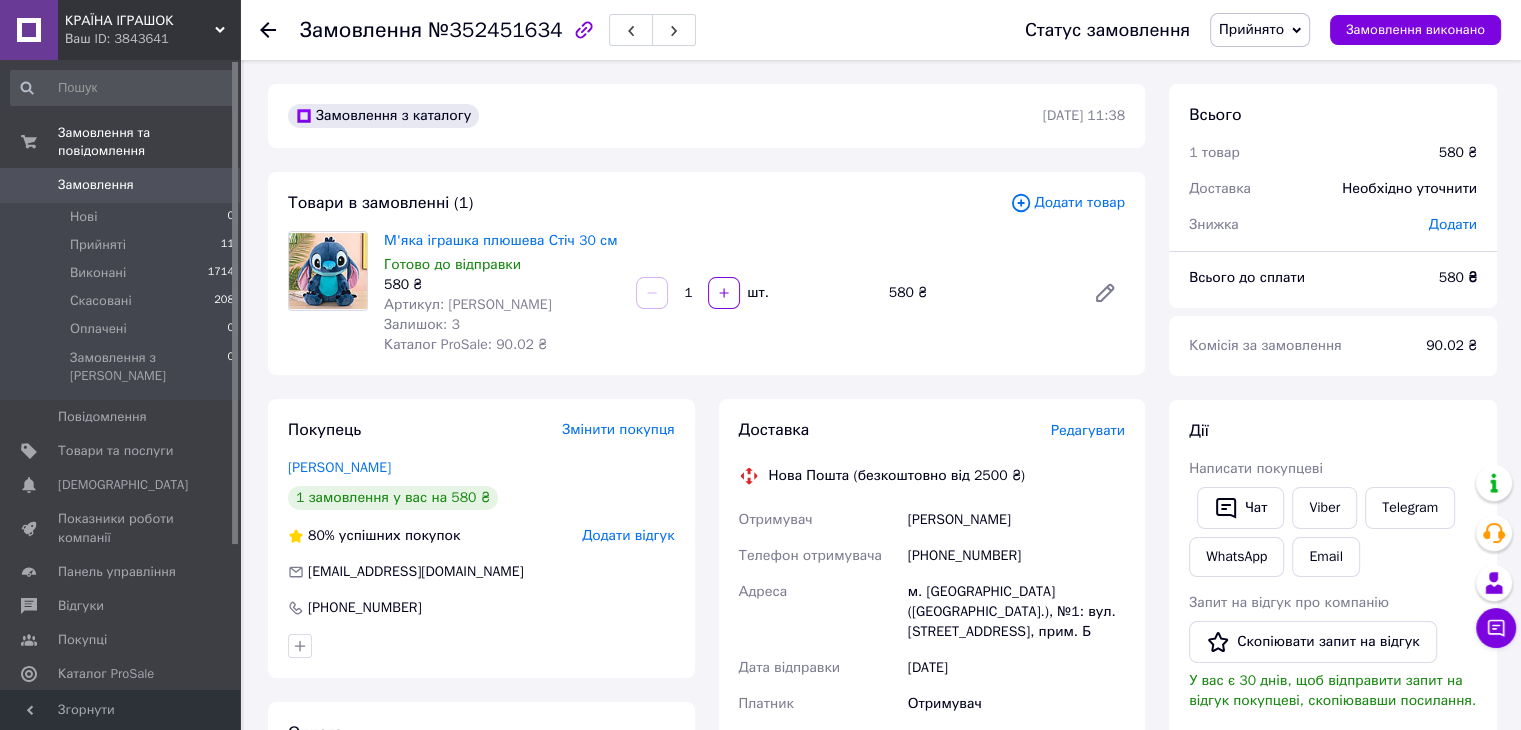 click on "Редагувати" at bounding box center [1088, 430] 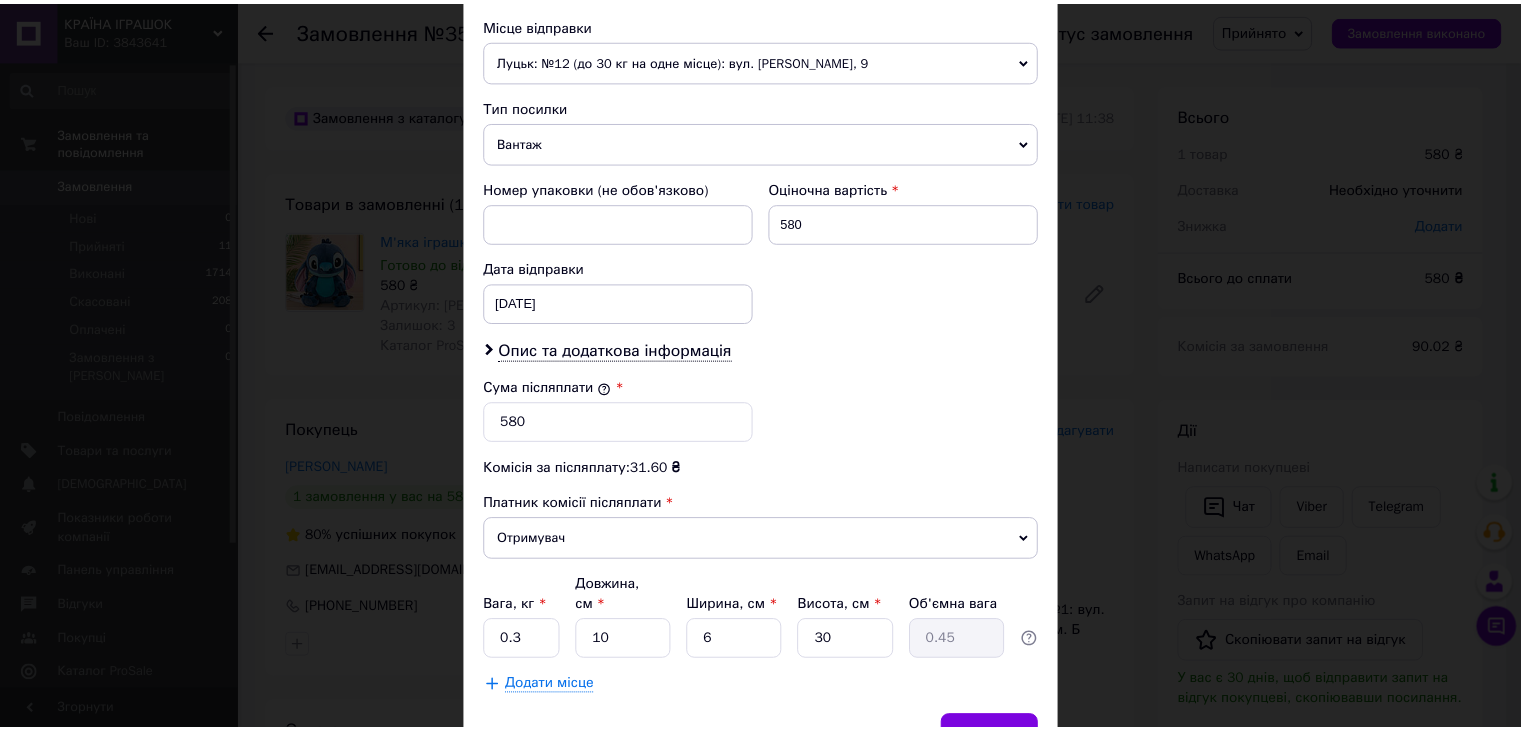 scroll, scrollTop: 790, scrollLeft: 0, axis: vertical 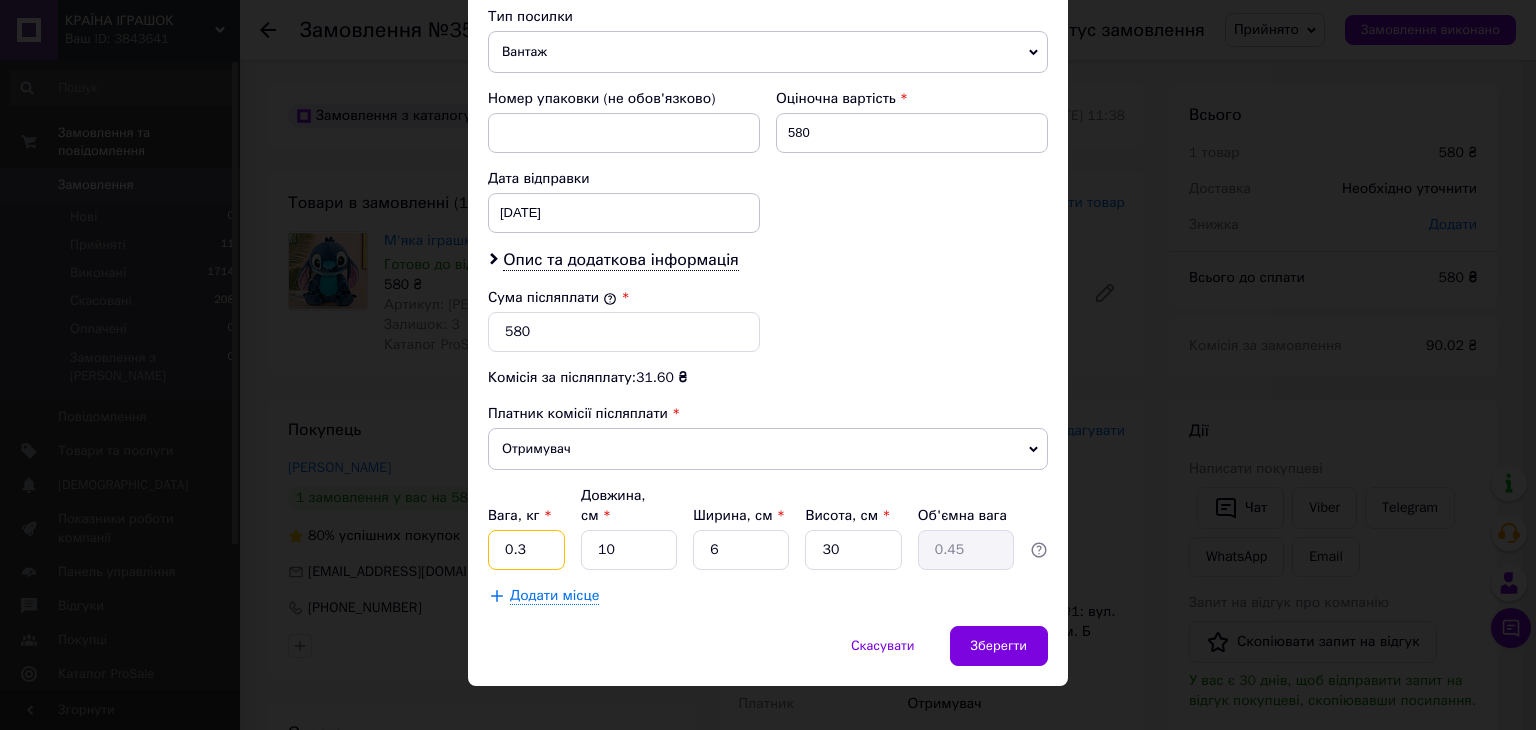 drag, startPoint x: 519, startPoint y: 545, endPoint x: 464, endPoint y: 553, distance: 55.578773 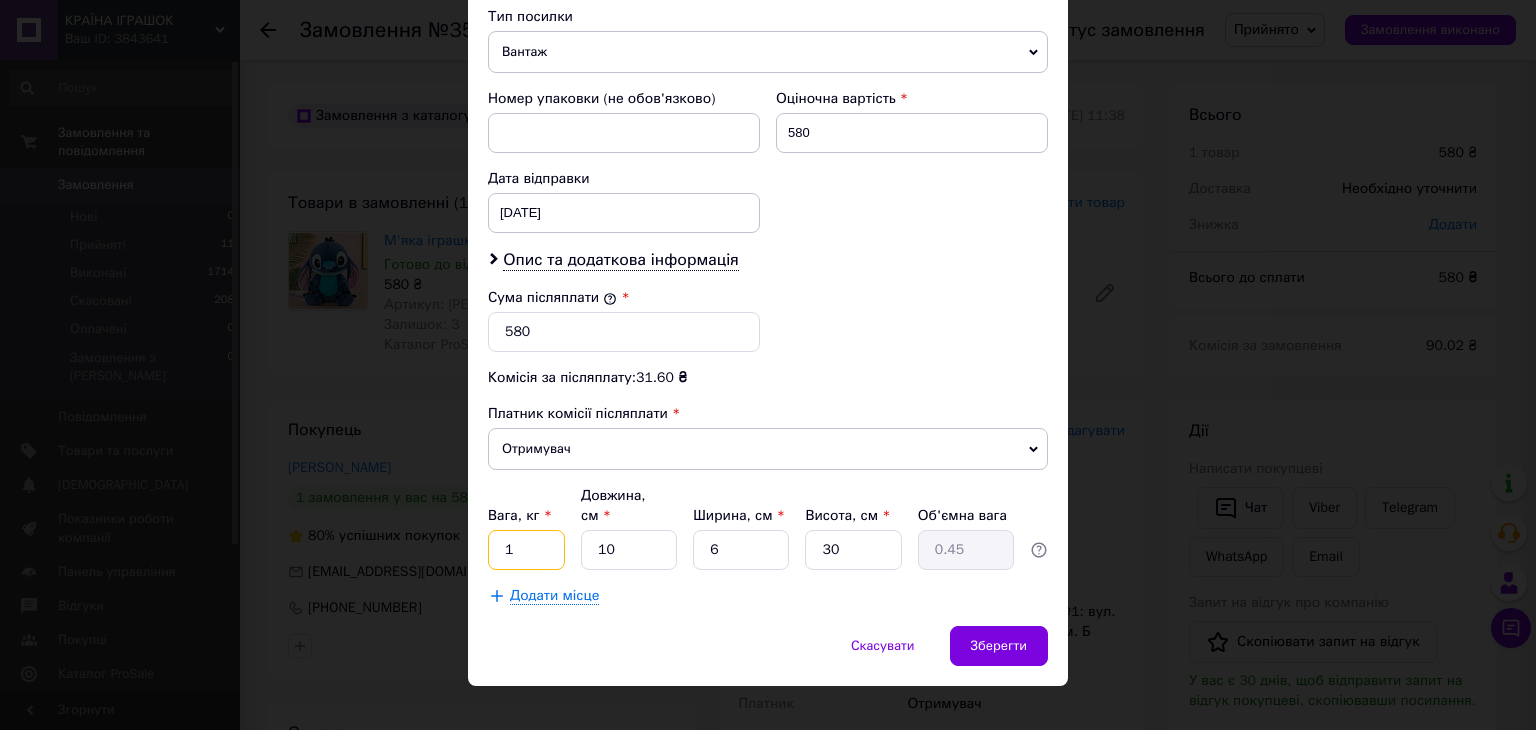 type on "1" 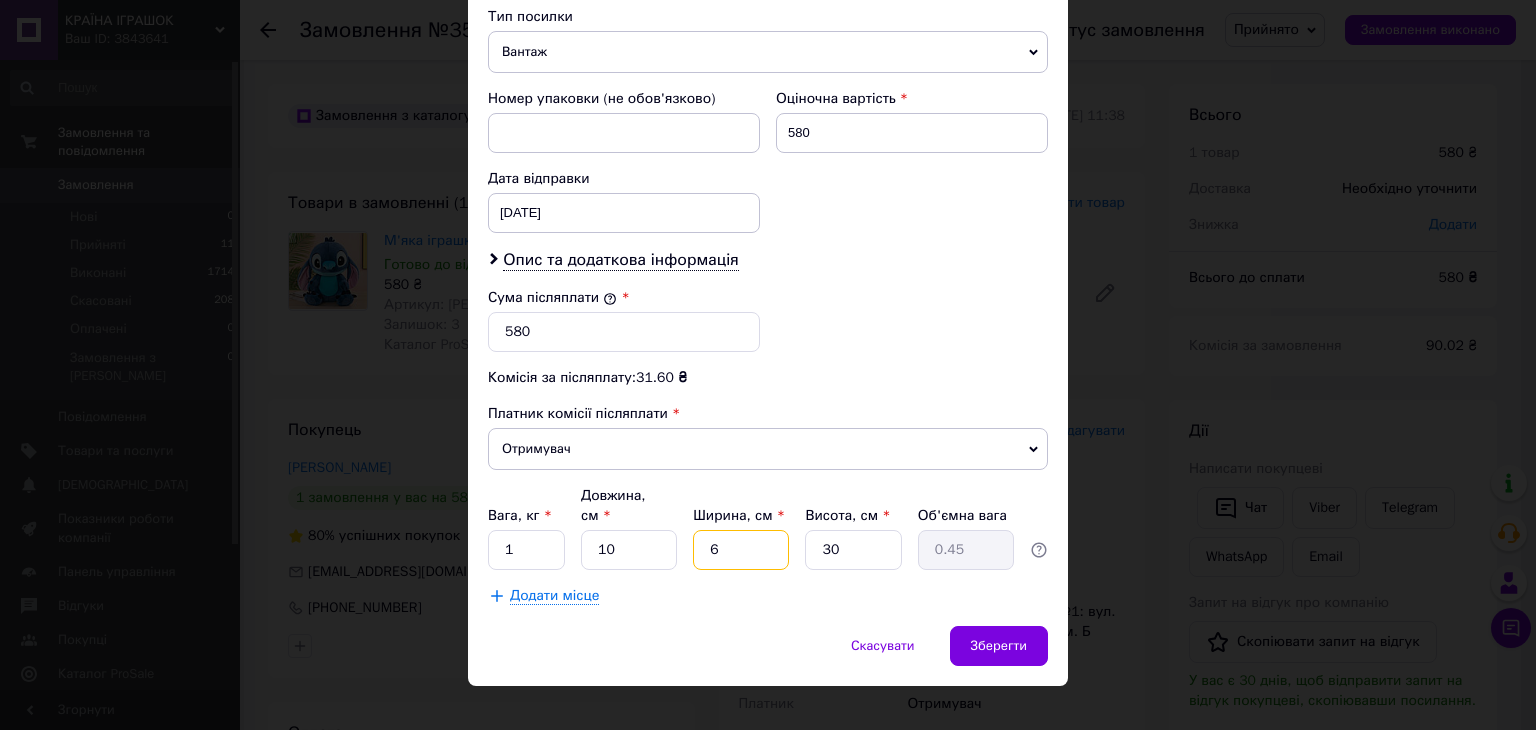click on "6" at bounding box center [741, 550] 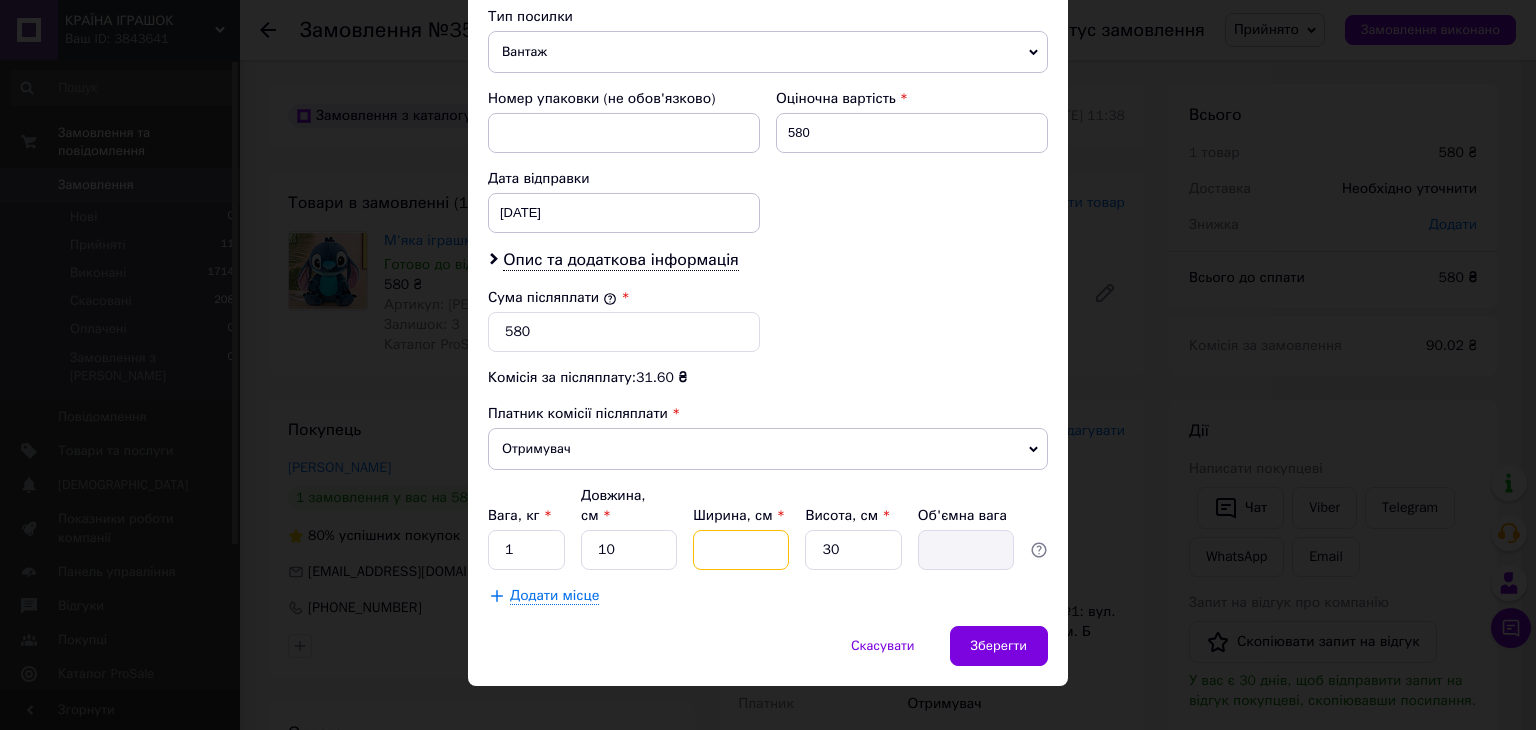 type on "1" 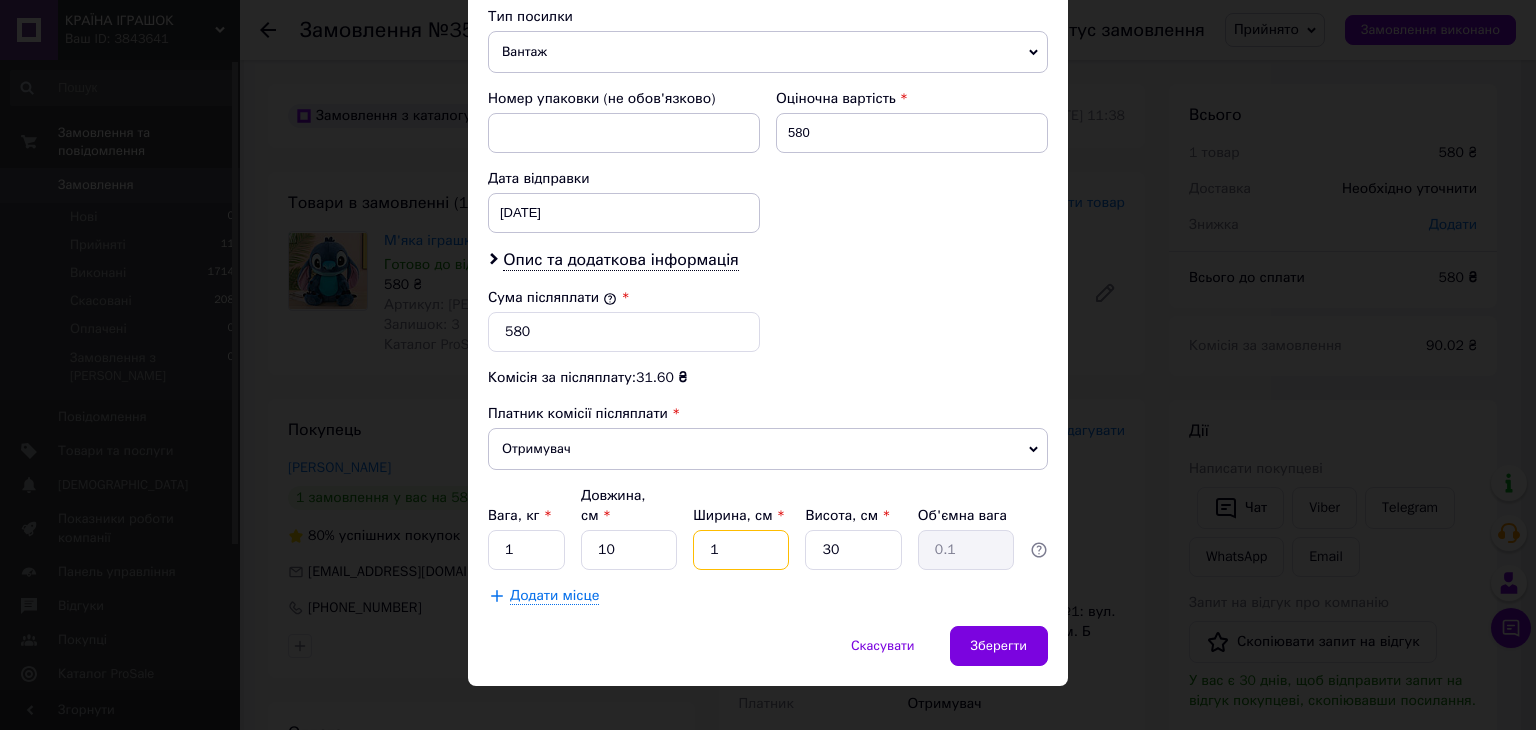 type on "10" 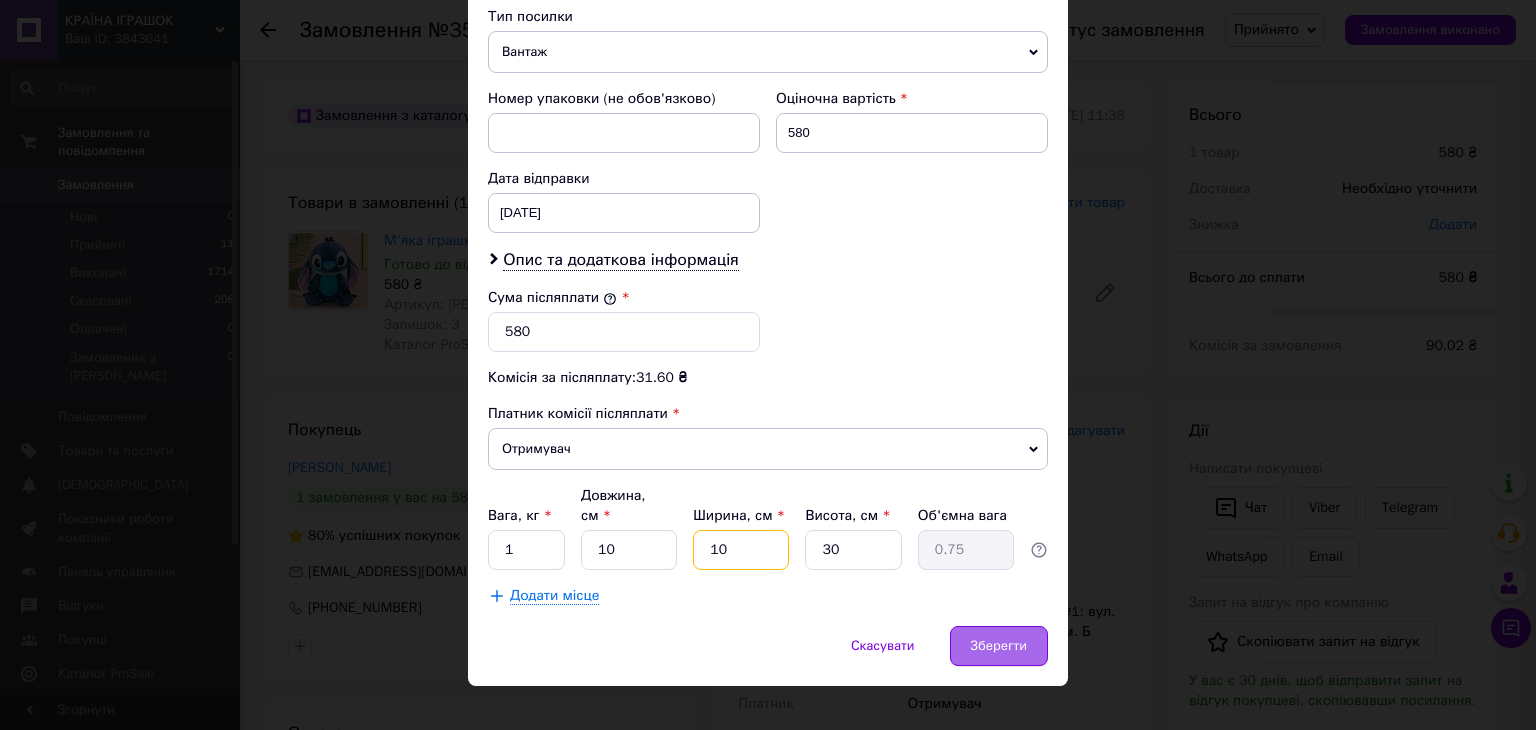 type on "10" 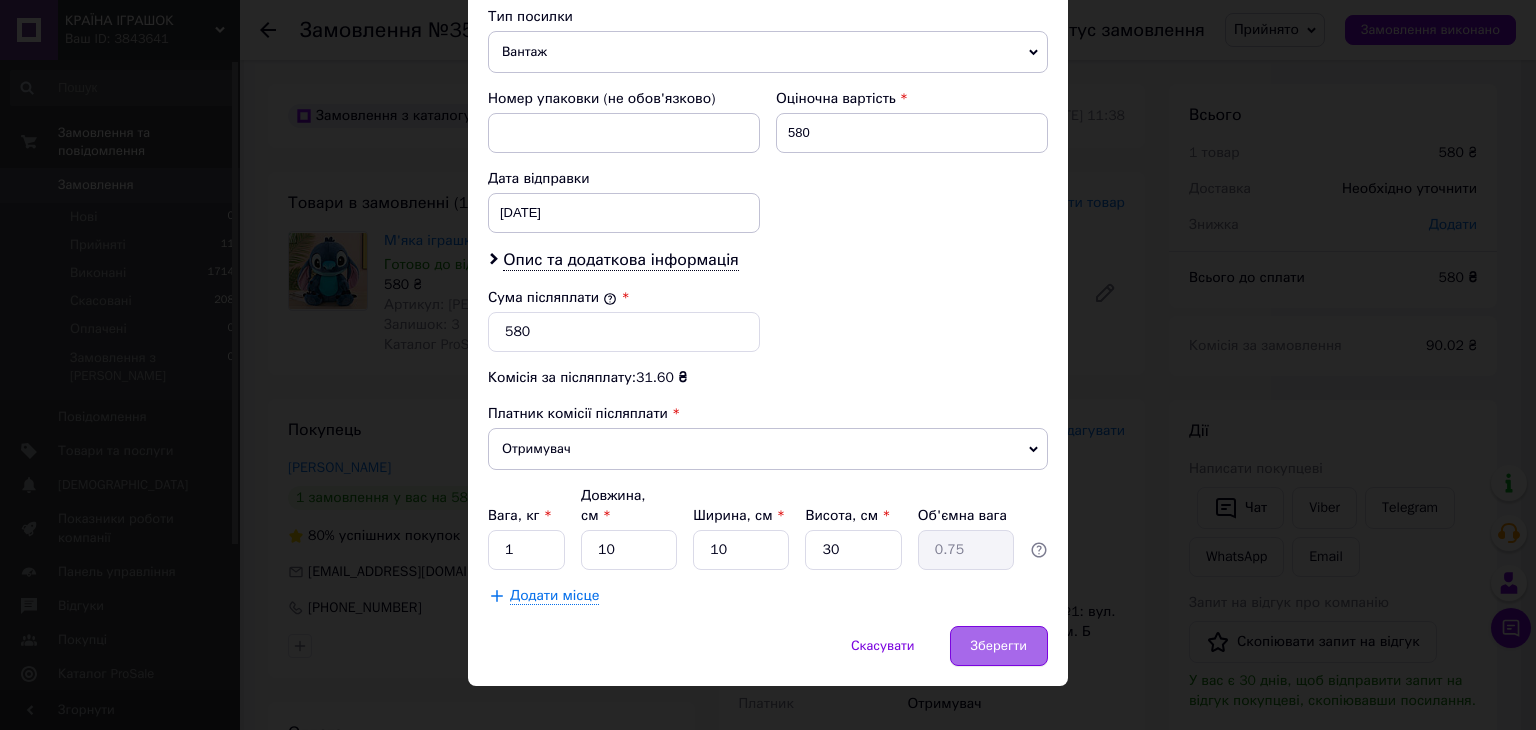 click on "Зберегти" at bounding box center (999, 646) 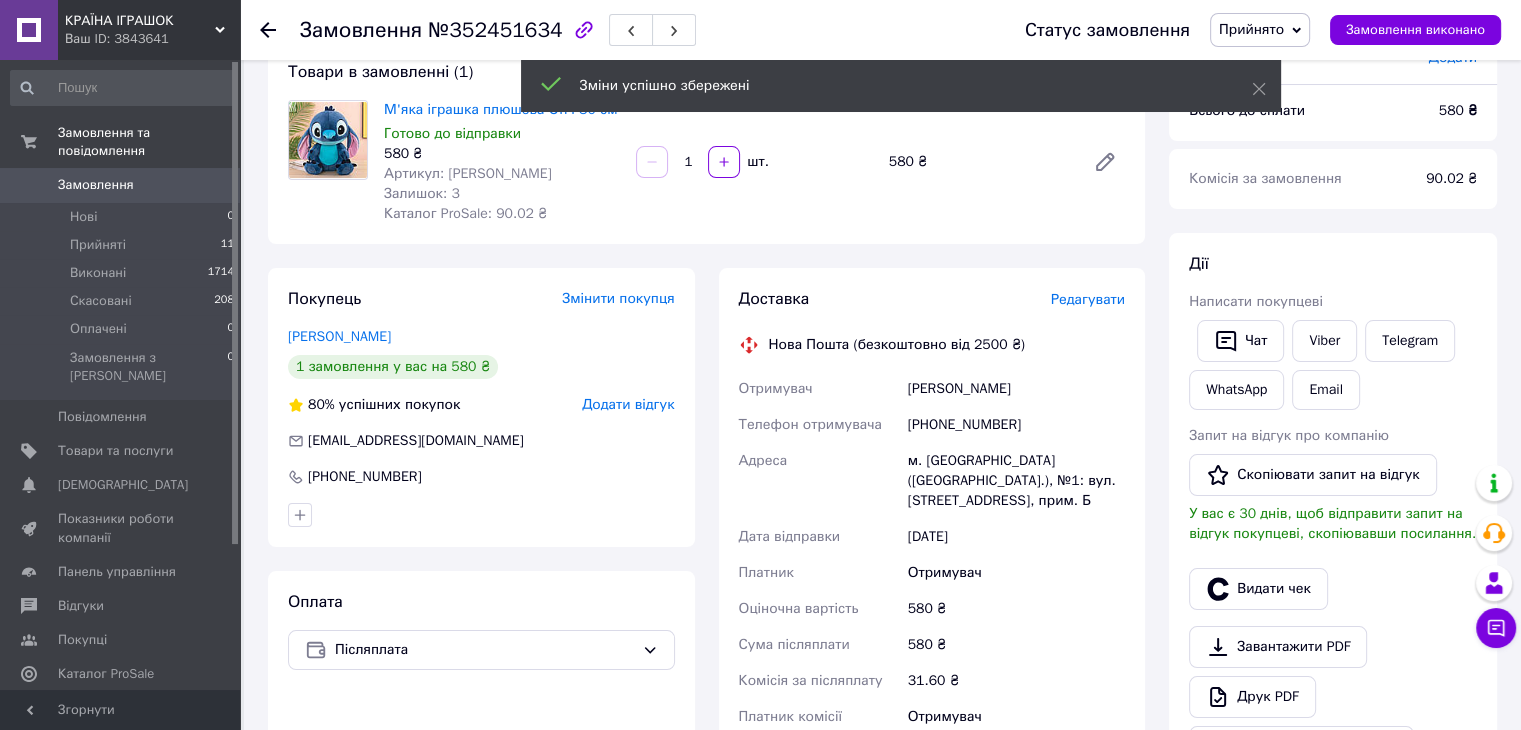 scroll, scrollTop: 400, scrollLeft: 0, axis: vertical 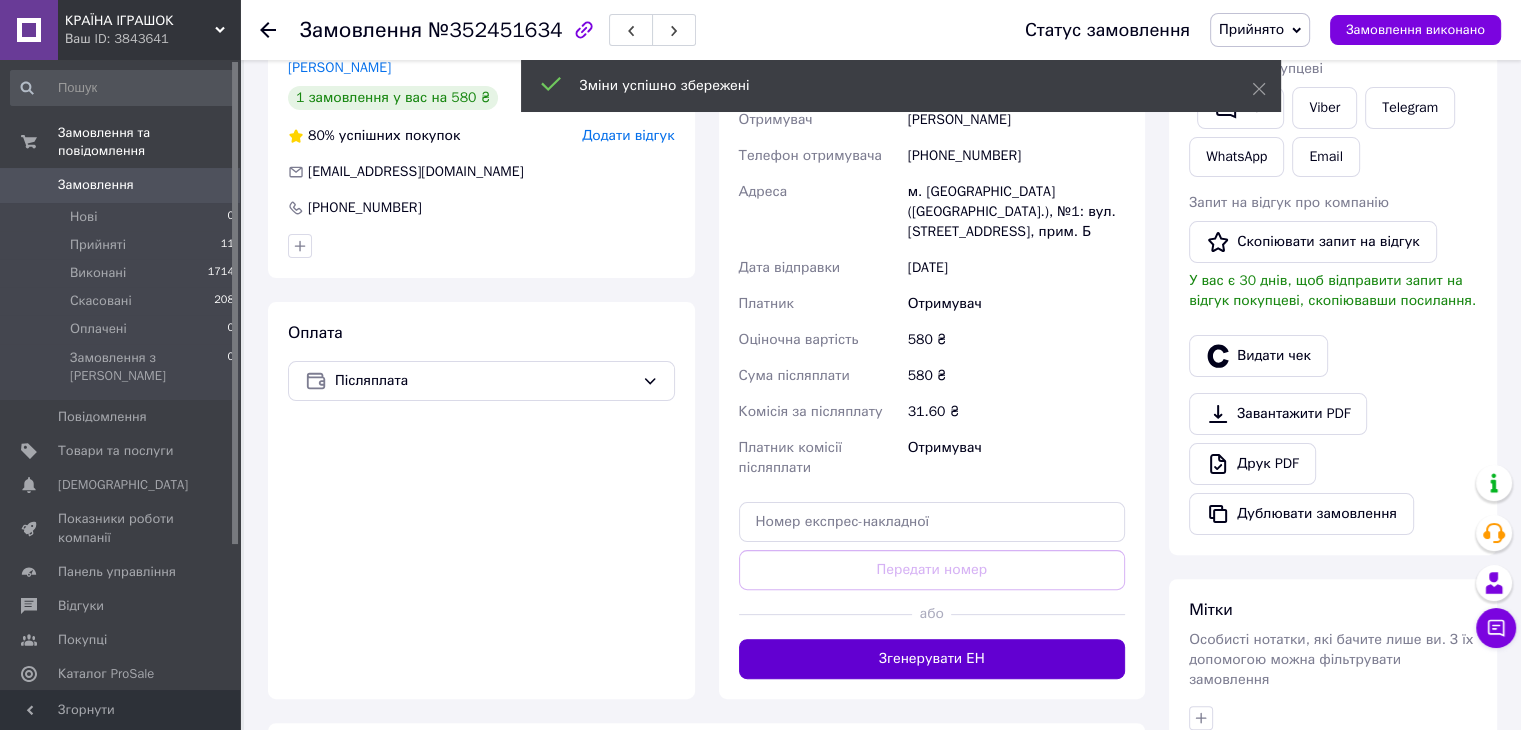 click on "Згенерувати ЕН" at bounding box center [932, 659] 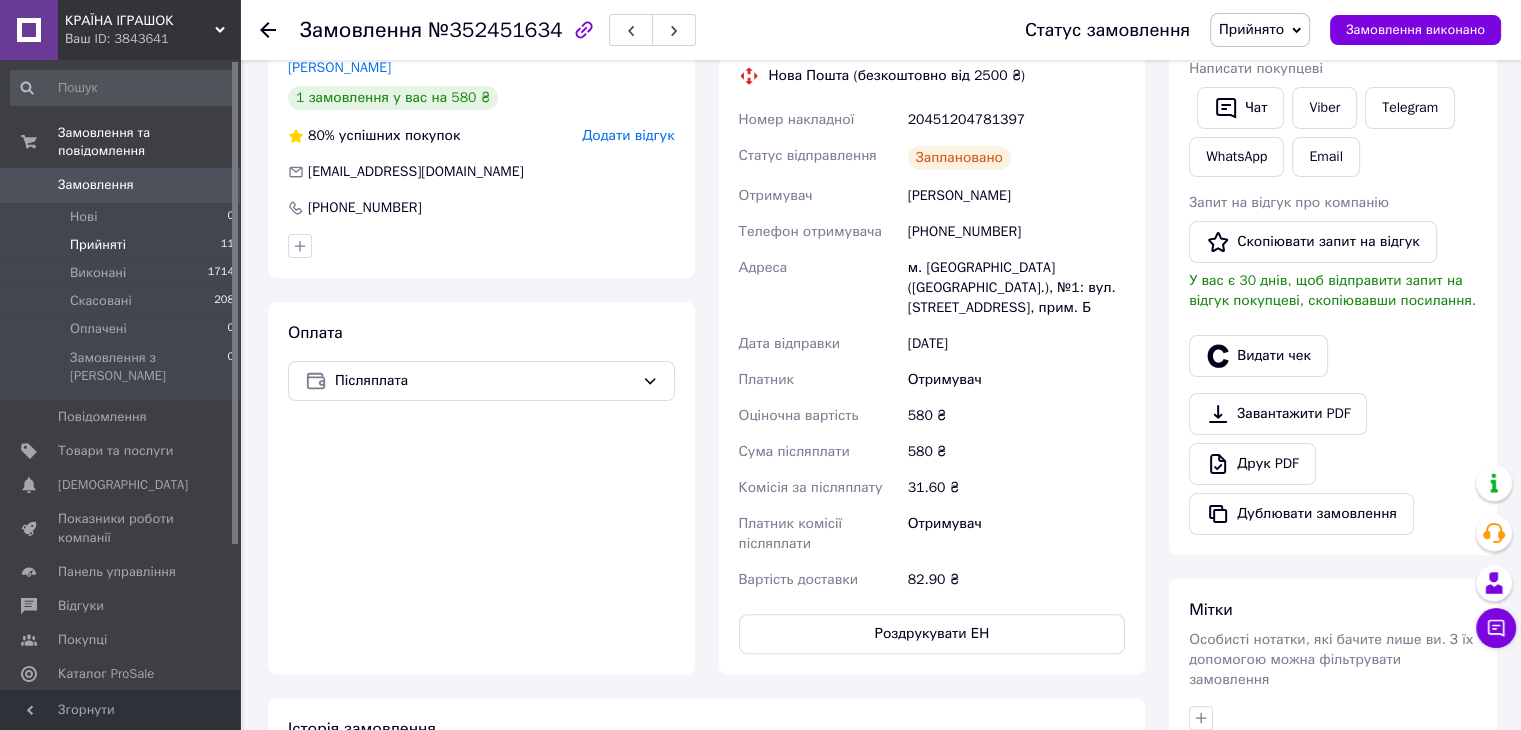 click on "Прийняті" at bounding box center (98, 245) 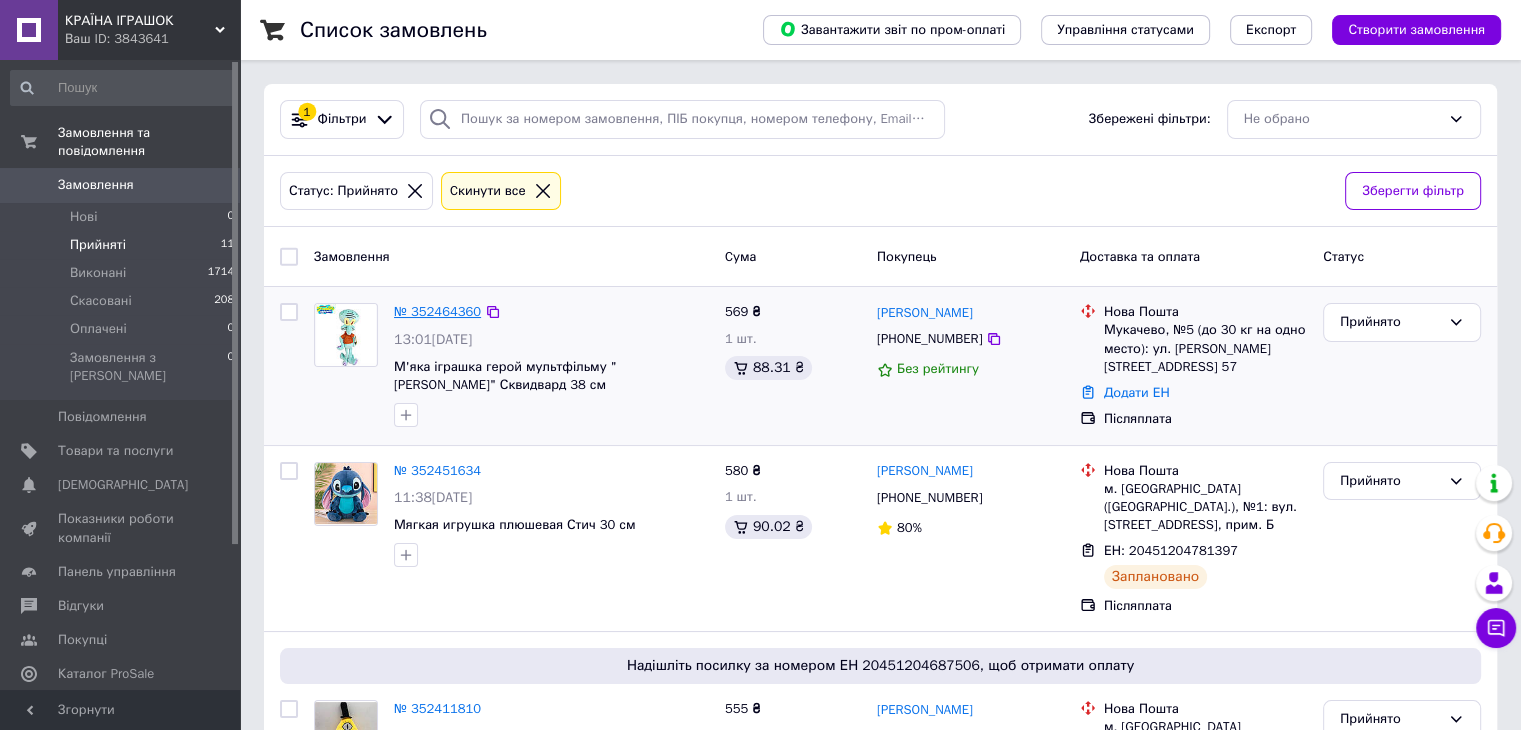 click on "№ 352464360" at bounding box center (437, 311) 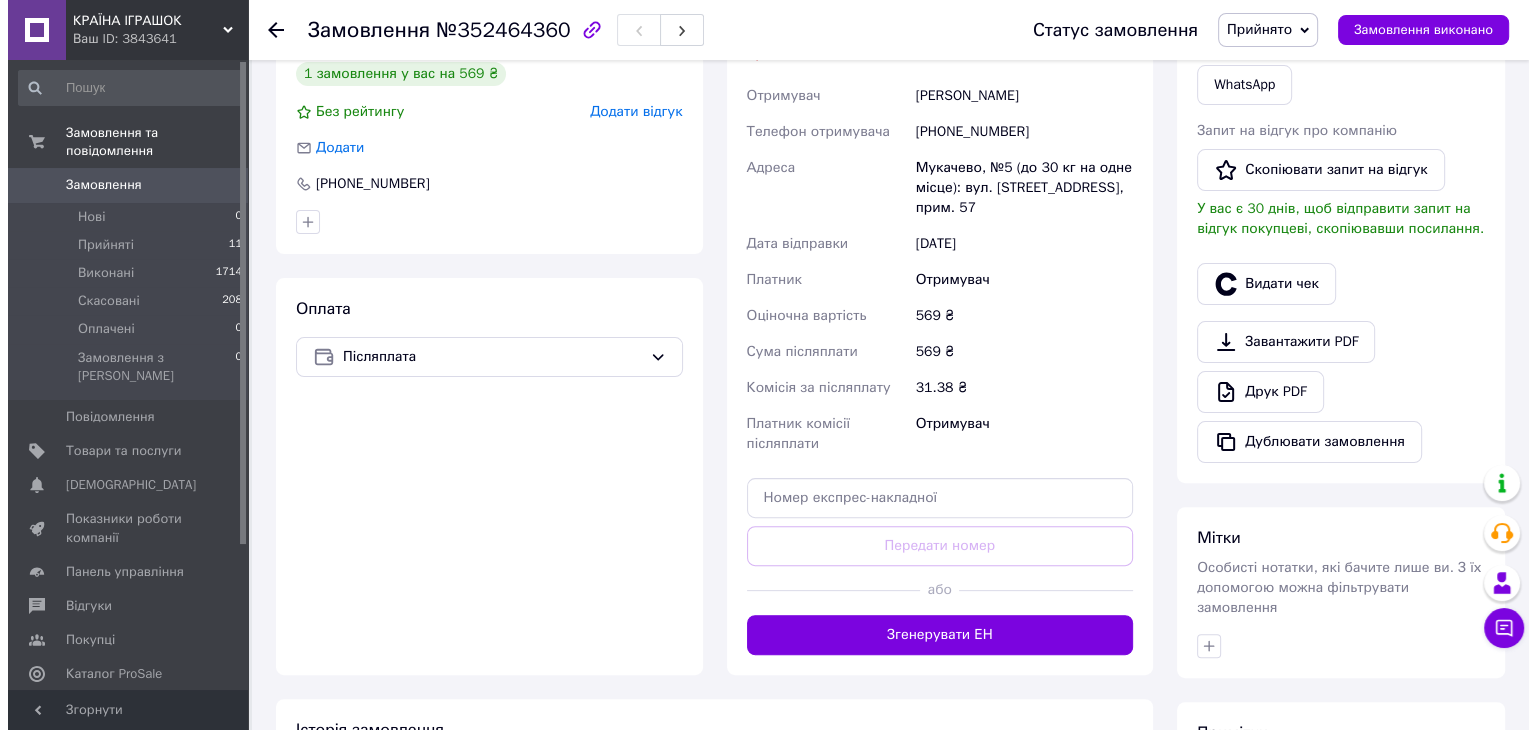 scroll, scrollTop: 292, scrollLeft: 0, axis: vertical 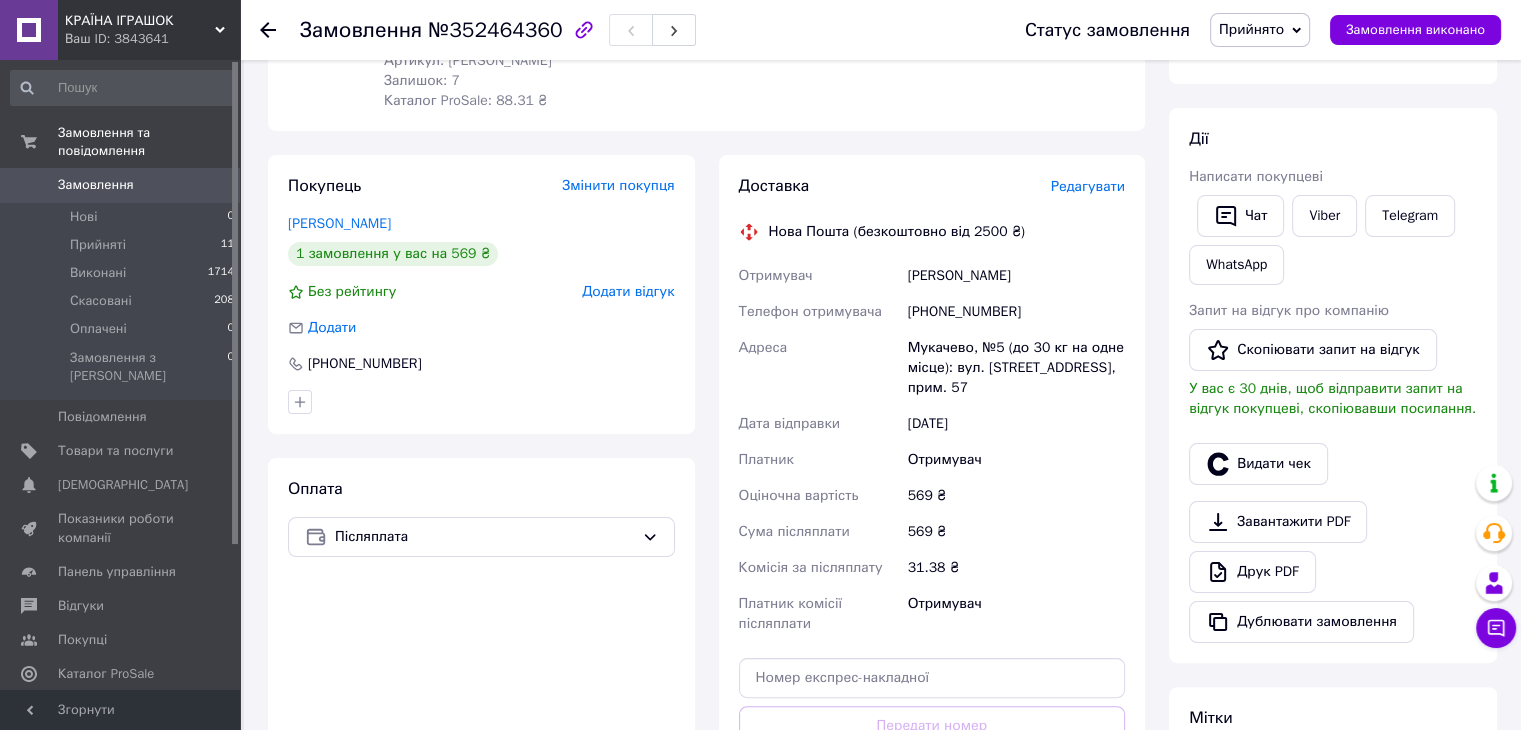 click on "Редагувати" at bounding box center [1088, 186] 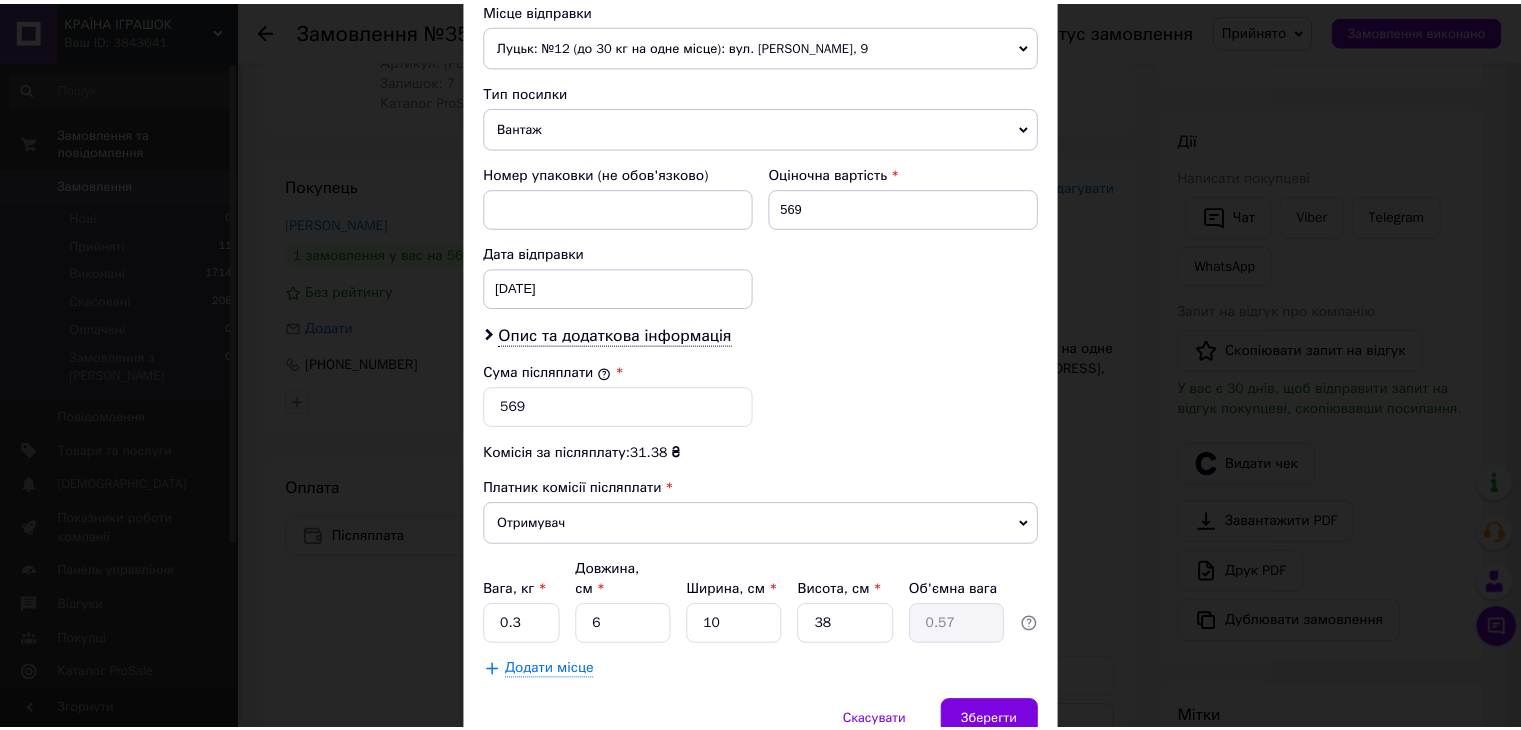 scroll, scrollTop: 790, scrollLeft: 0, axis: vertical 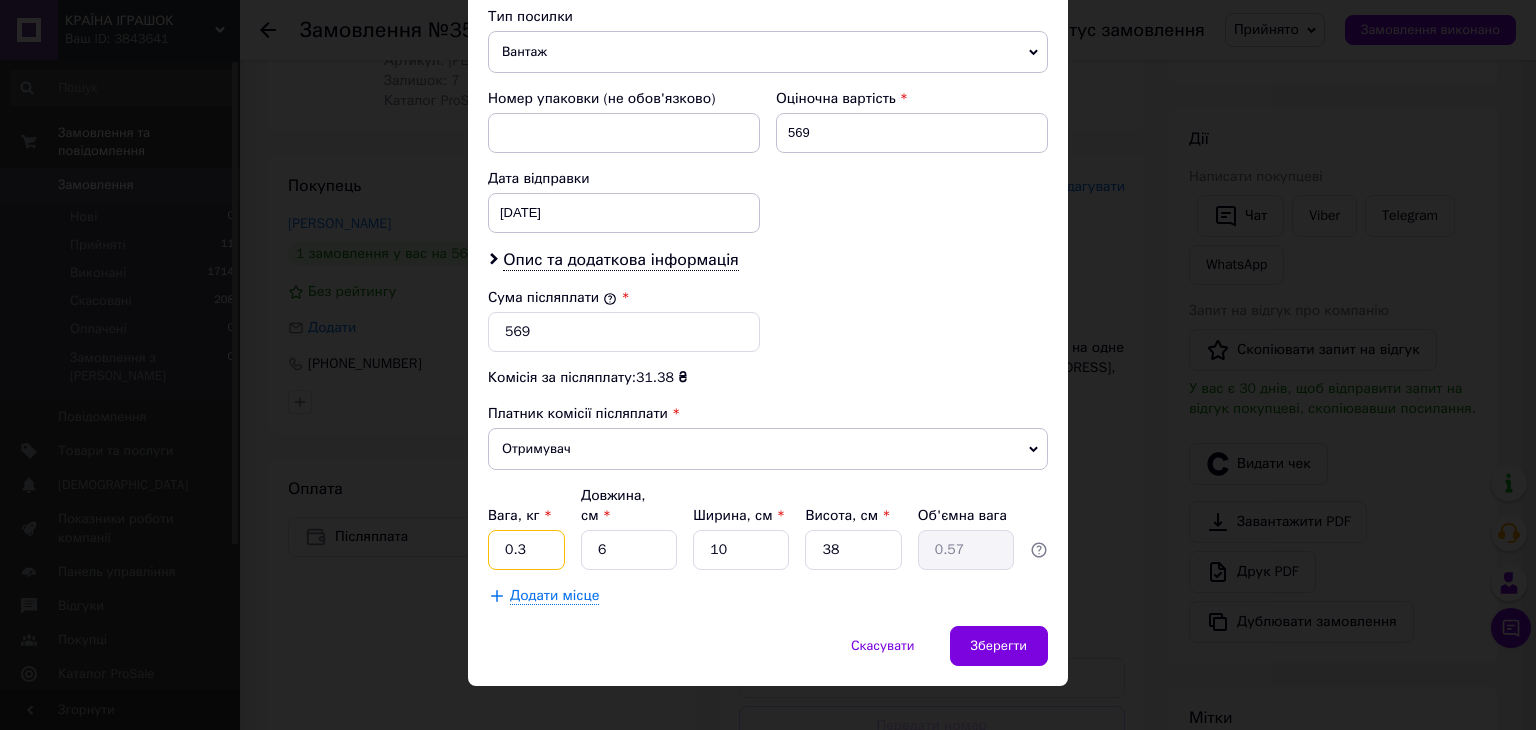 drag, startPoint x: 513, startPoint y: 529, endPoint x: 498, endPoint y: 522, distance: 16.552946 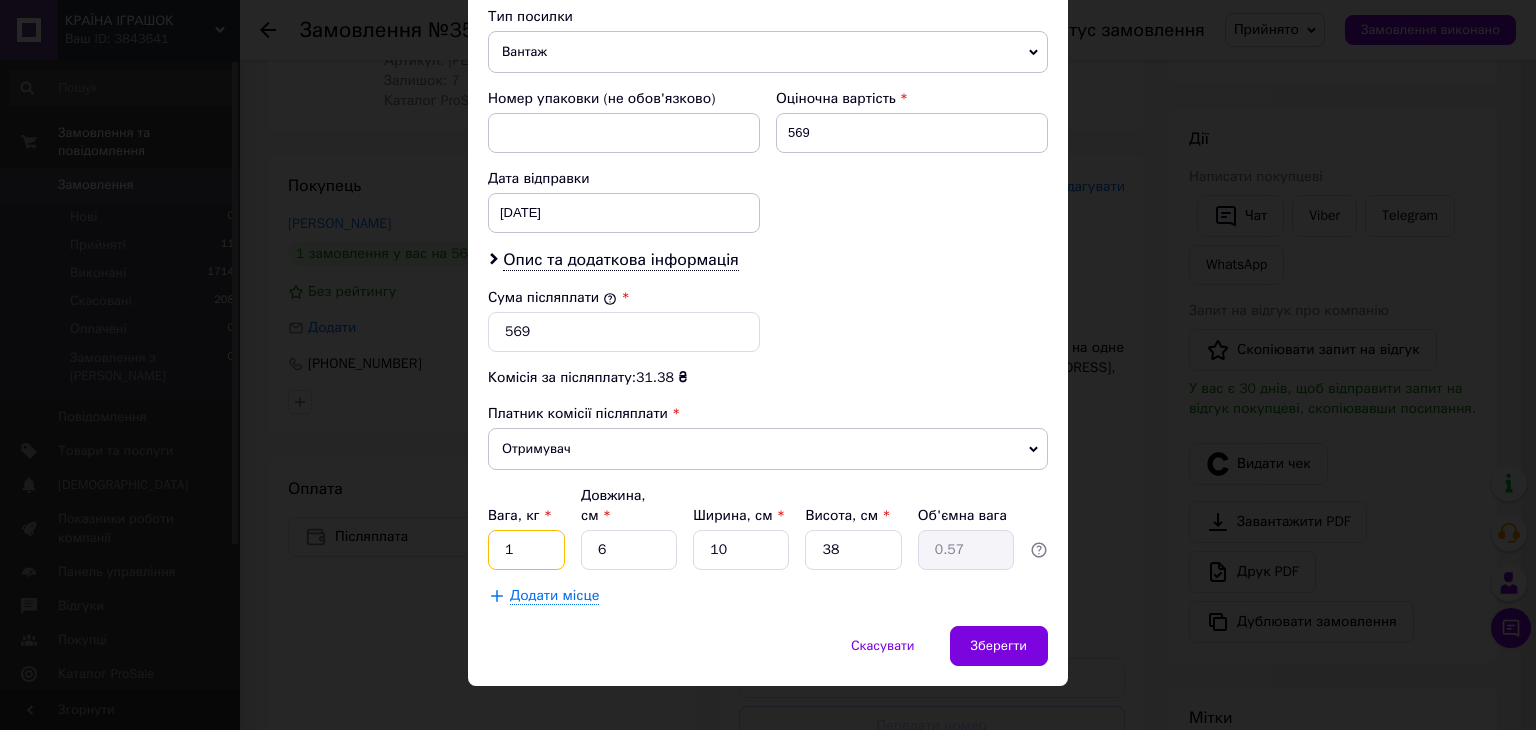 type on "1" 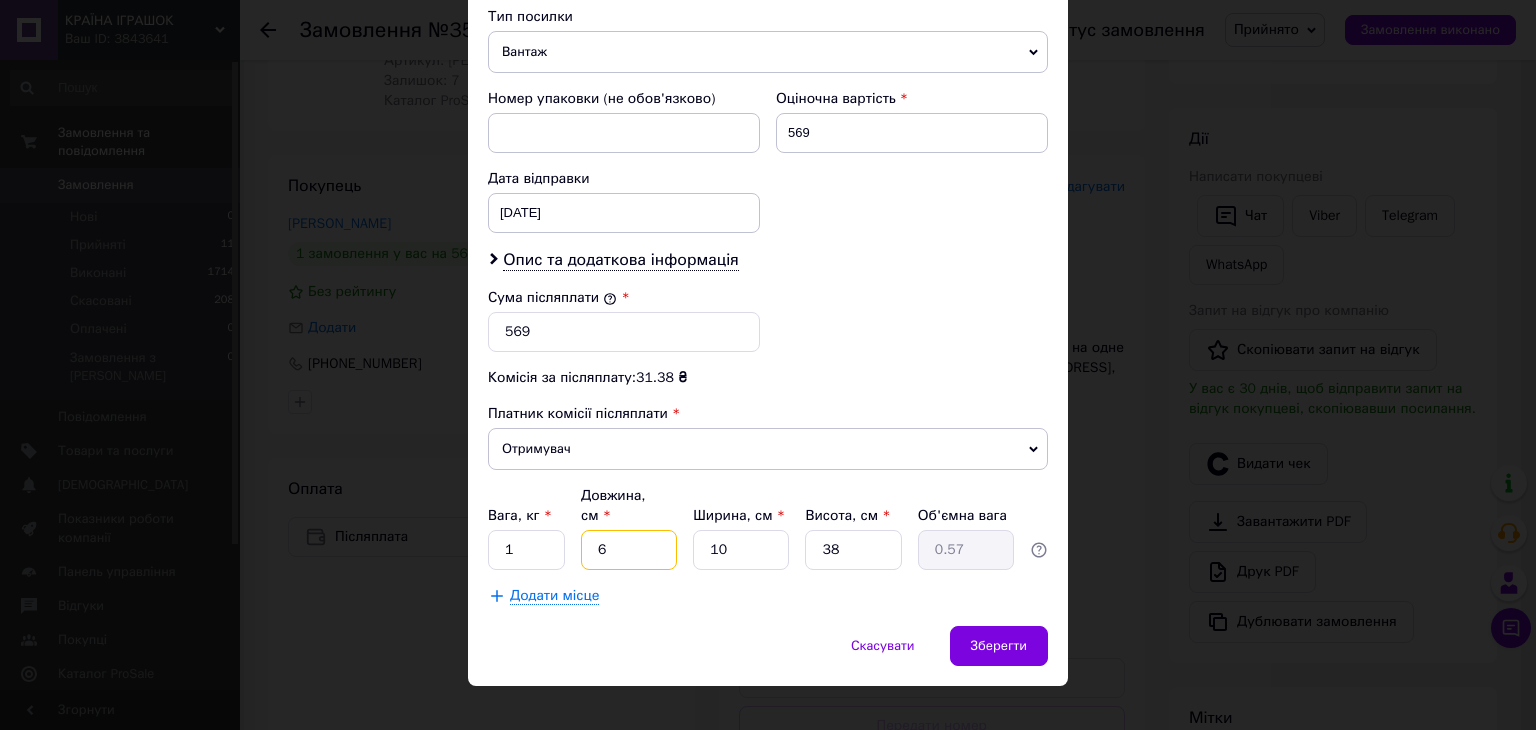 click on "6" at bounding box center [629, 550] 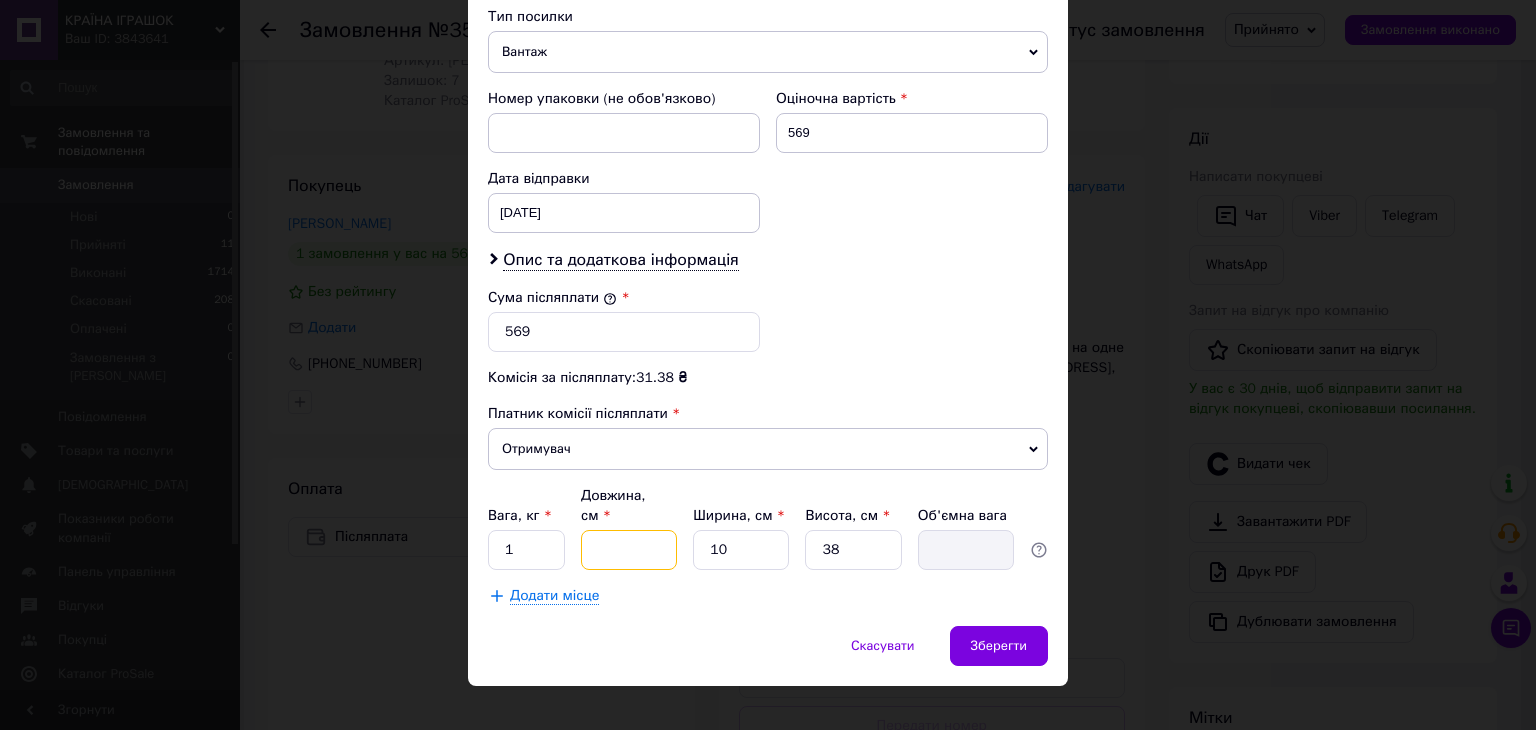 type on "1" 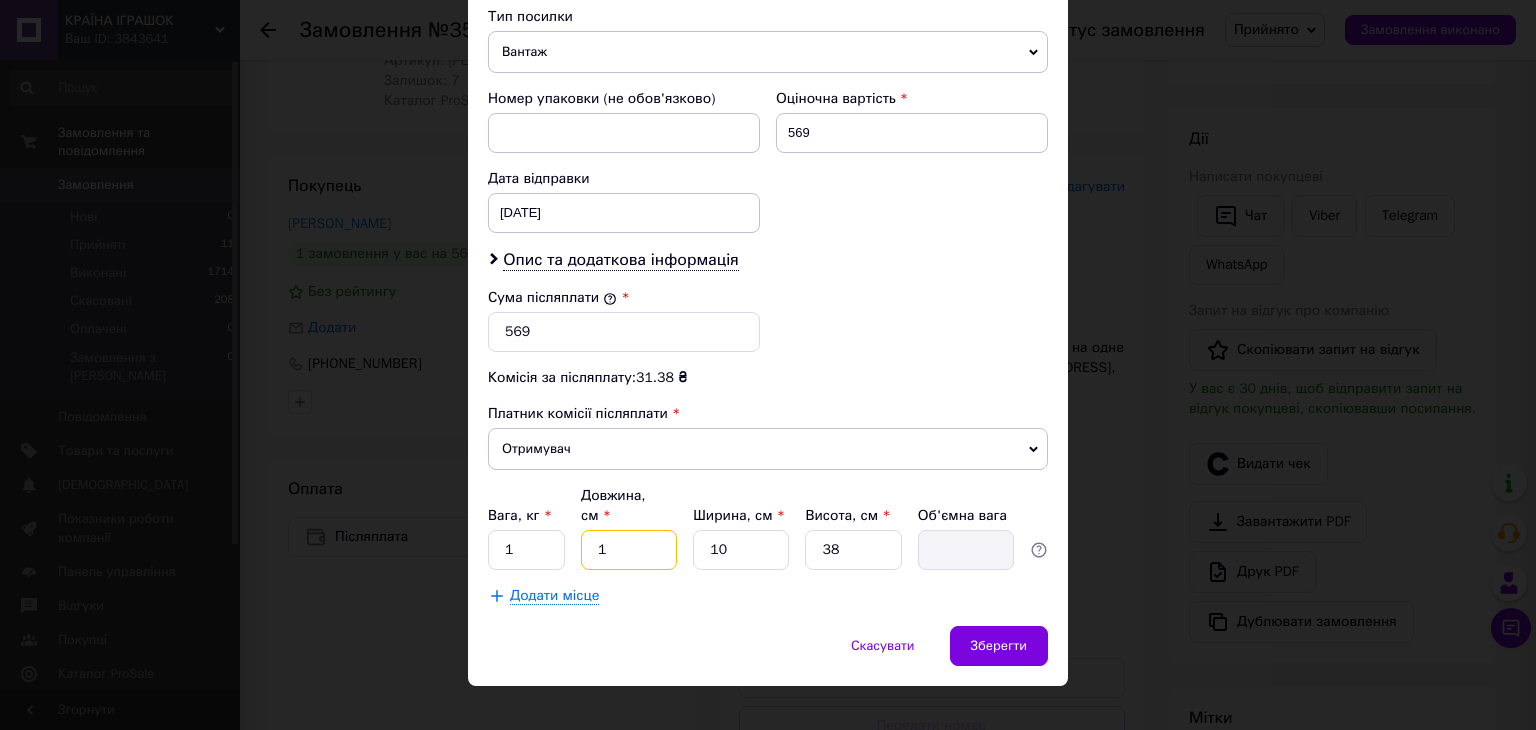type on "0.1" 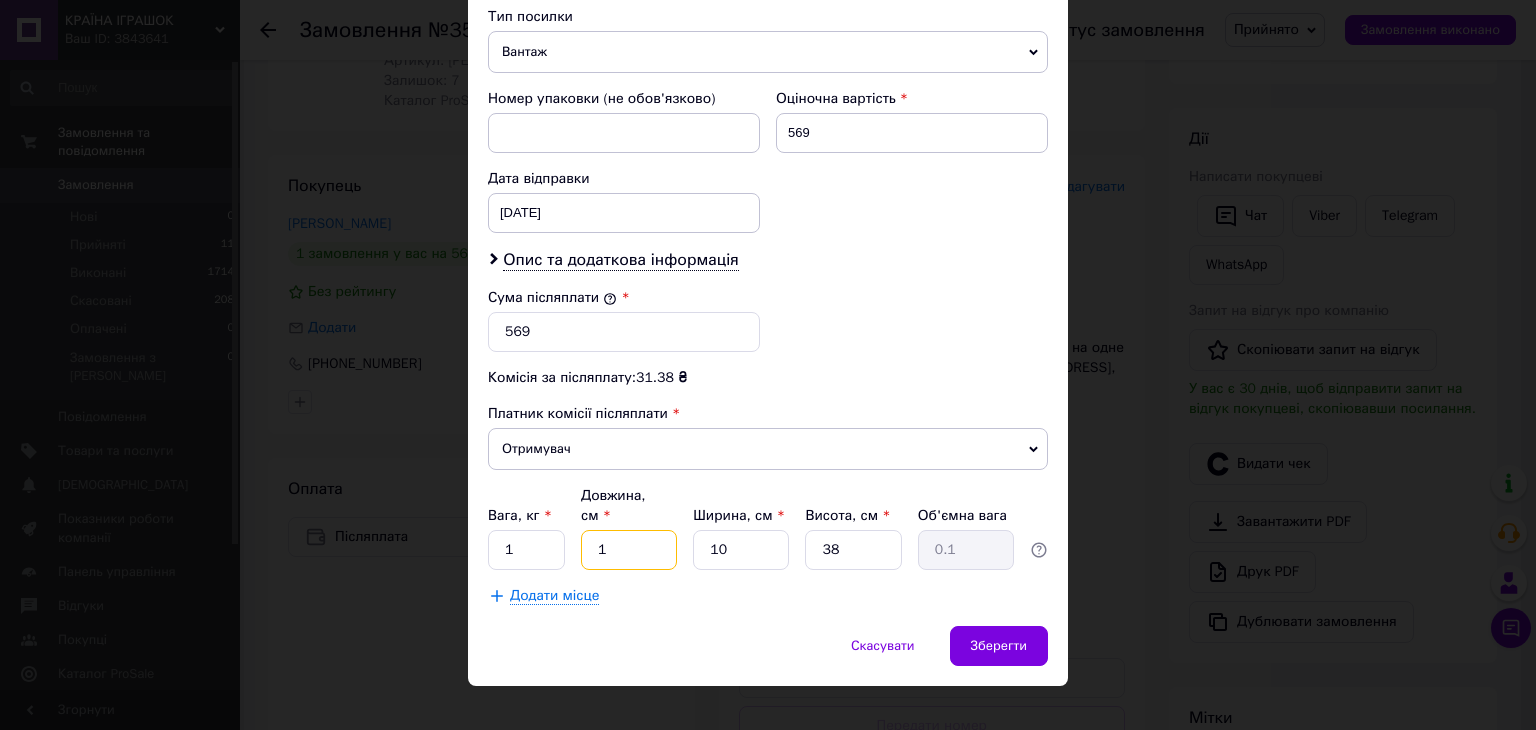 type on "10" 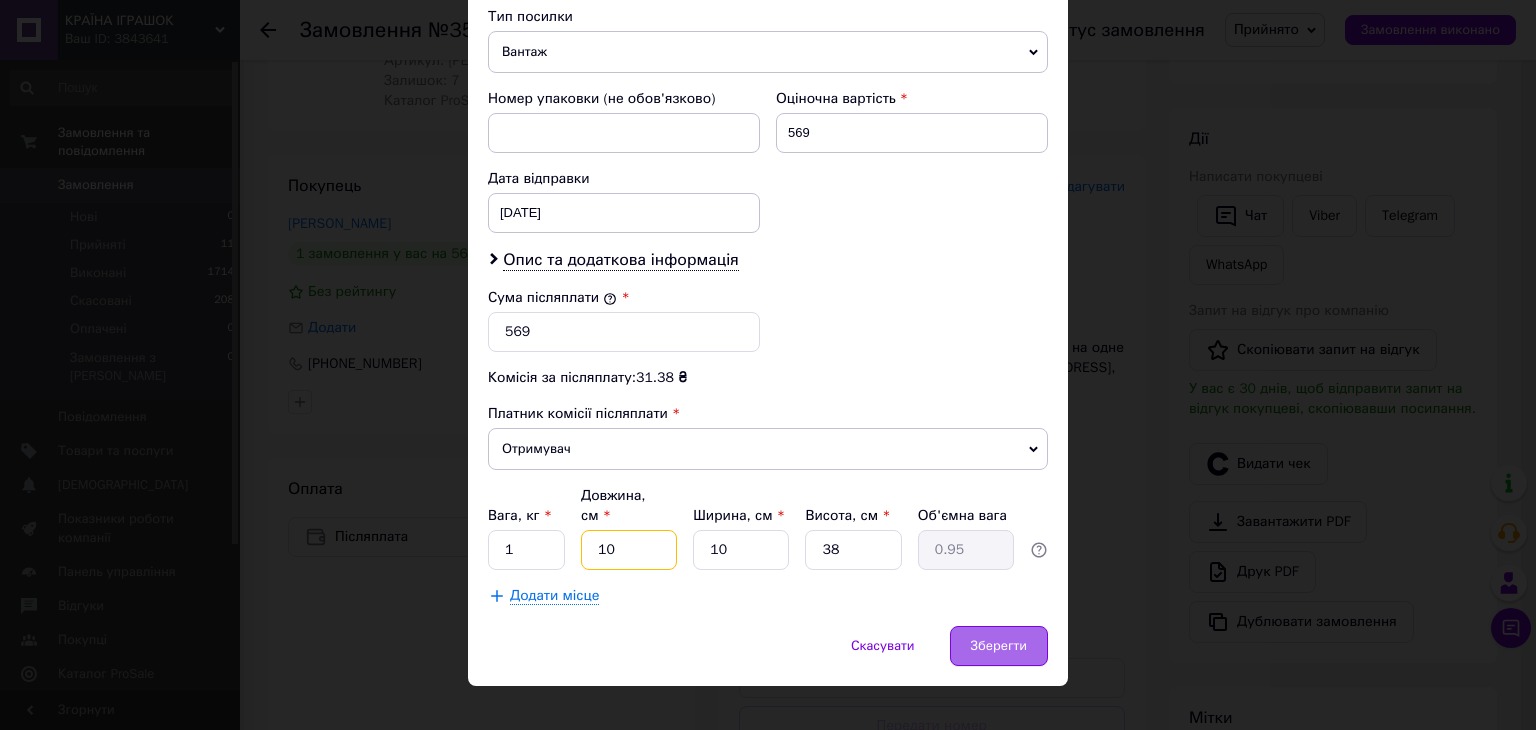 type on "10" 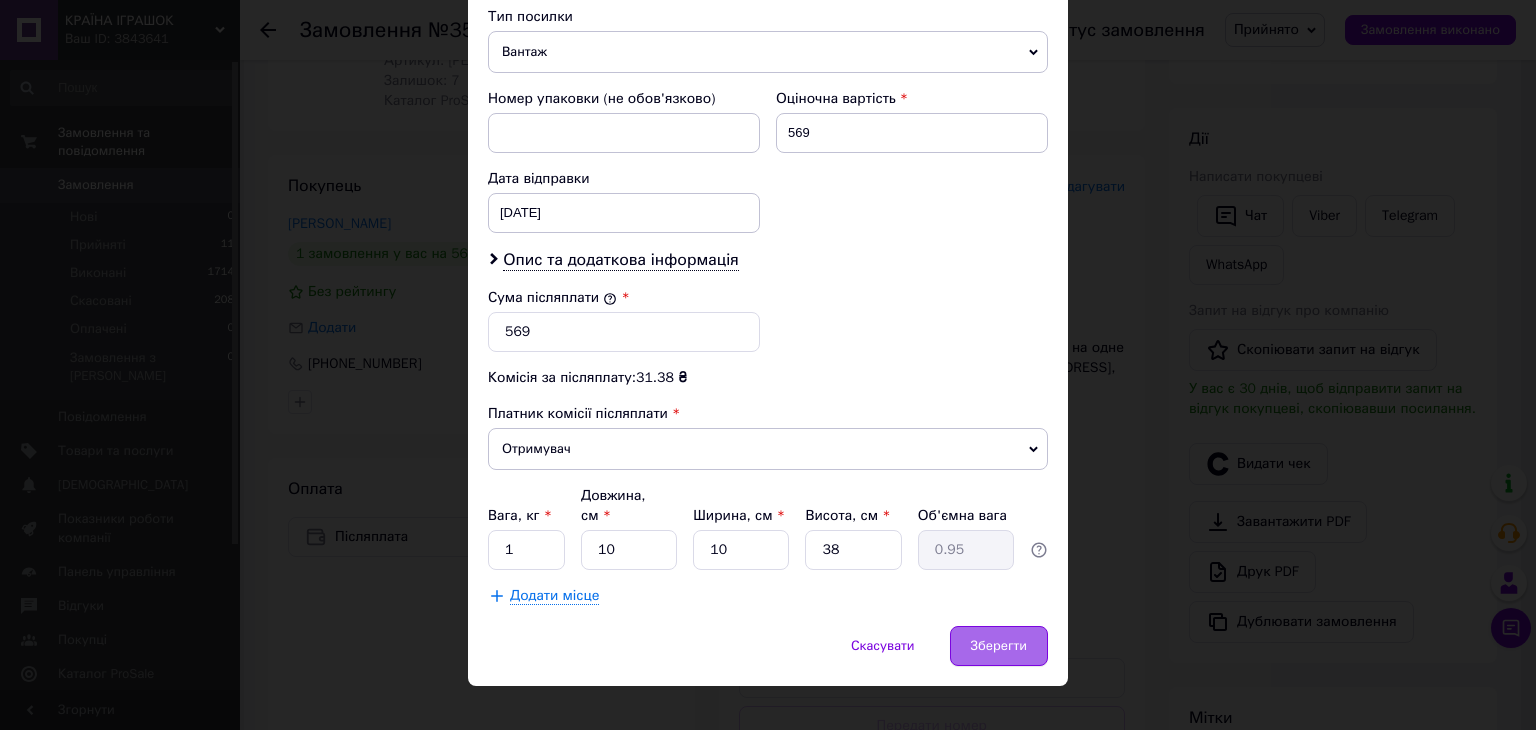 click on "Зберегти" at bounding box center (999, 646) 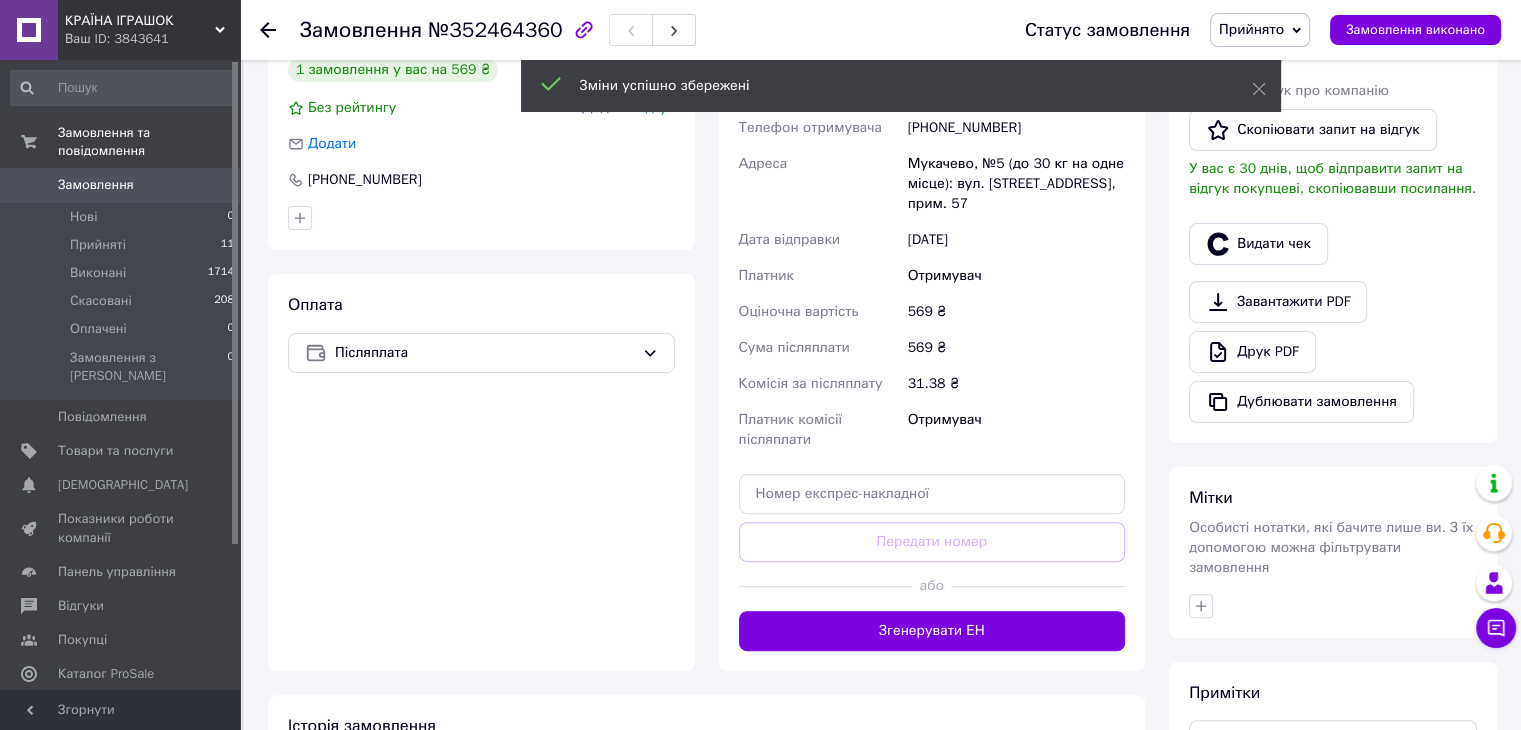 scroll, scrollTop: 592, scrollLeft: 0, axis: vertical 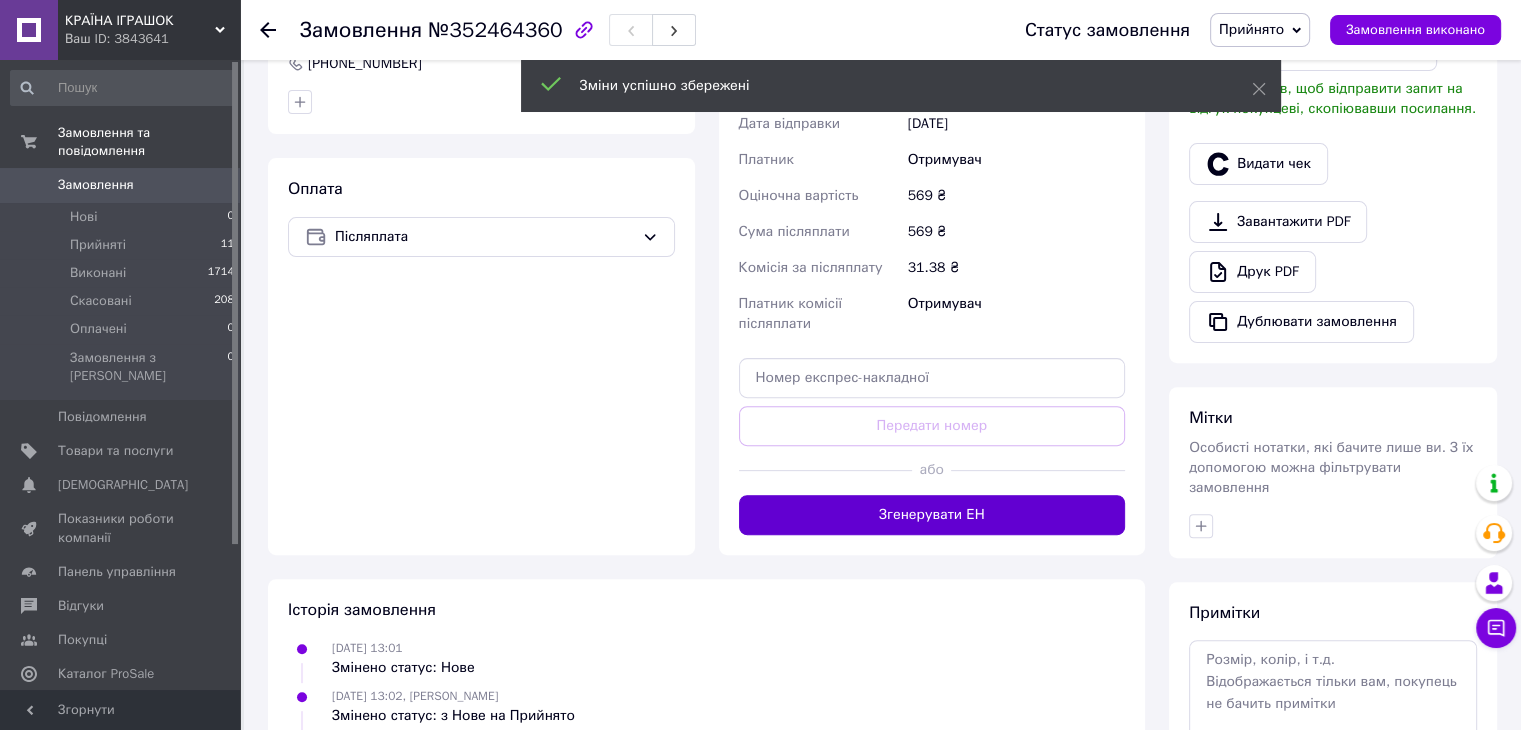 click on "Згенерувати ЕН" at bounding box center [932, 515] 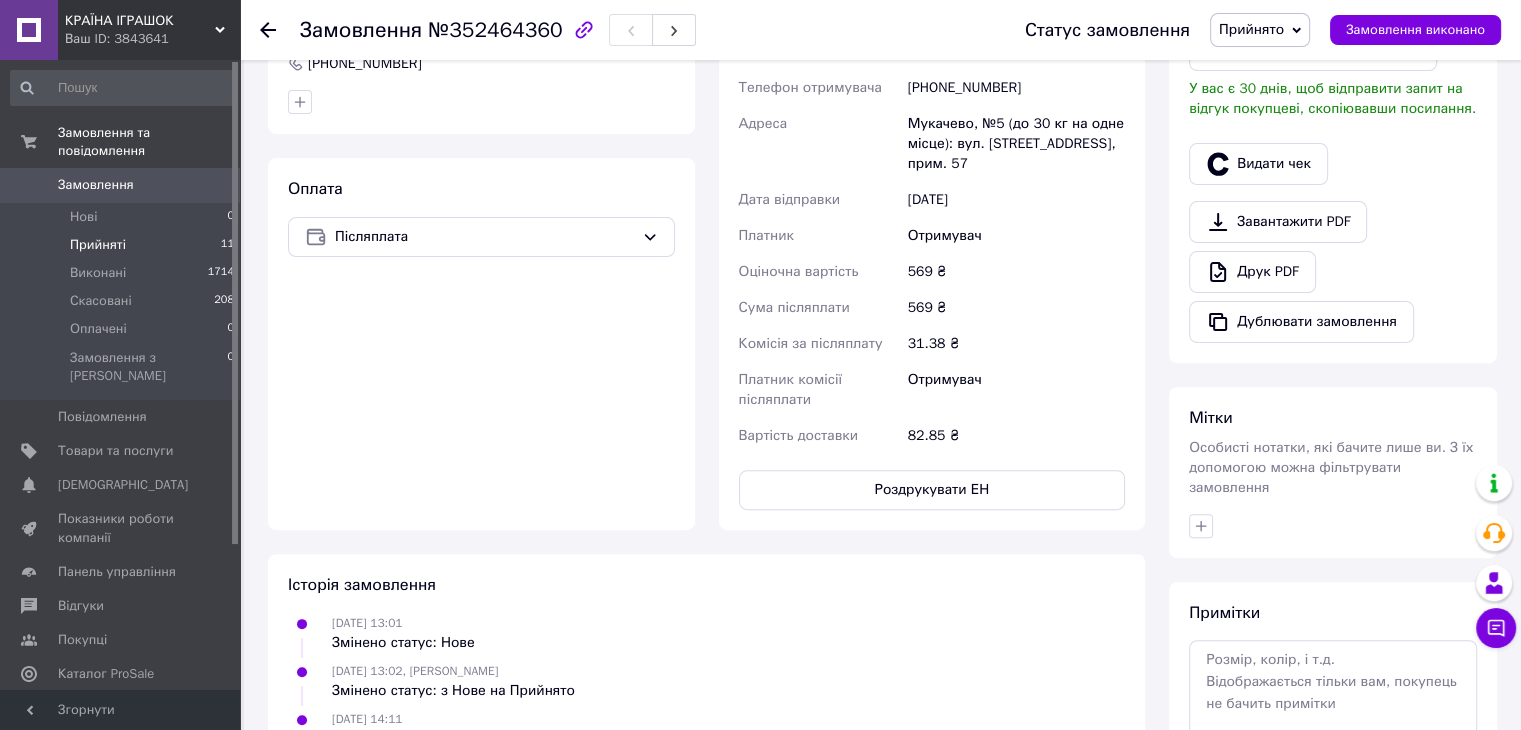 click on "Прийняті" at bounding box center (98, 245) 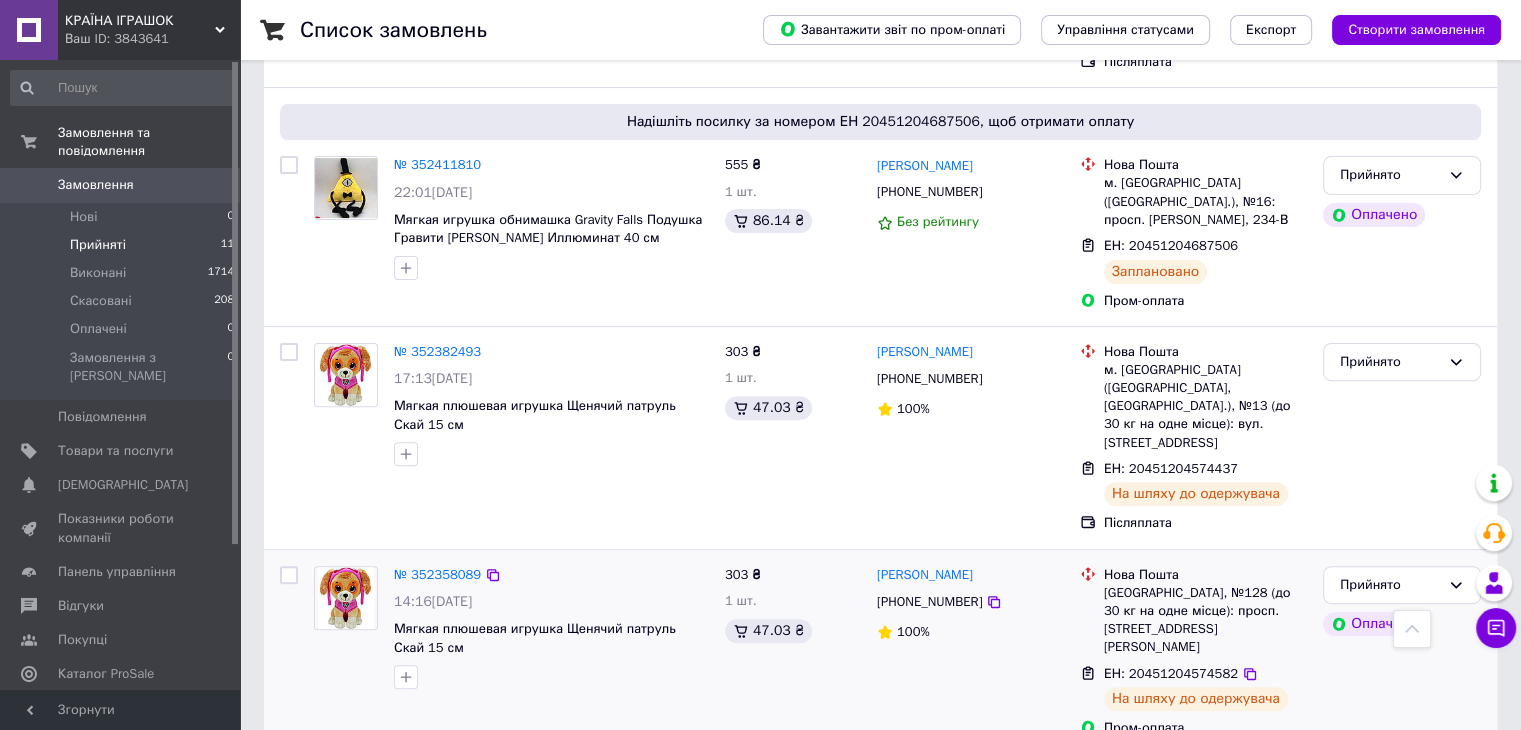 scroll, scrollTop: 300, scrollLeft: 0, axis: vertical 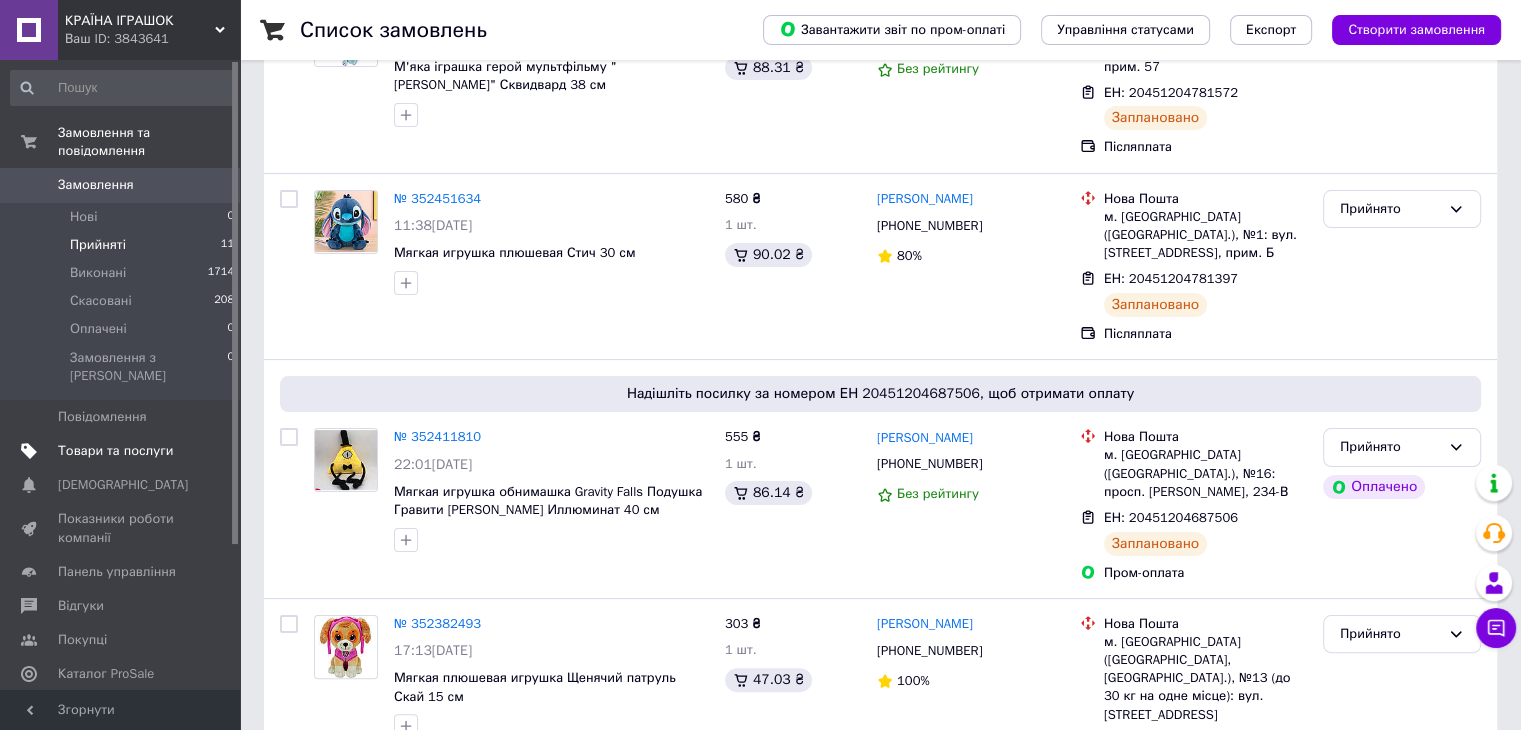 click on "Товари та послуги" at bounding box center (115, 451) 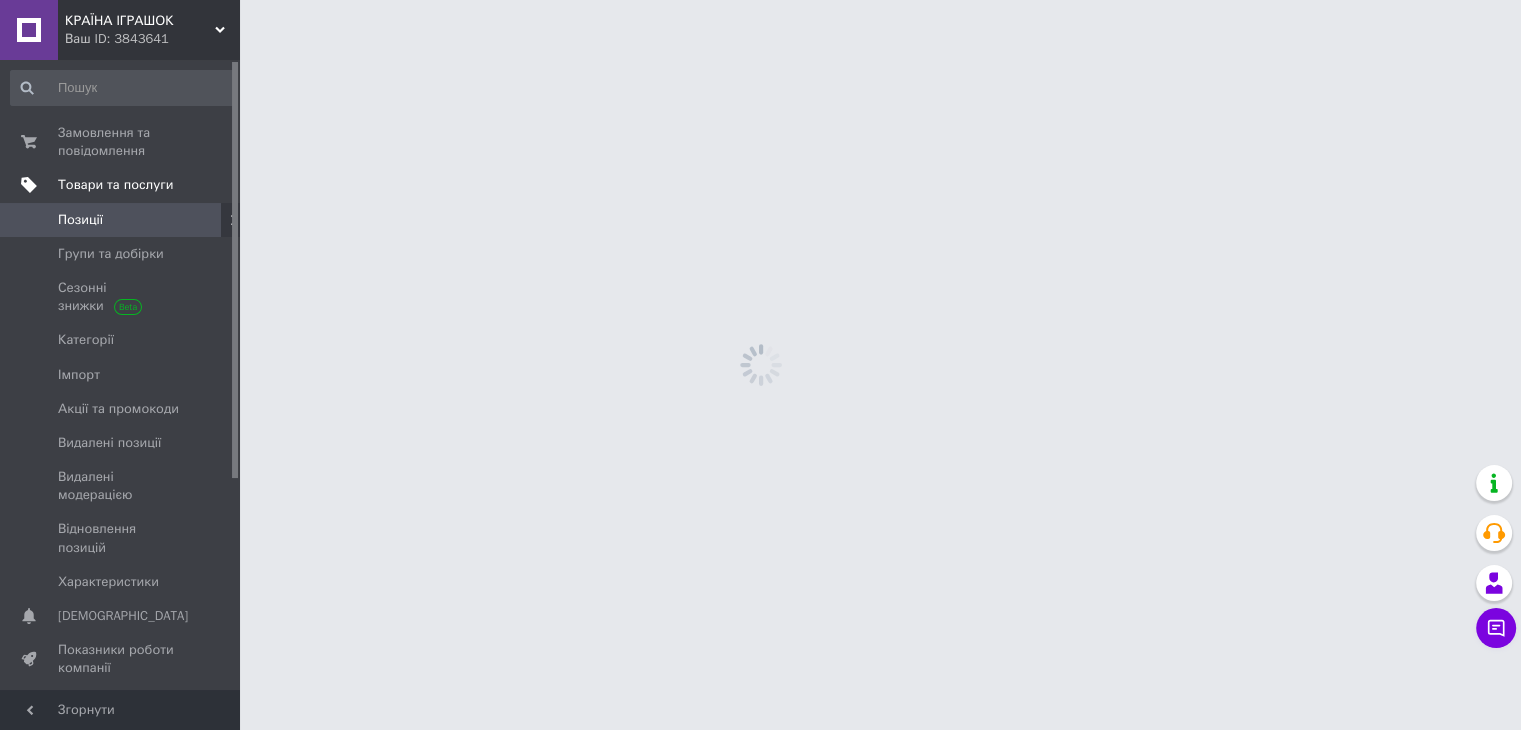 scroll, scrollTop: 0, scrollLeft: 0, axis: both 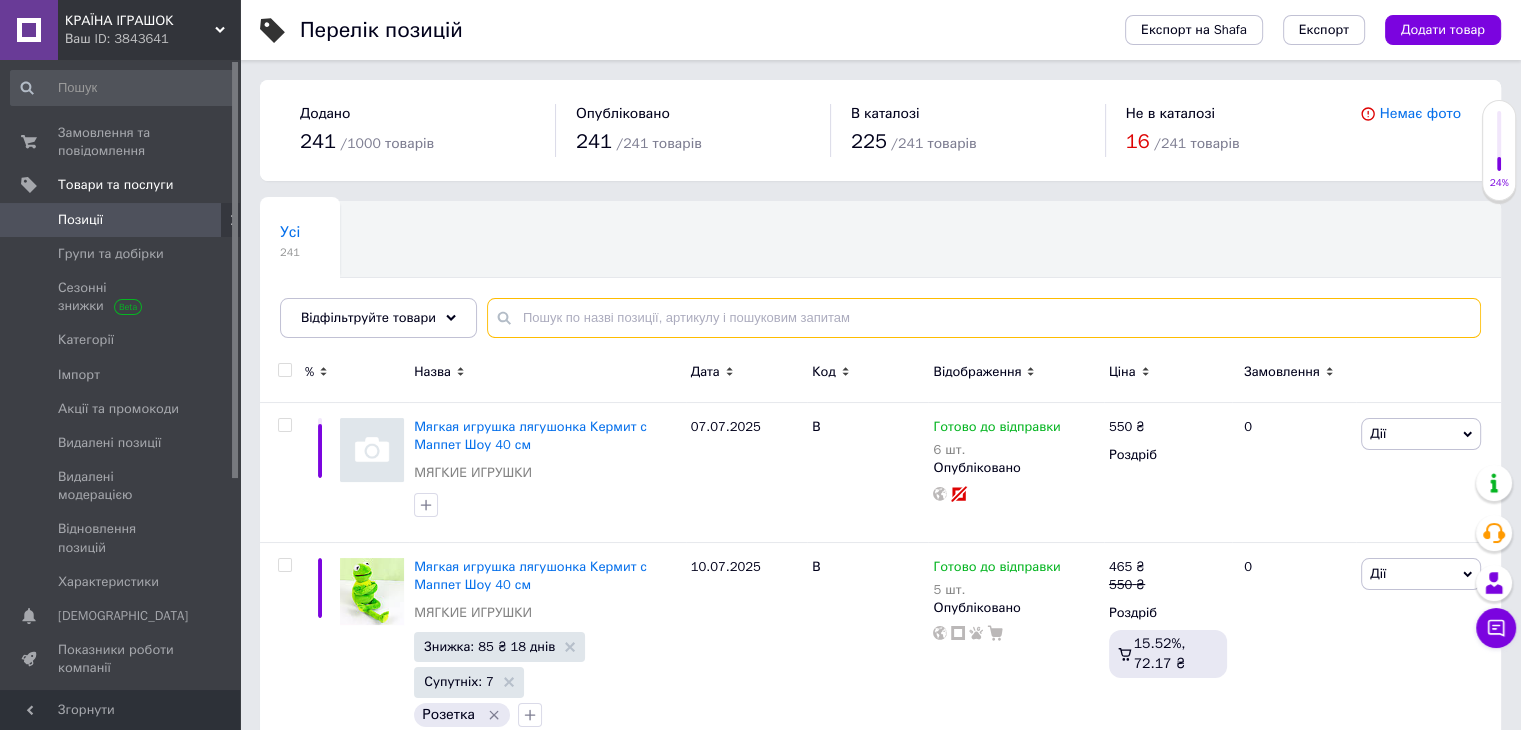 click at bounding box center (984, 318) 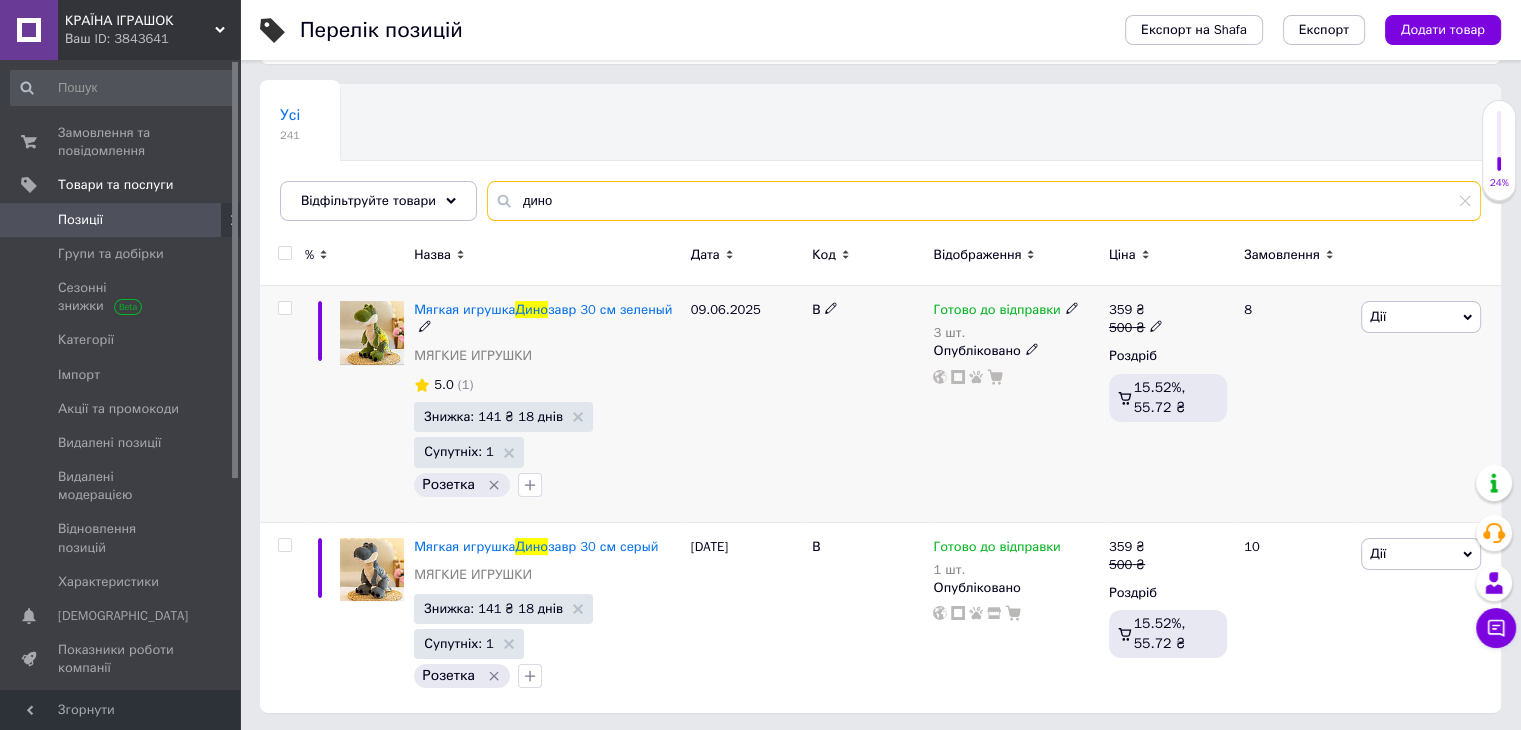 scroll, scrollTop: 120, scrollLeft: 0, axis: vertical 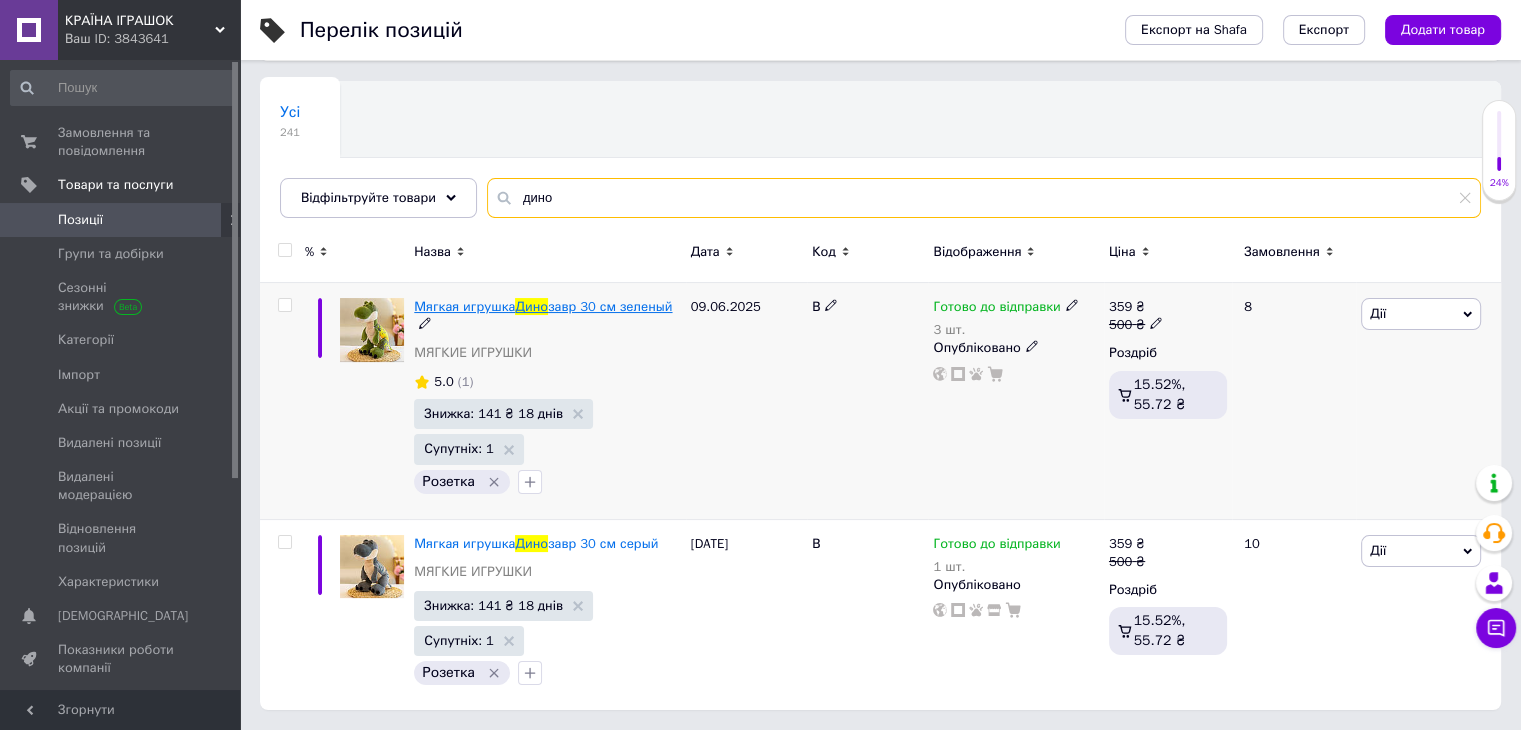 type on "дино" 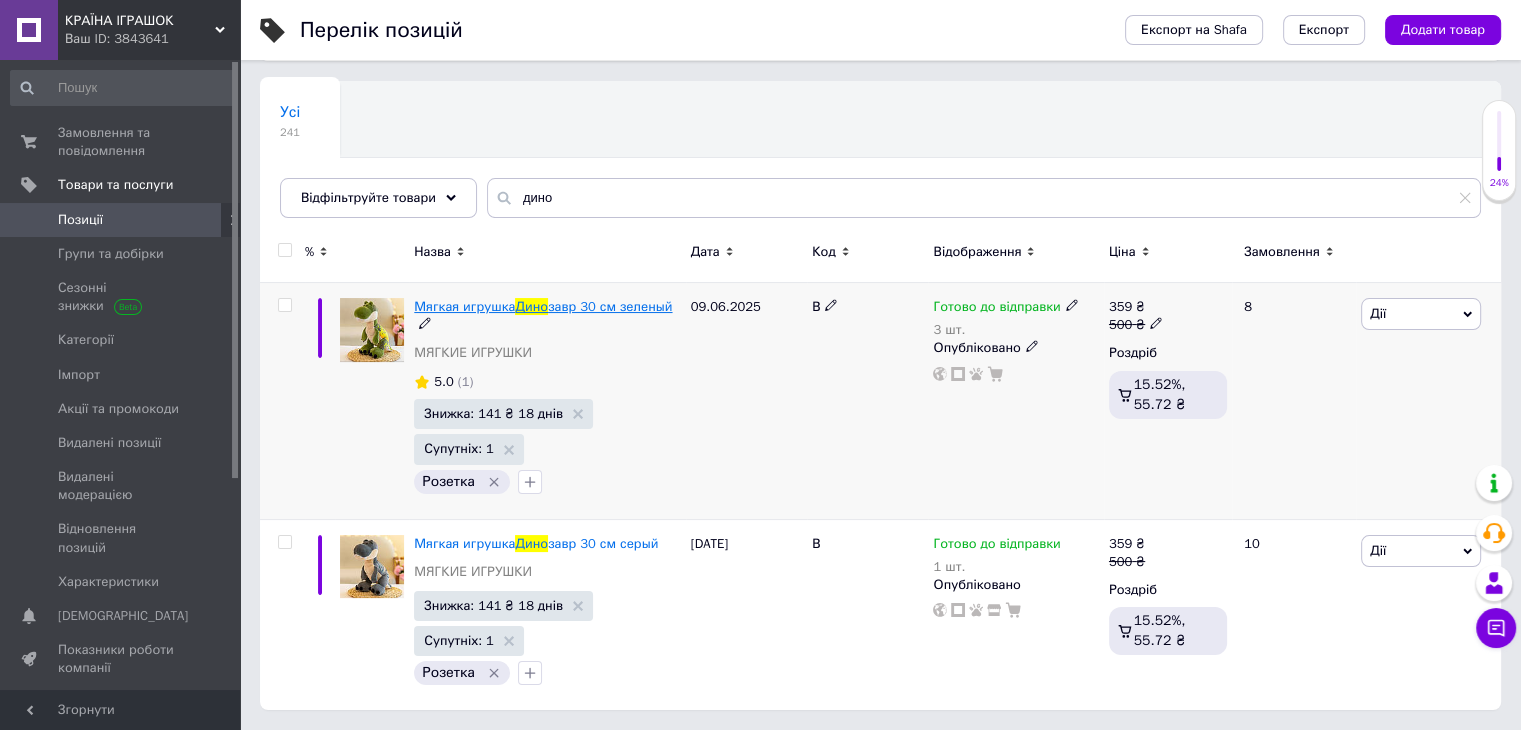 click on "завр 30 см зеленый" at bounding box center [610, 306] 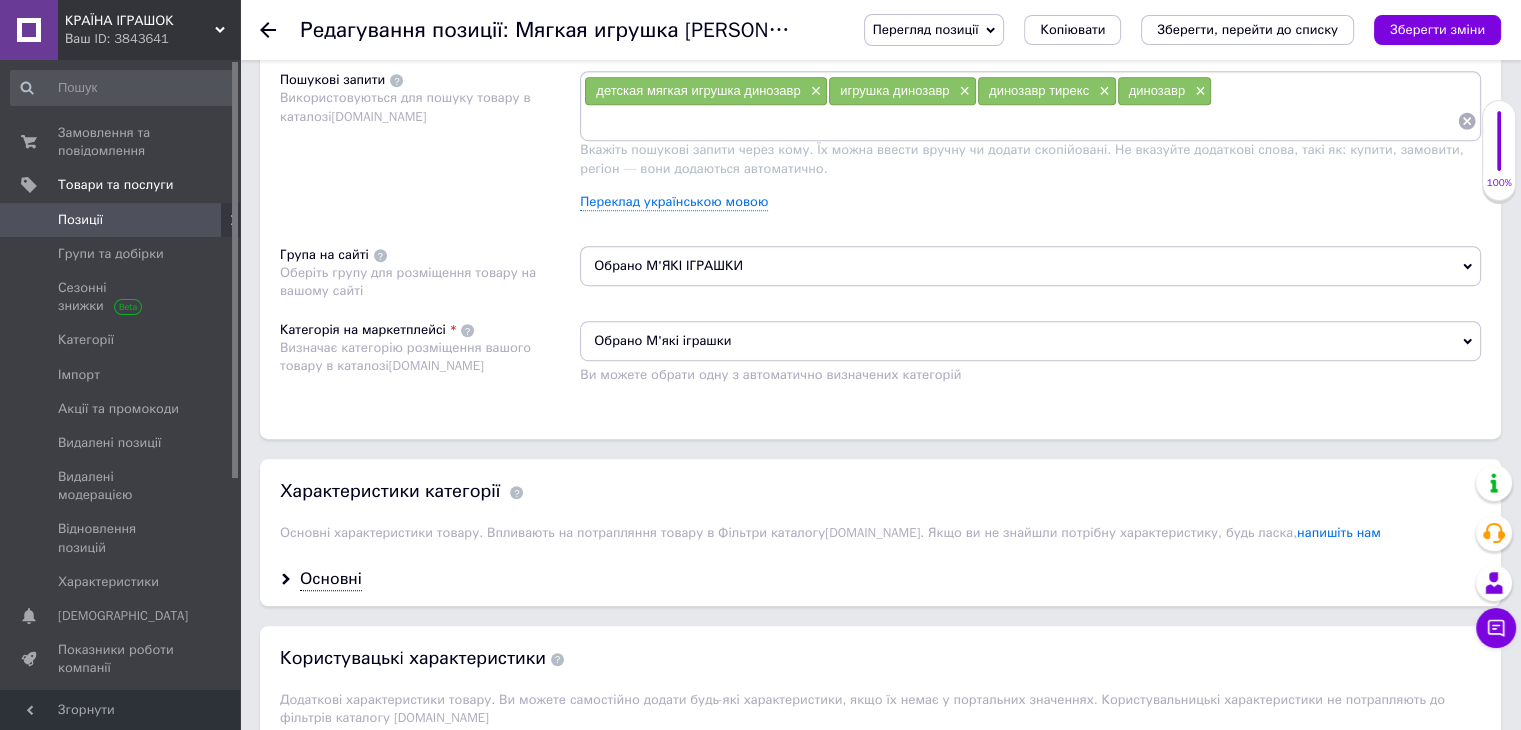 scroll, scrollTop: 1300, scrollLeft: 0, axis: vertical 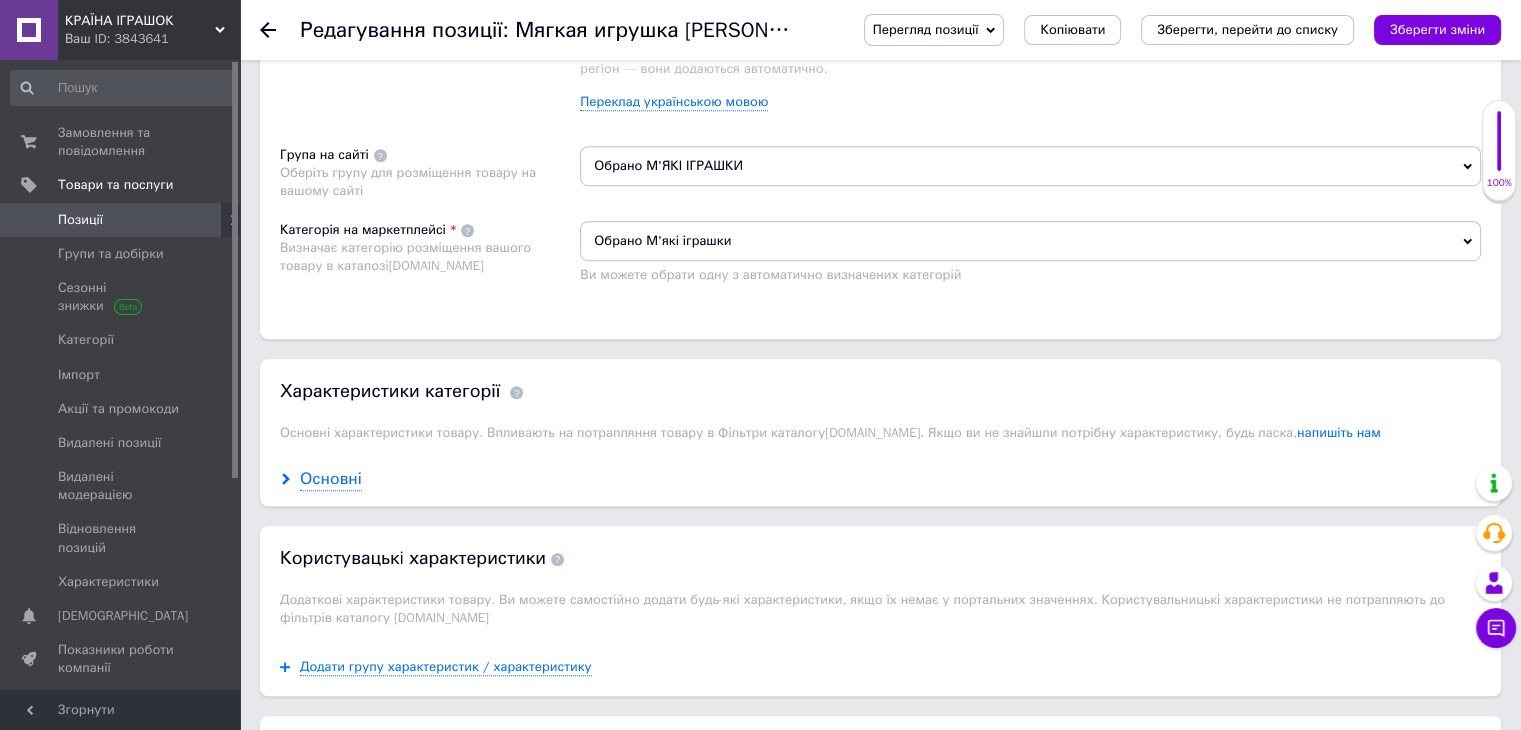 click on "Основні" at bounding box center [331, 479] 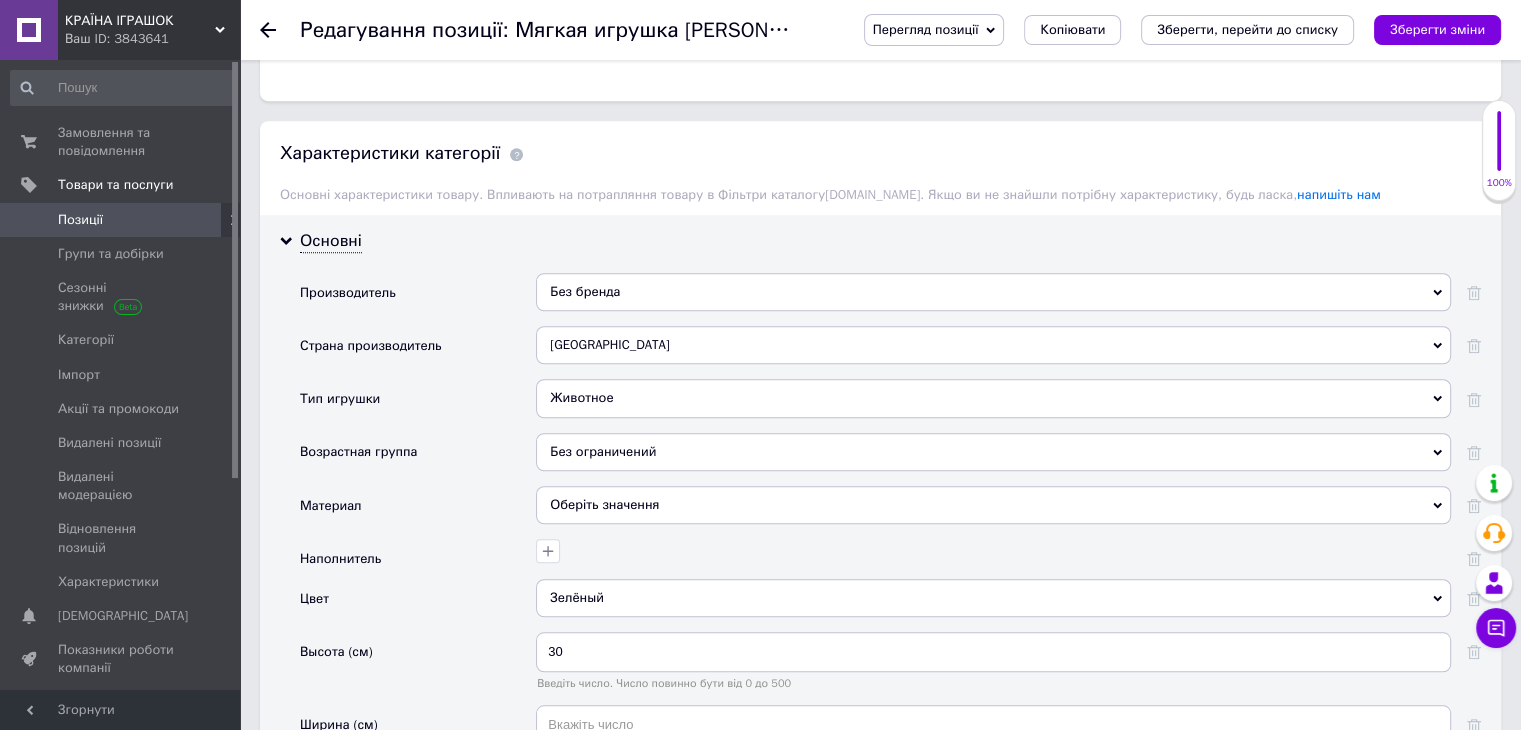 scroll, scrollTop: 1600, scrollLeft: 0, axis: vertical 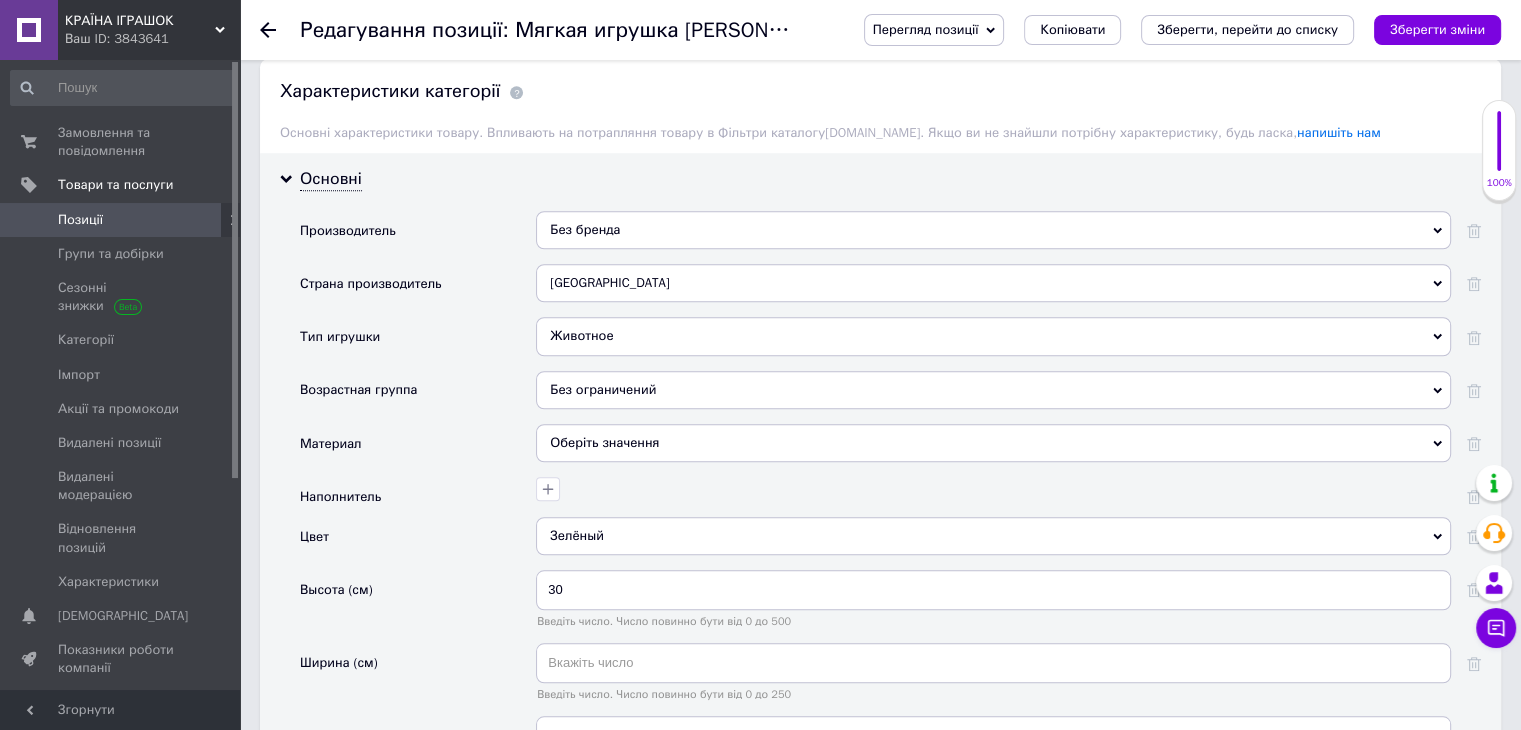 click on "Оберіть значення" at bounding box center [993, 443] 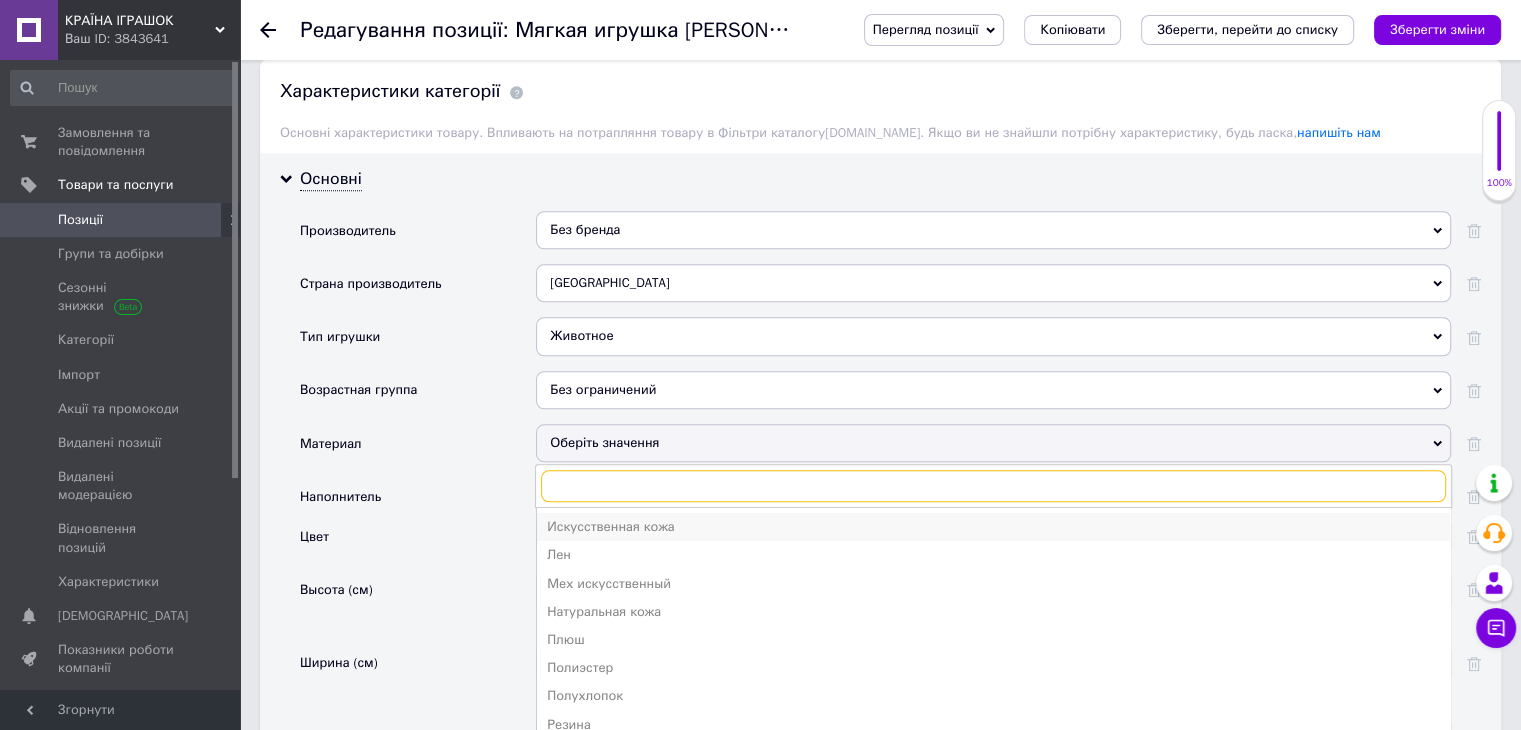 scroll, scrollTop: 100, scrollLeft: 0, axis: vertical 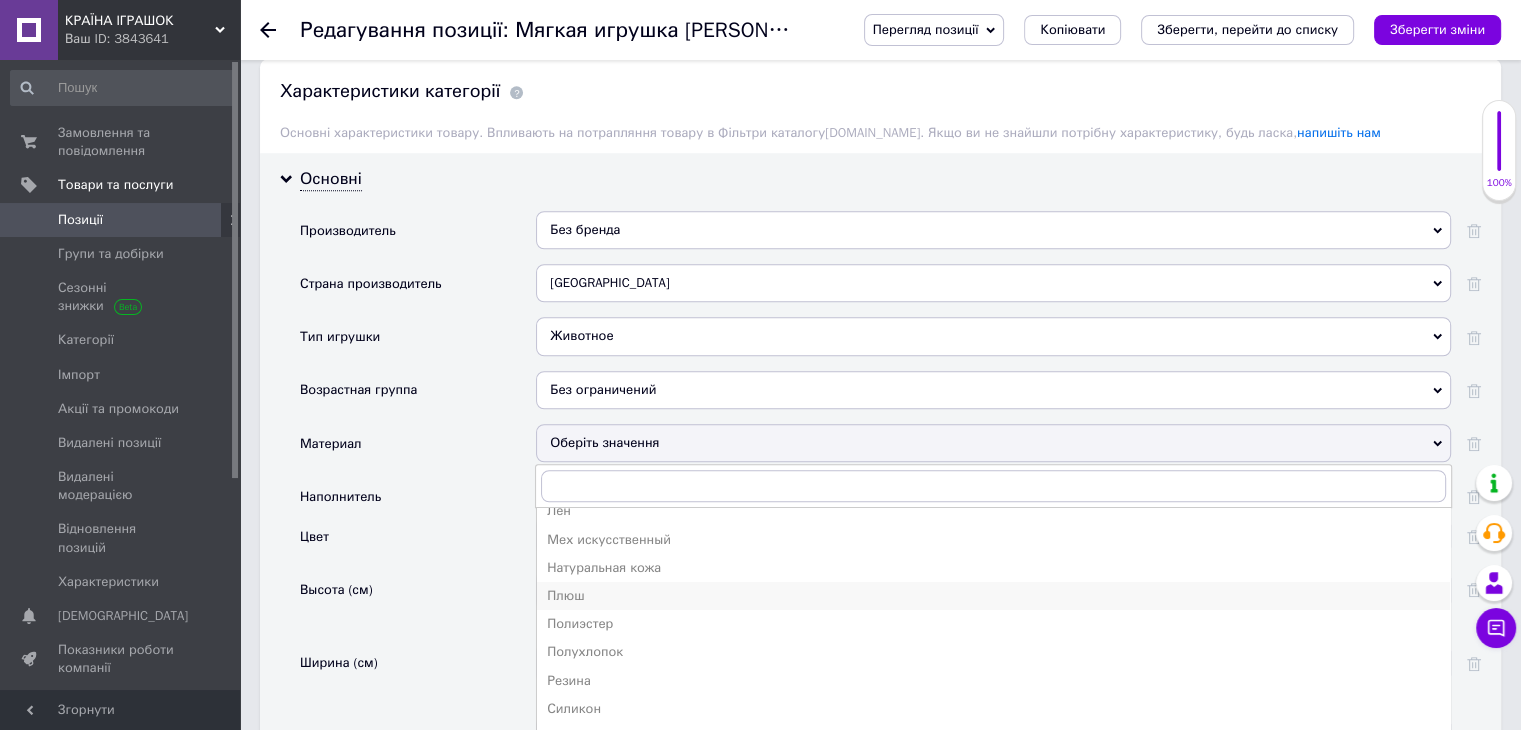 click on "Плюш" at bounding box center [993, 596] 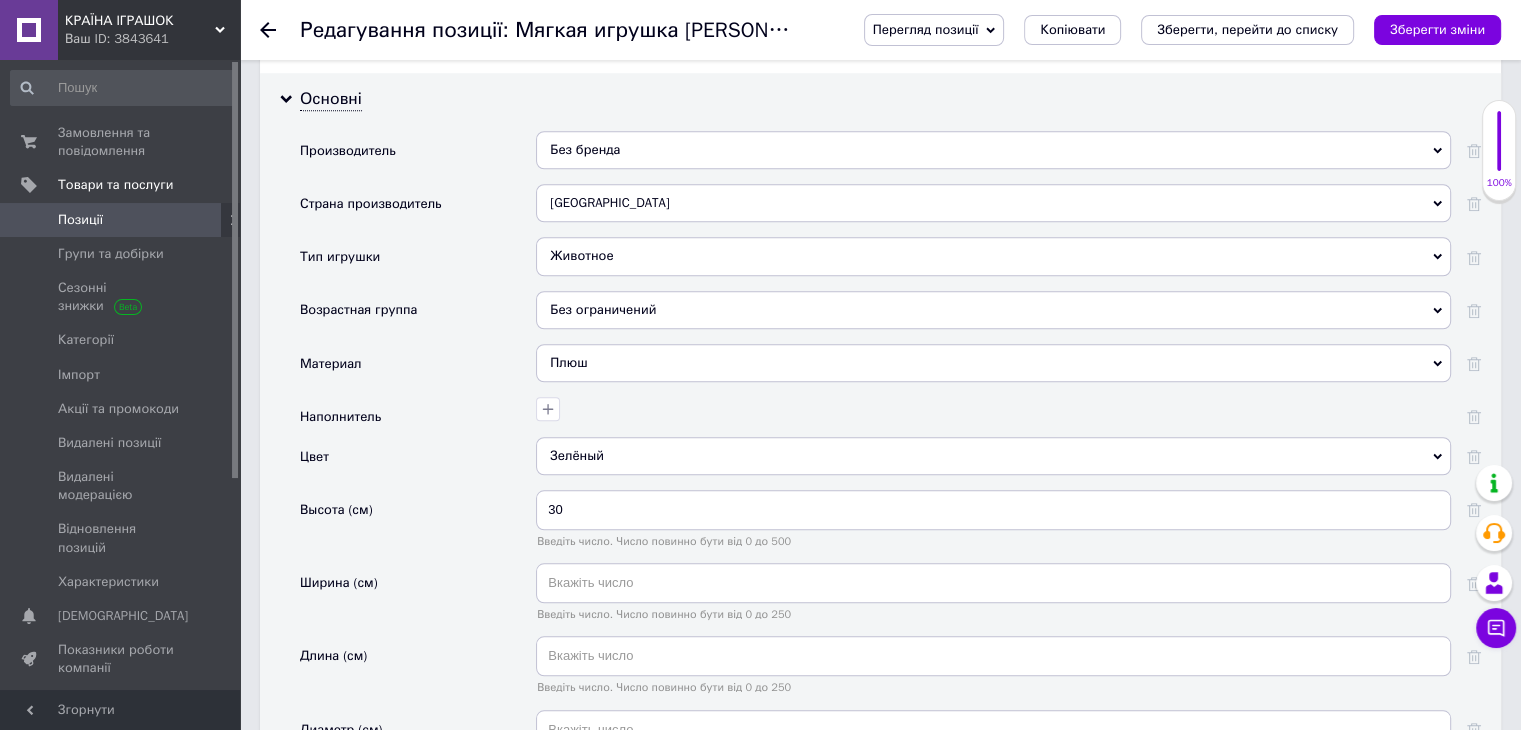scroll, scrollTop: 1800, scrollLeft: 0, axis: vertical 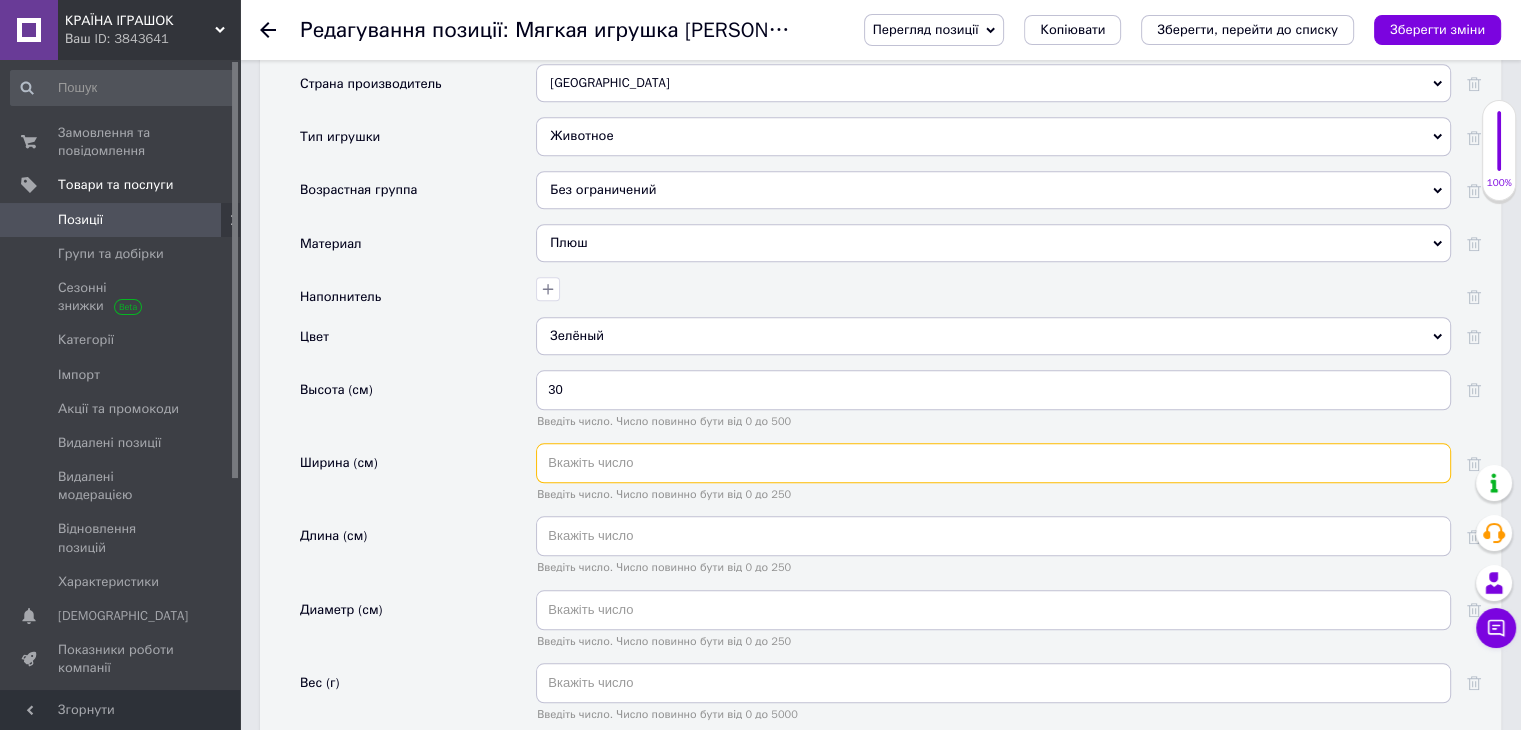 click at bounding box center [993, 463] 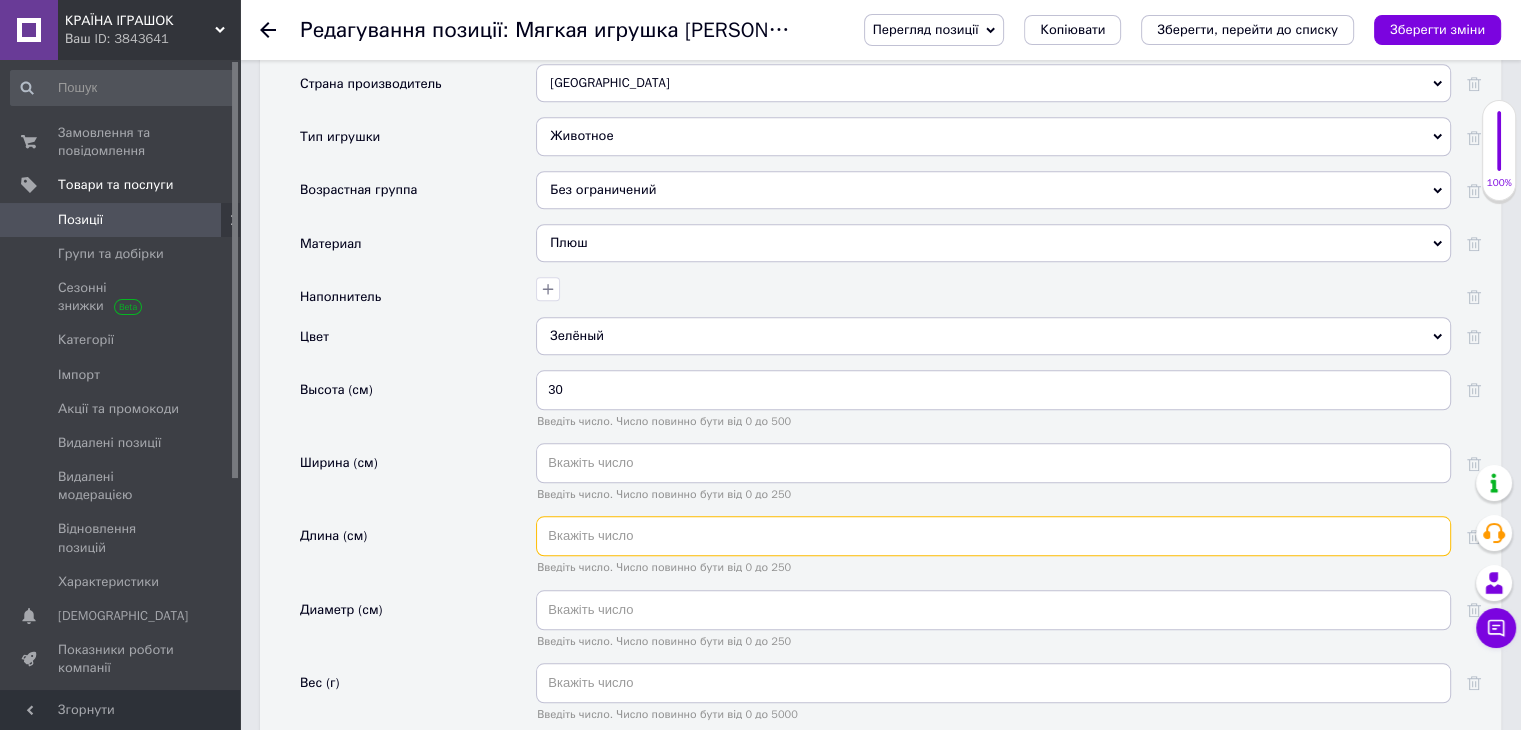 click at bounding box center [993, 536] 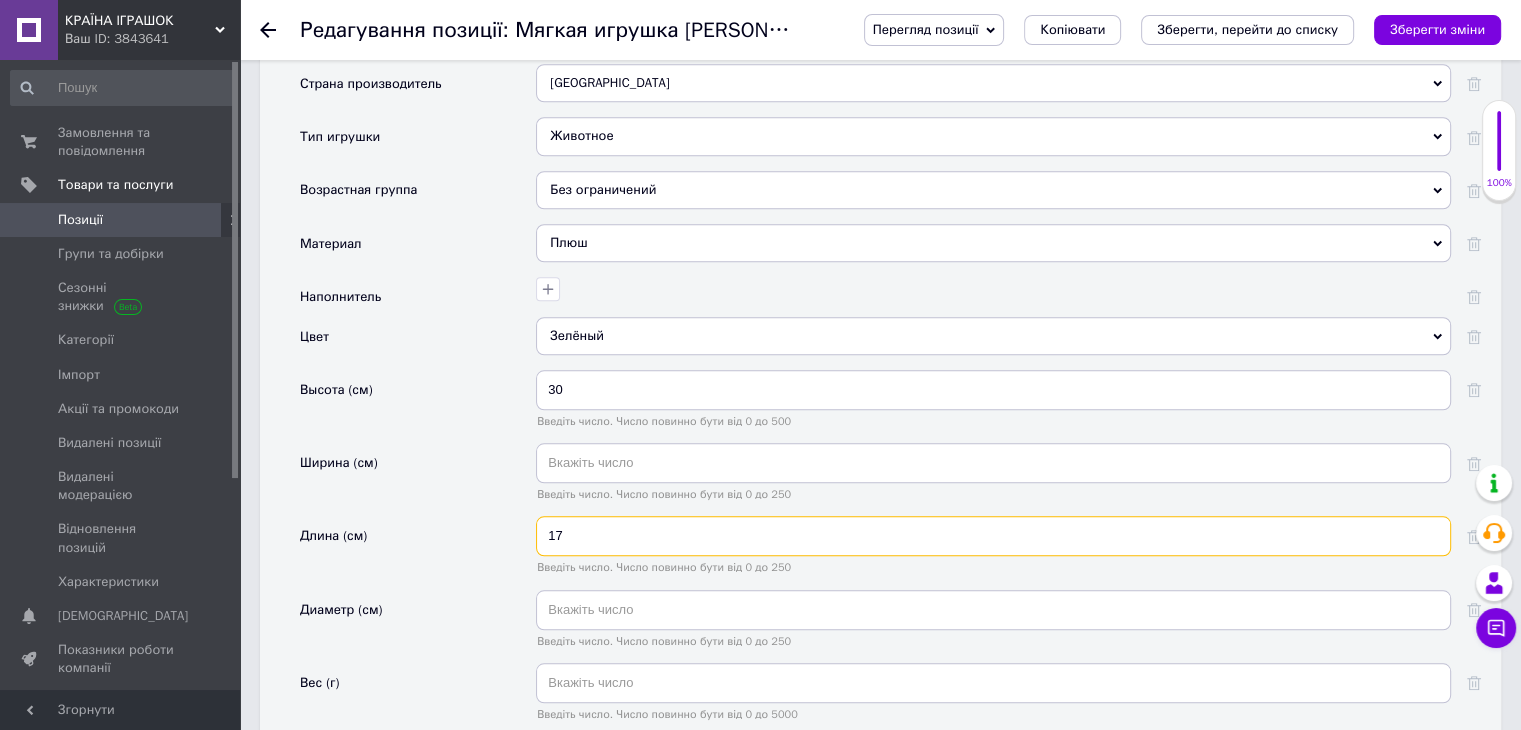 type on "17" 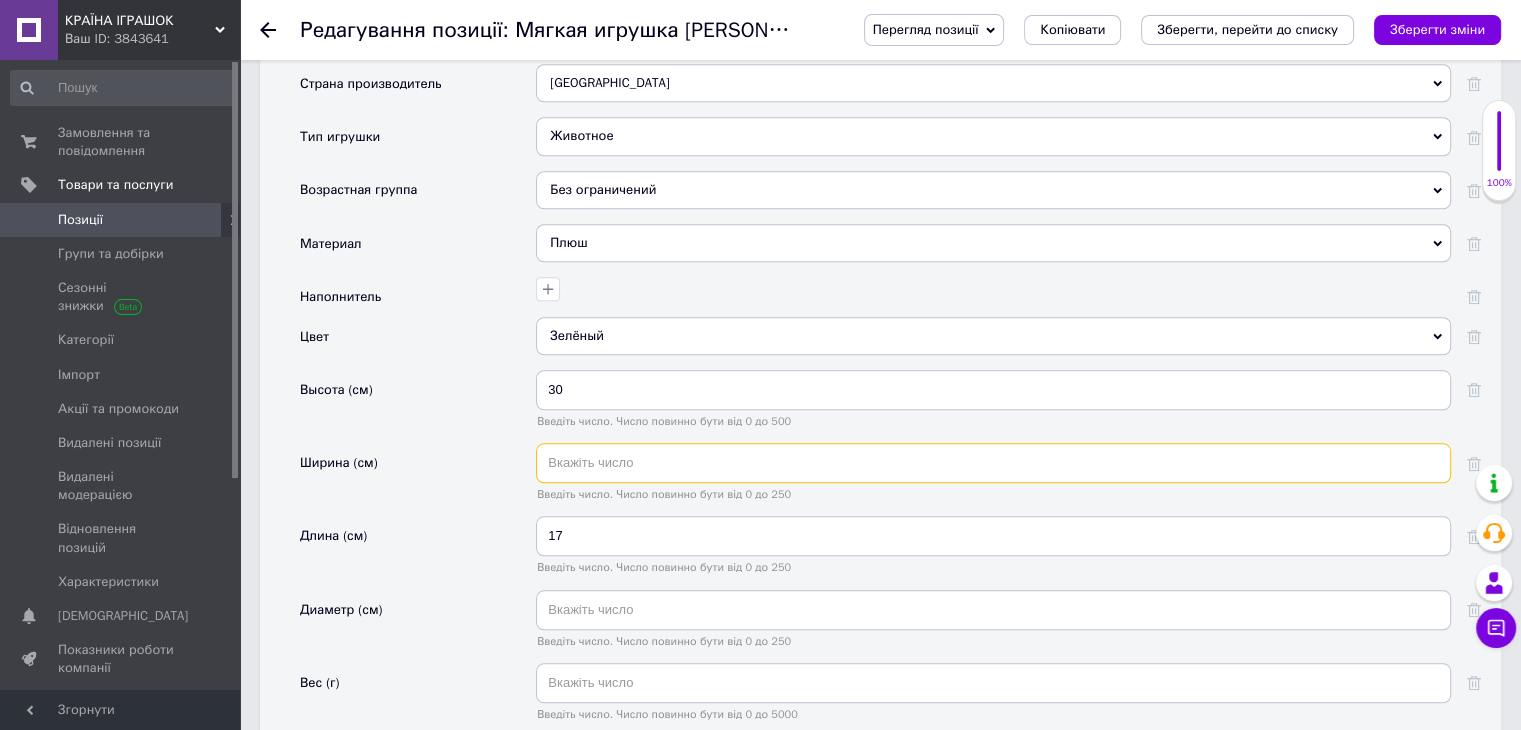 click at bounding box center [993, 463] 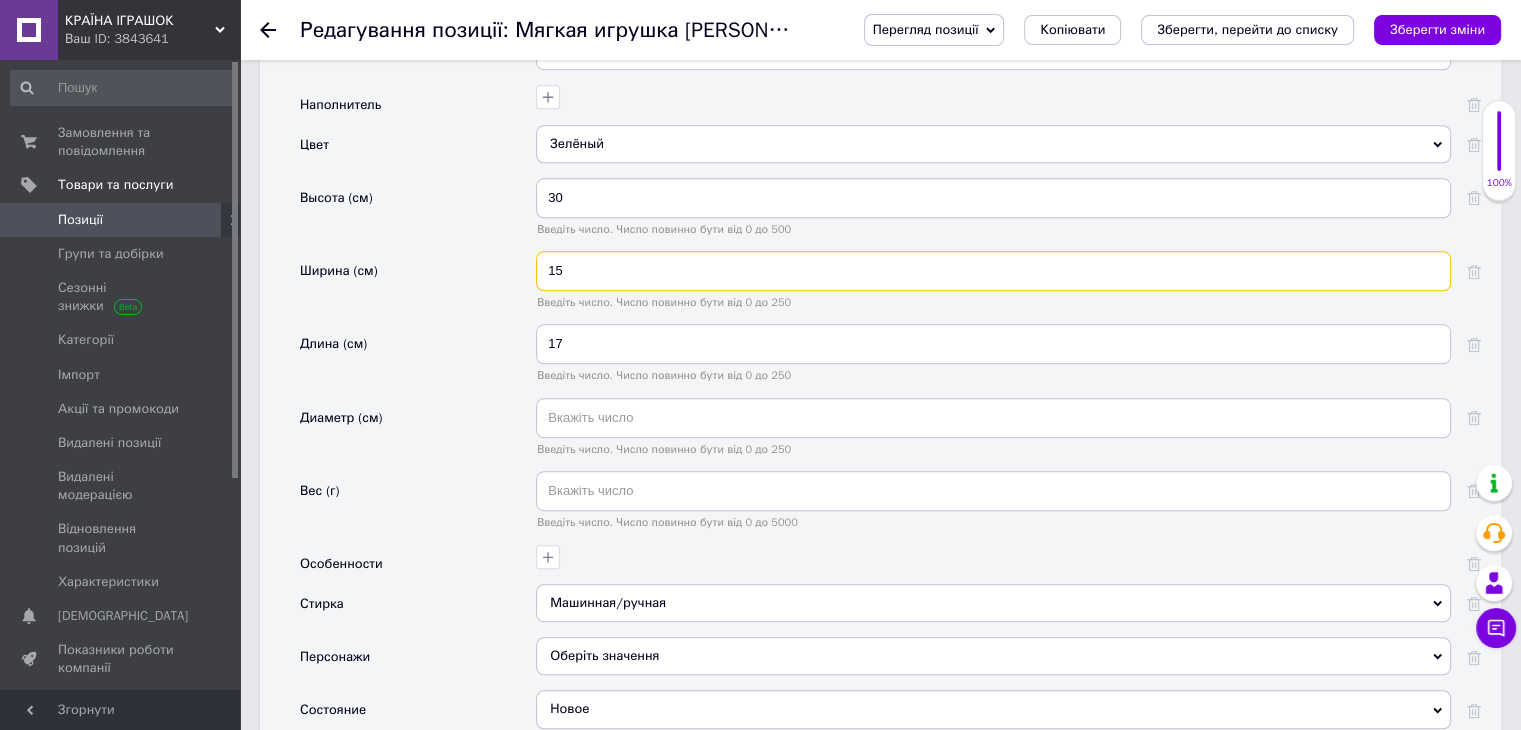 scroll, scrollTop: 2000, scrollLeft: 0, axis: vertical 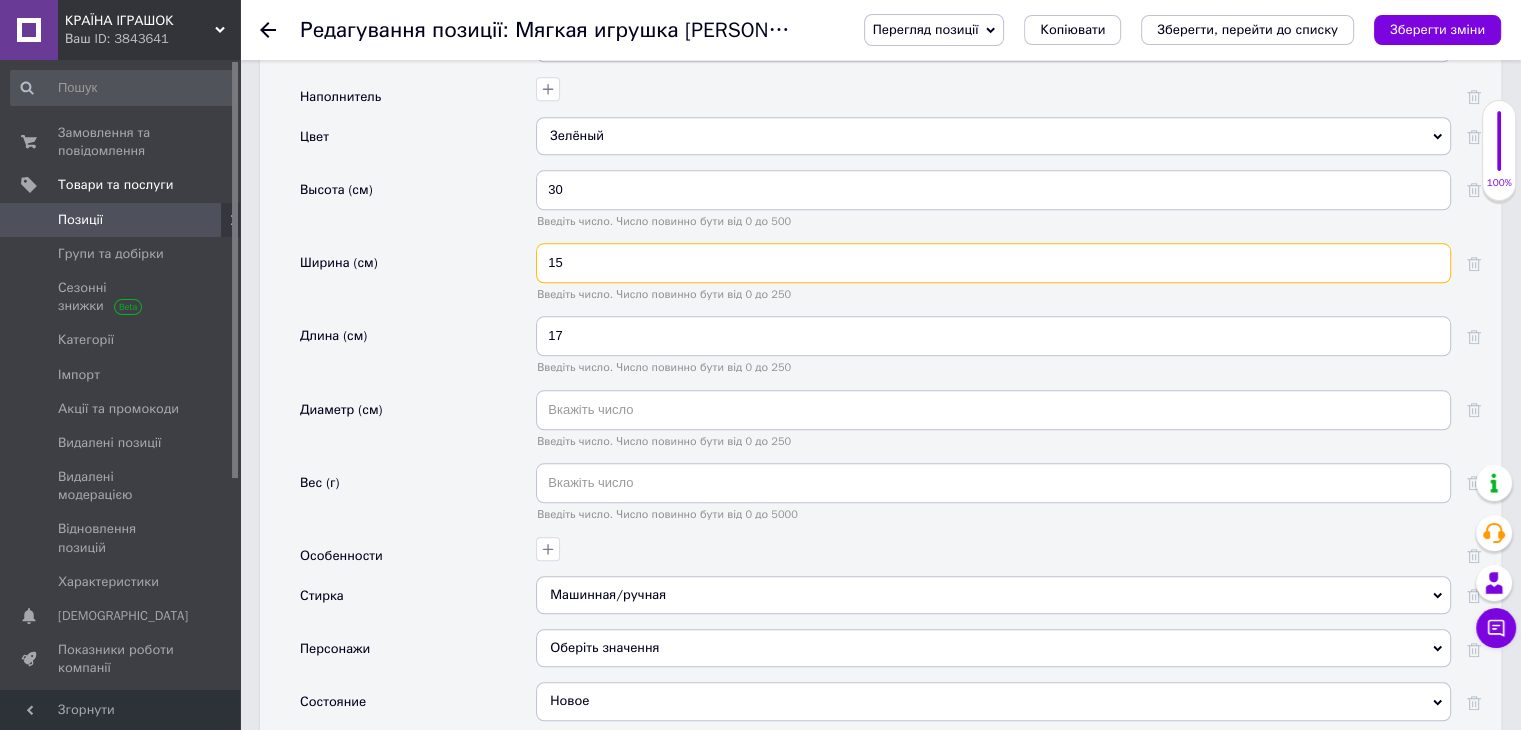type on "15" 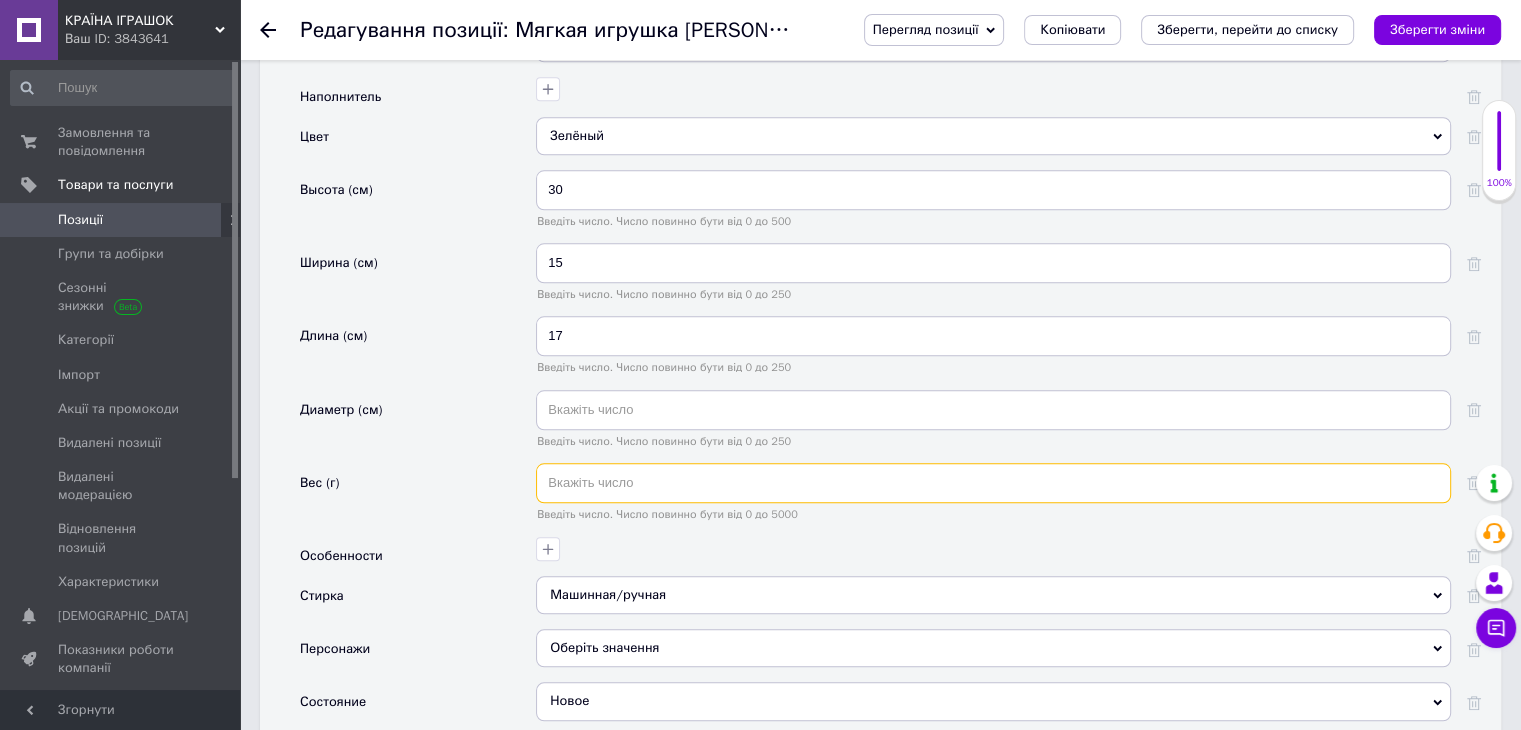 click at bounding box center (993, 483) 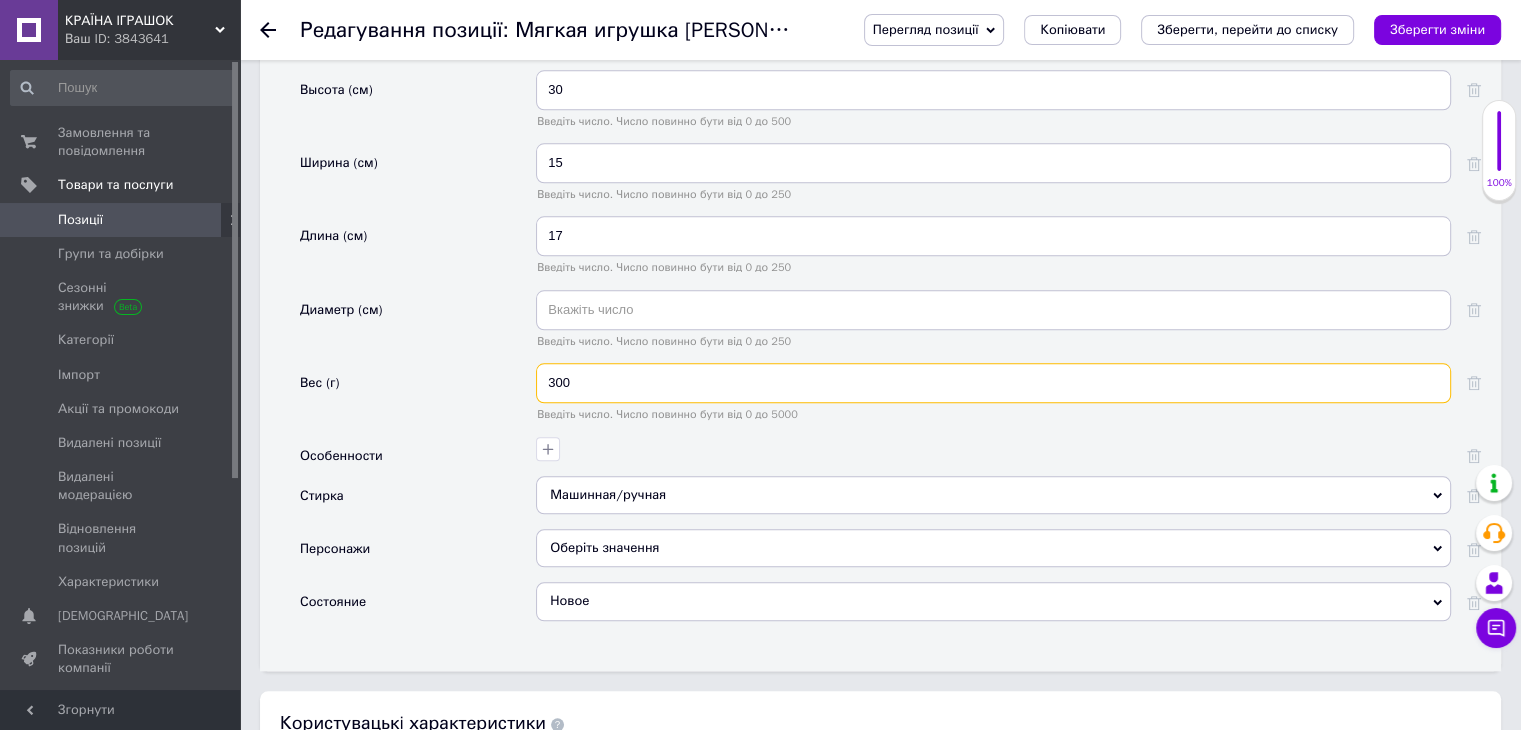scroll, scrollTop: 2300, scrollLeft: 0, axis: vertical 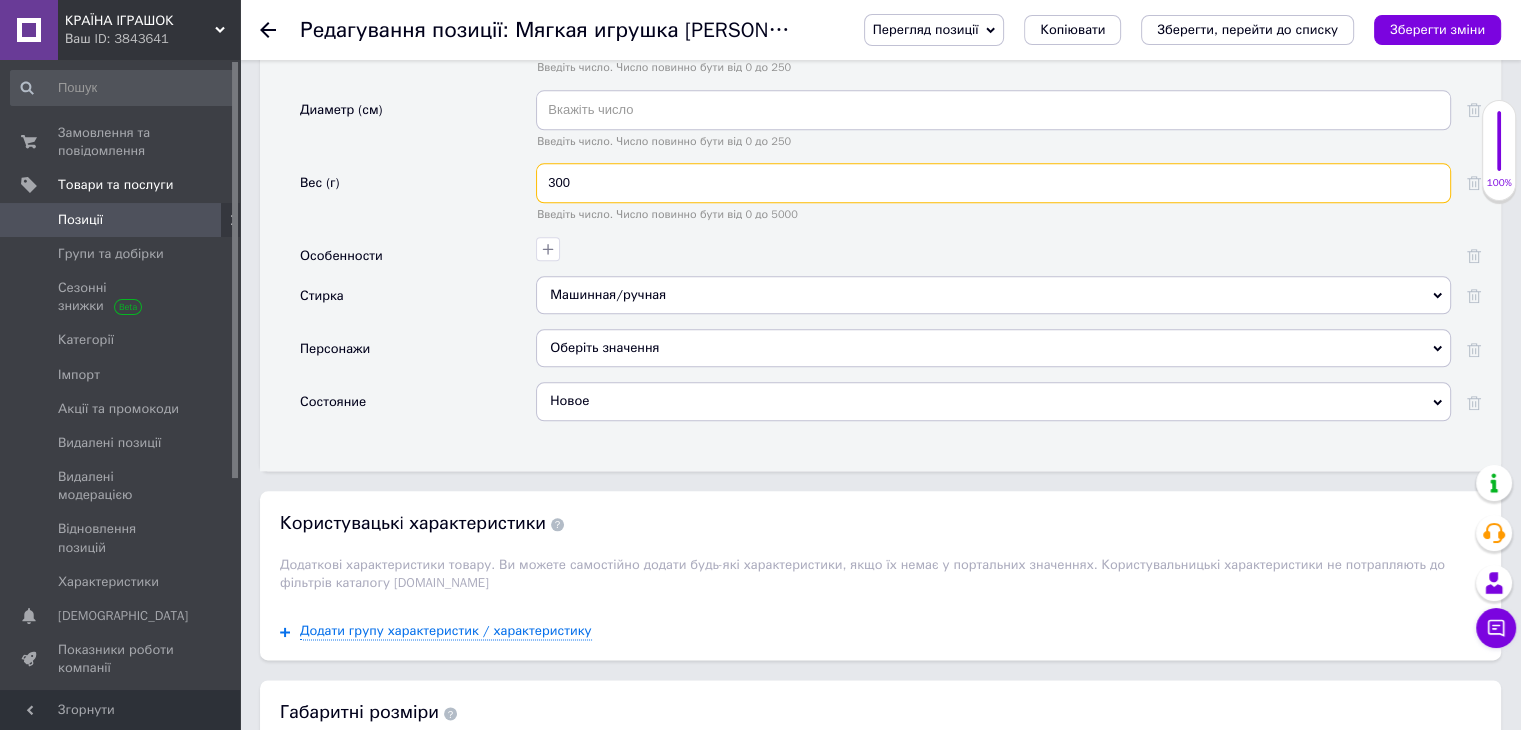 type on "300" 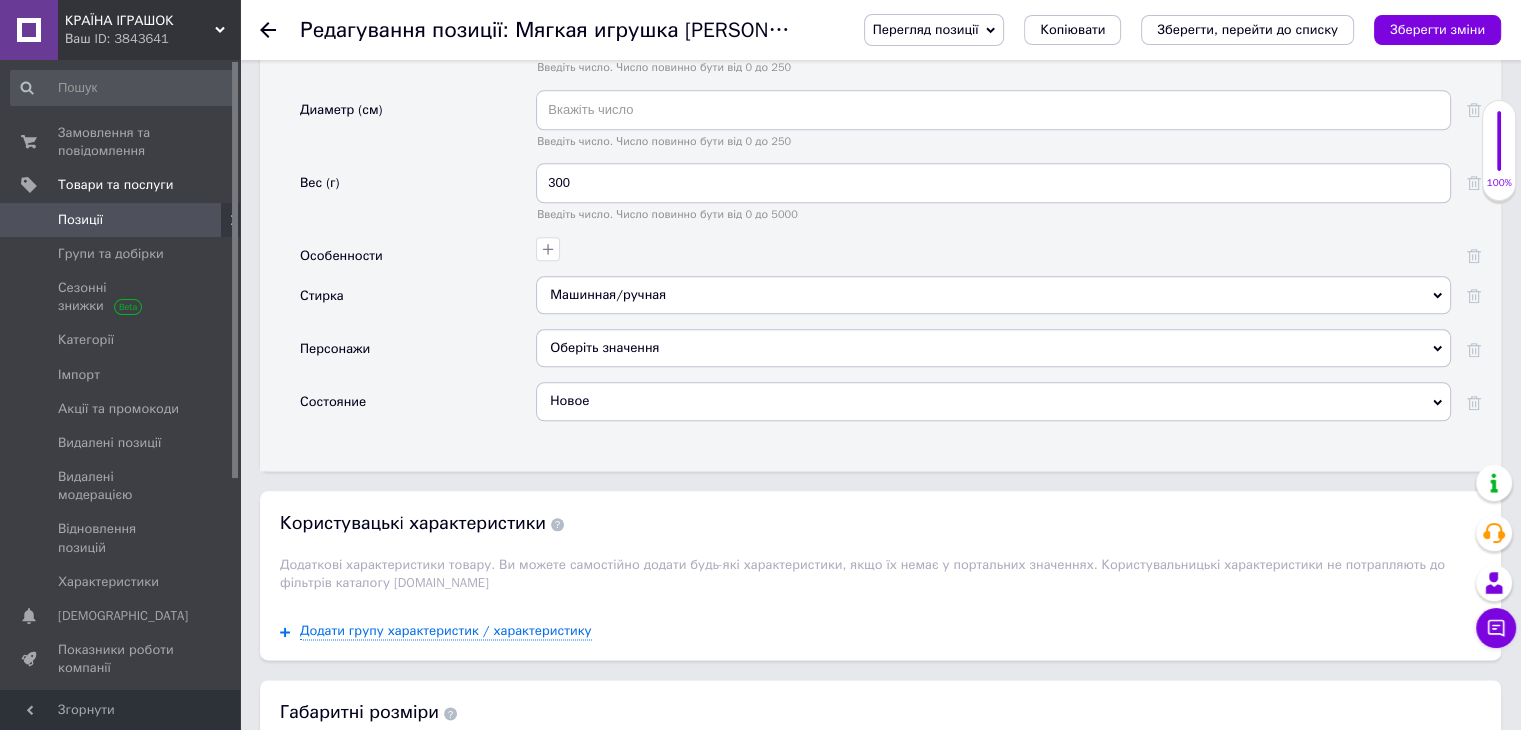 click 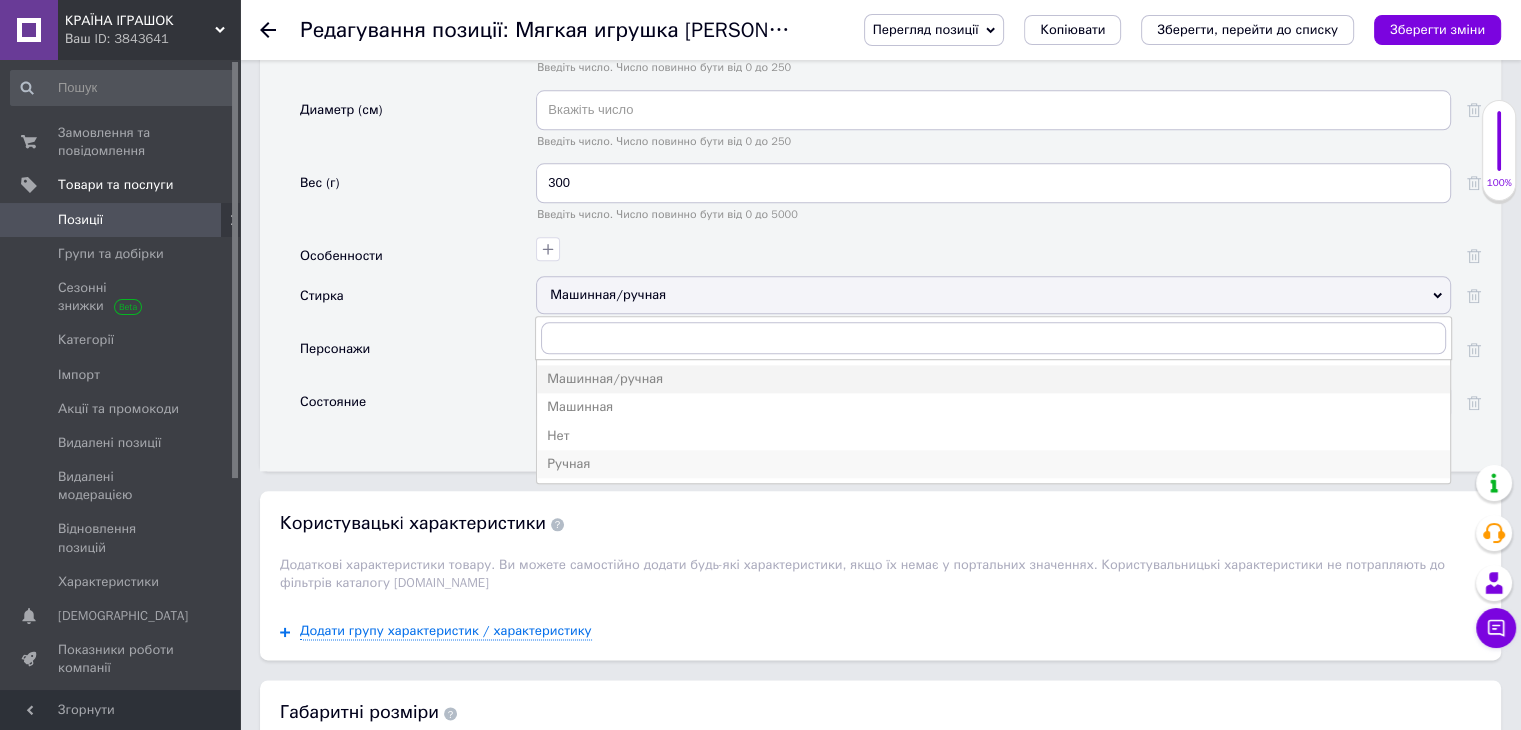 click on "Ручная" at bounding box center [993, 464] 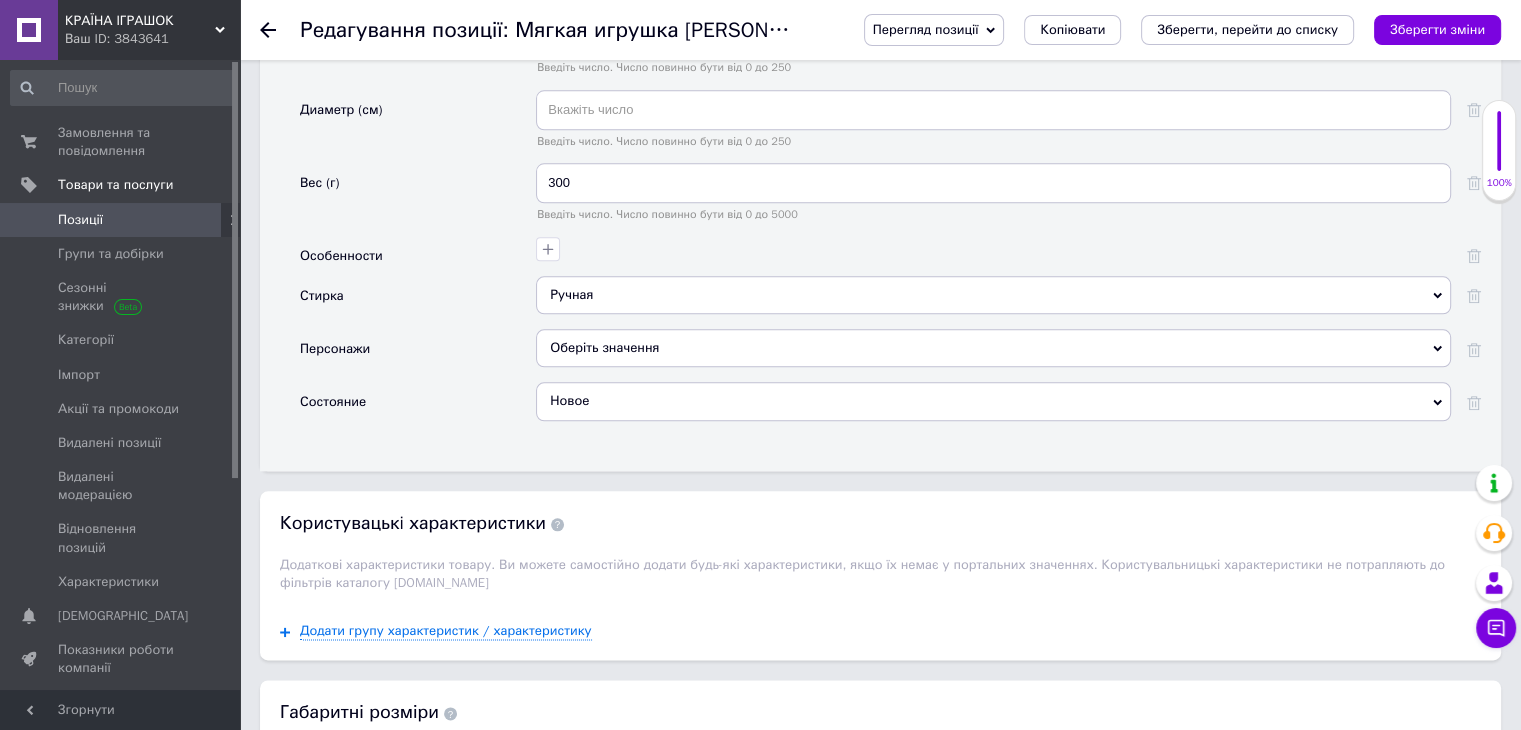 scroll, scrollTop: 2700, scrollLeft: 0, axis: vertical 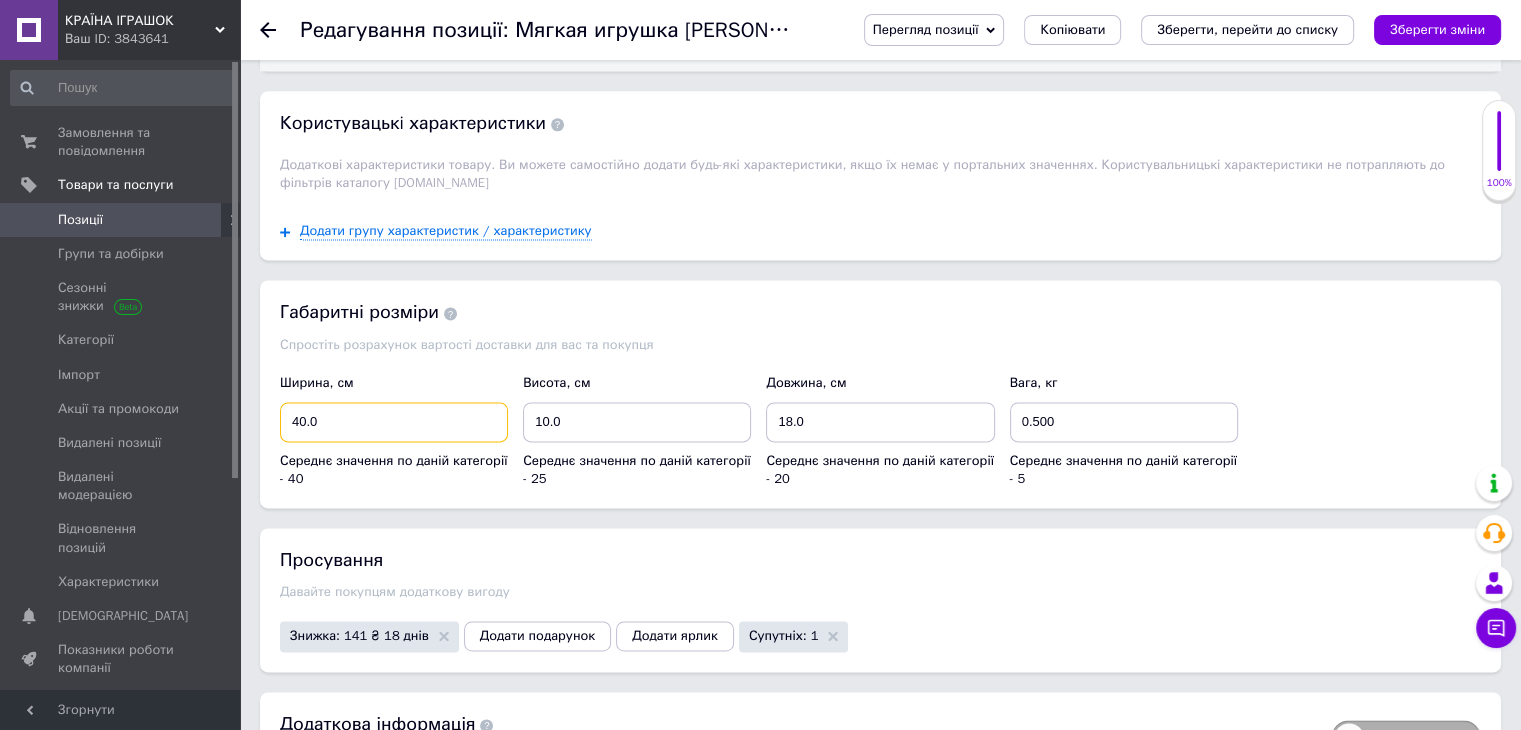 drag, startPoint x: 420, startPoint y: 397, endPoint x: 276, endPoint y: 390, distance: 144.17004 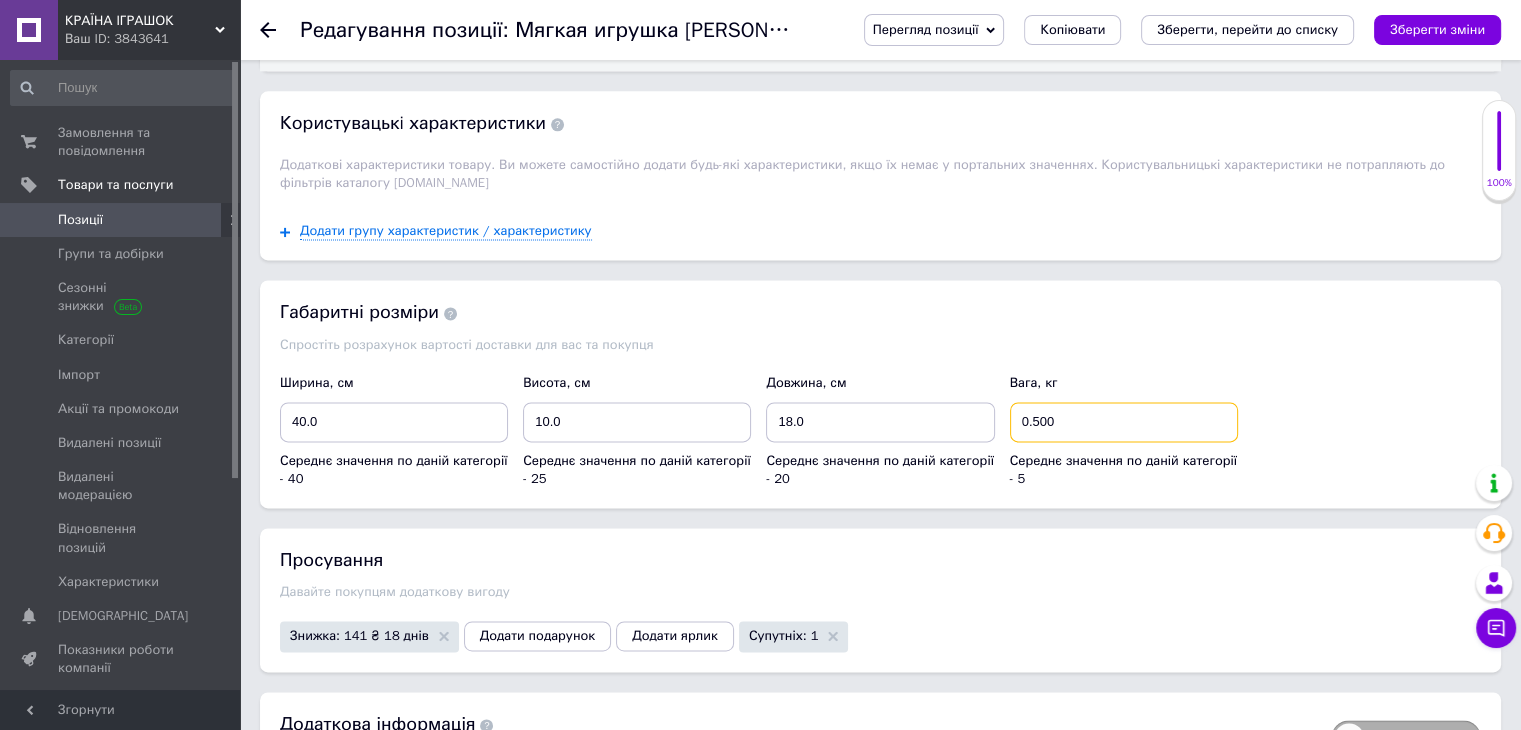 drag, startPoint x: 1066, startPoint y: 413, endPoint x: 997, endPoint y: 416, distance: 69.065186 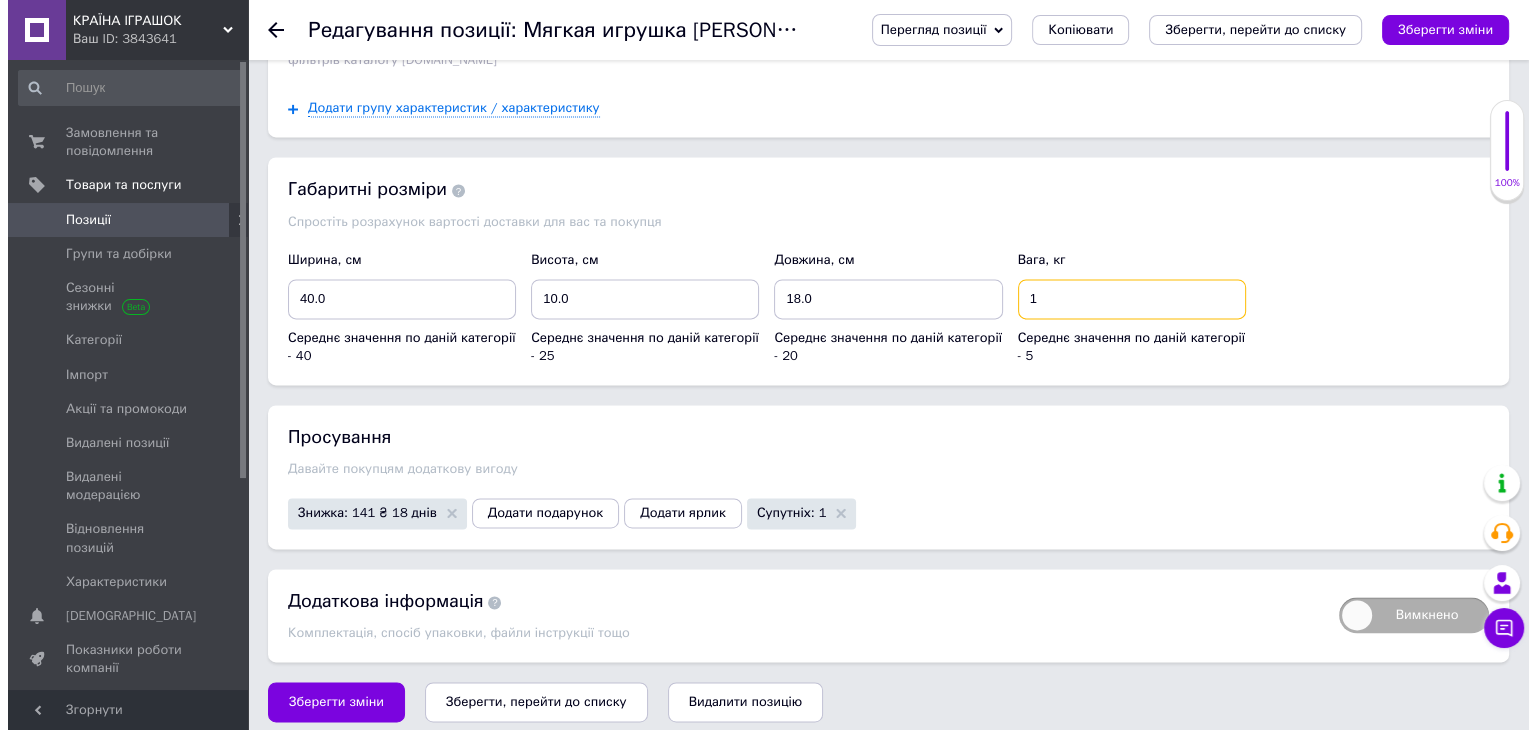 scroll, scrollTop: 2824, scrollLeft: 0, axis: vertical 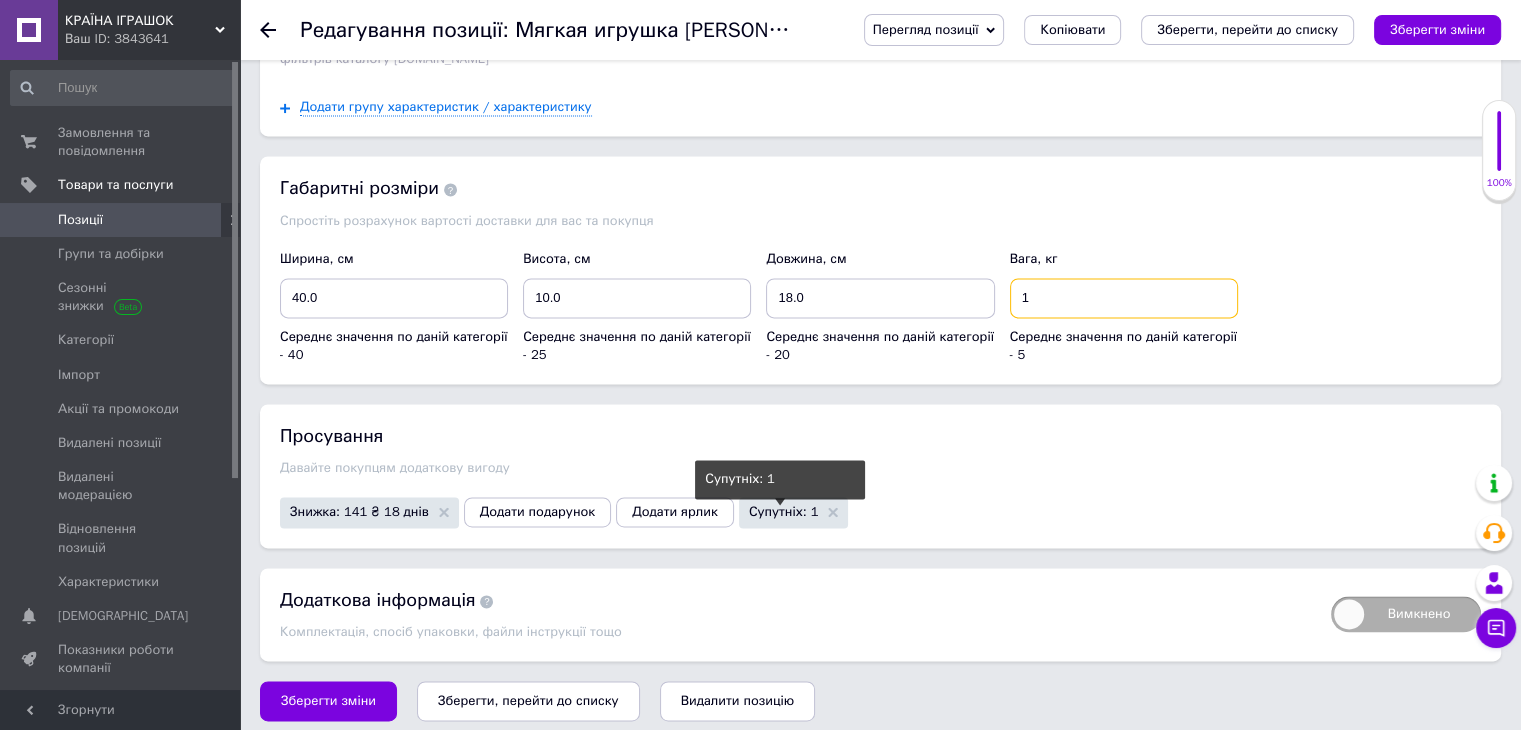 type on "1" 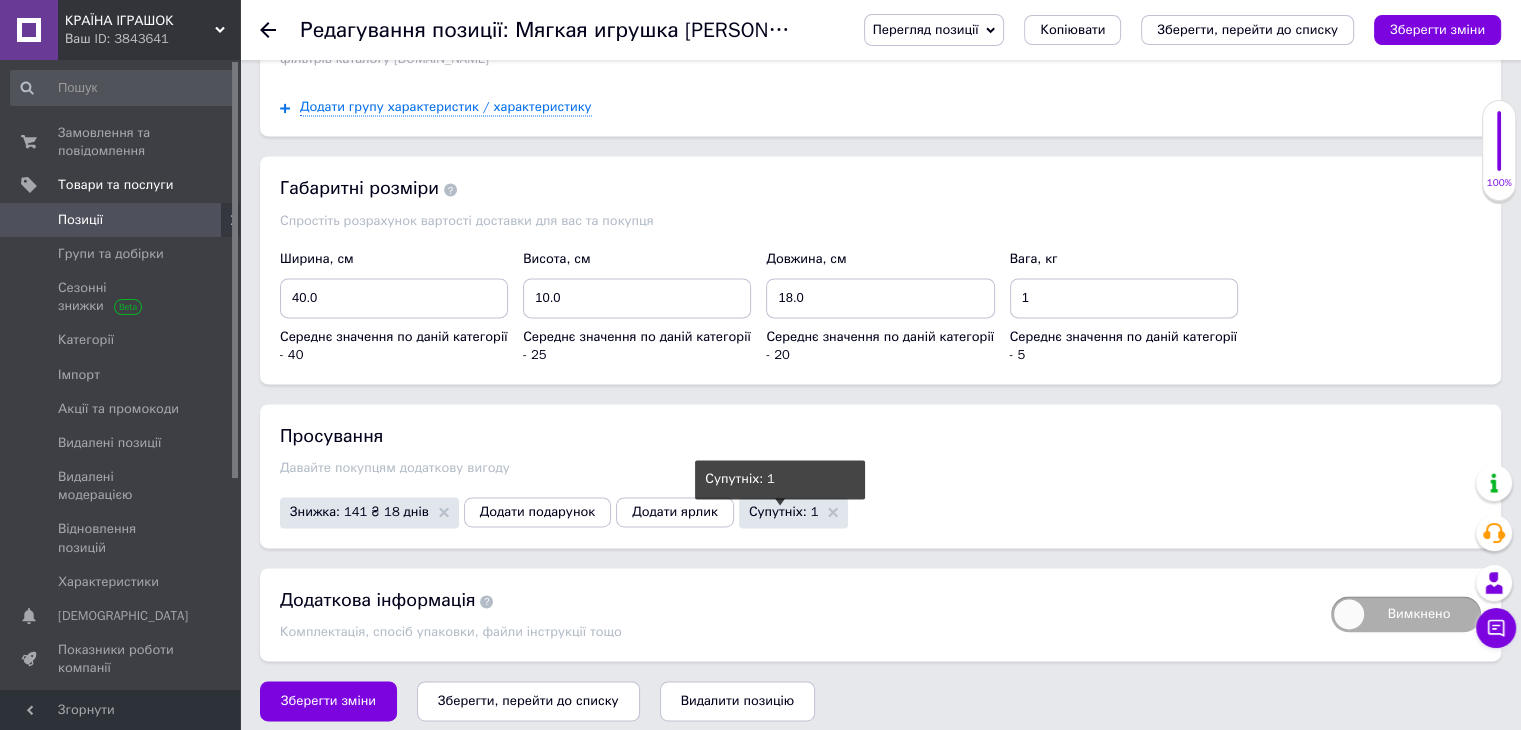 click on "Супутніх: 1" at bounding box center (784, 511) 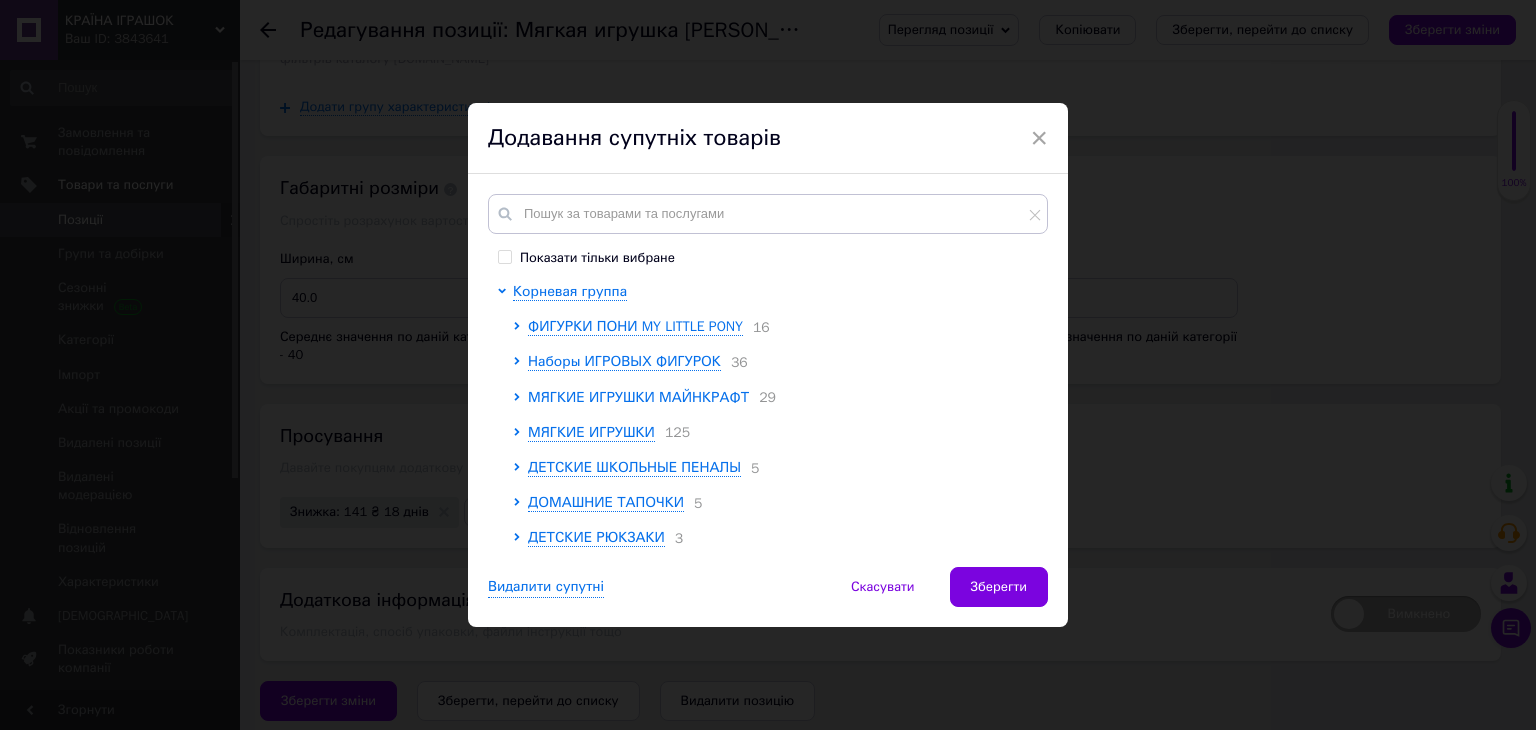 click on "МЯГКИЕ ИГРУШКИ МАЙНКРАФТ" at bounding box center [638, 397] 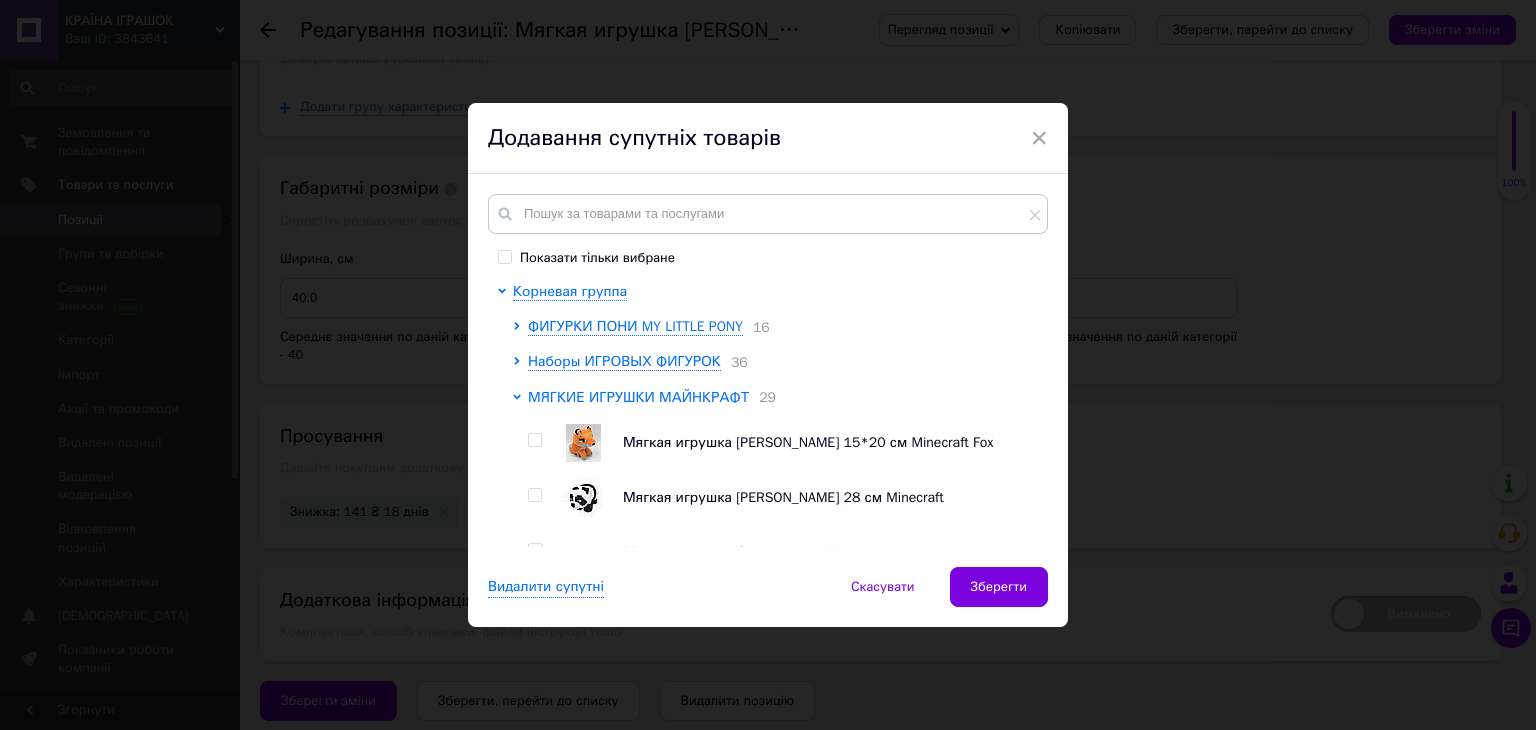 click on "МЯГКИЕ ИГРУШКИ МАЙНКРАФТ" at bounding box center [638, 397] 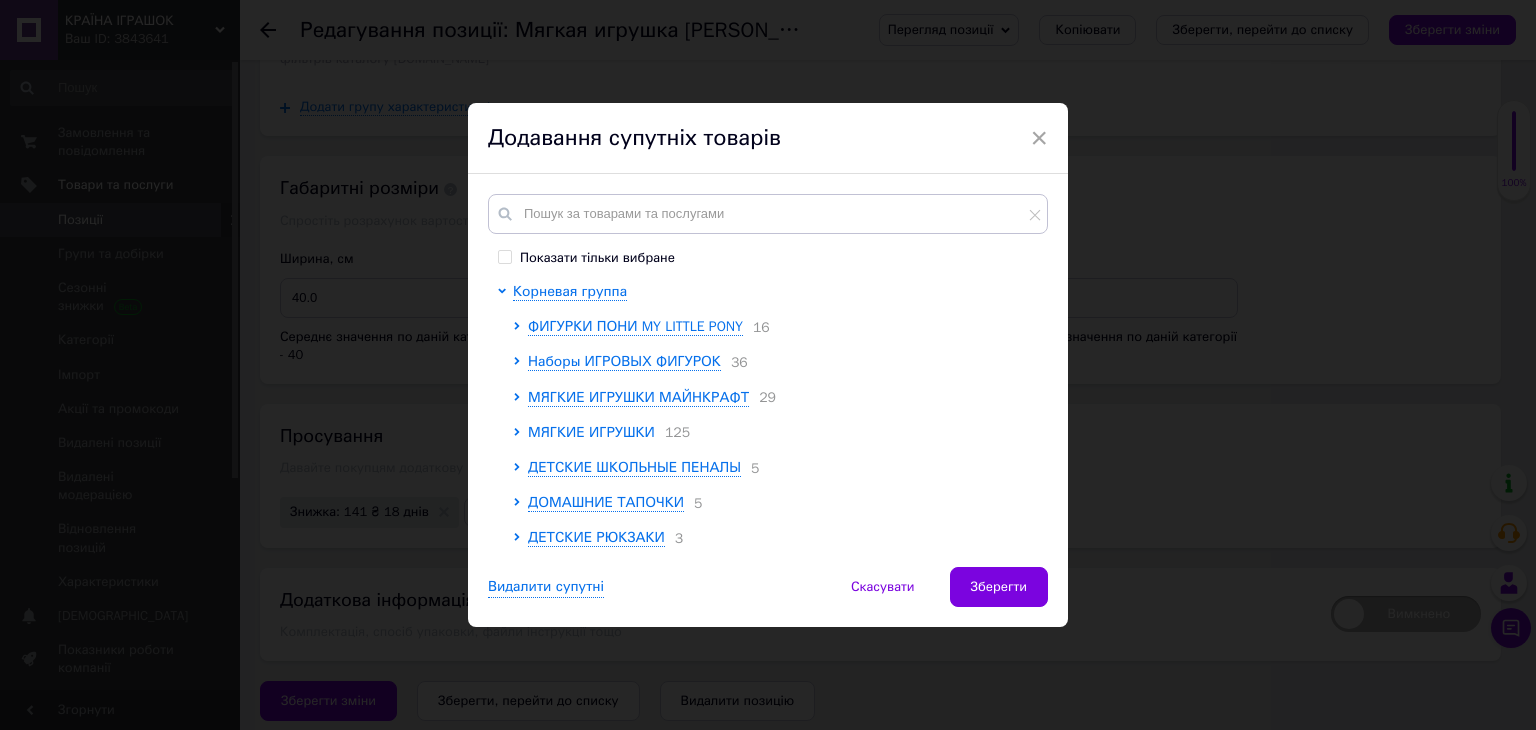 click on "МЯГКИЕ ИГРУШКИ" at bounding box center (591, 432) 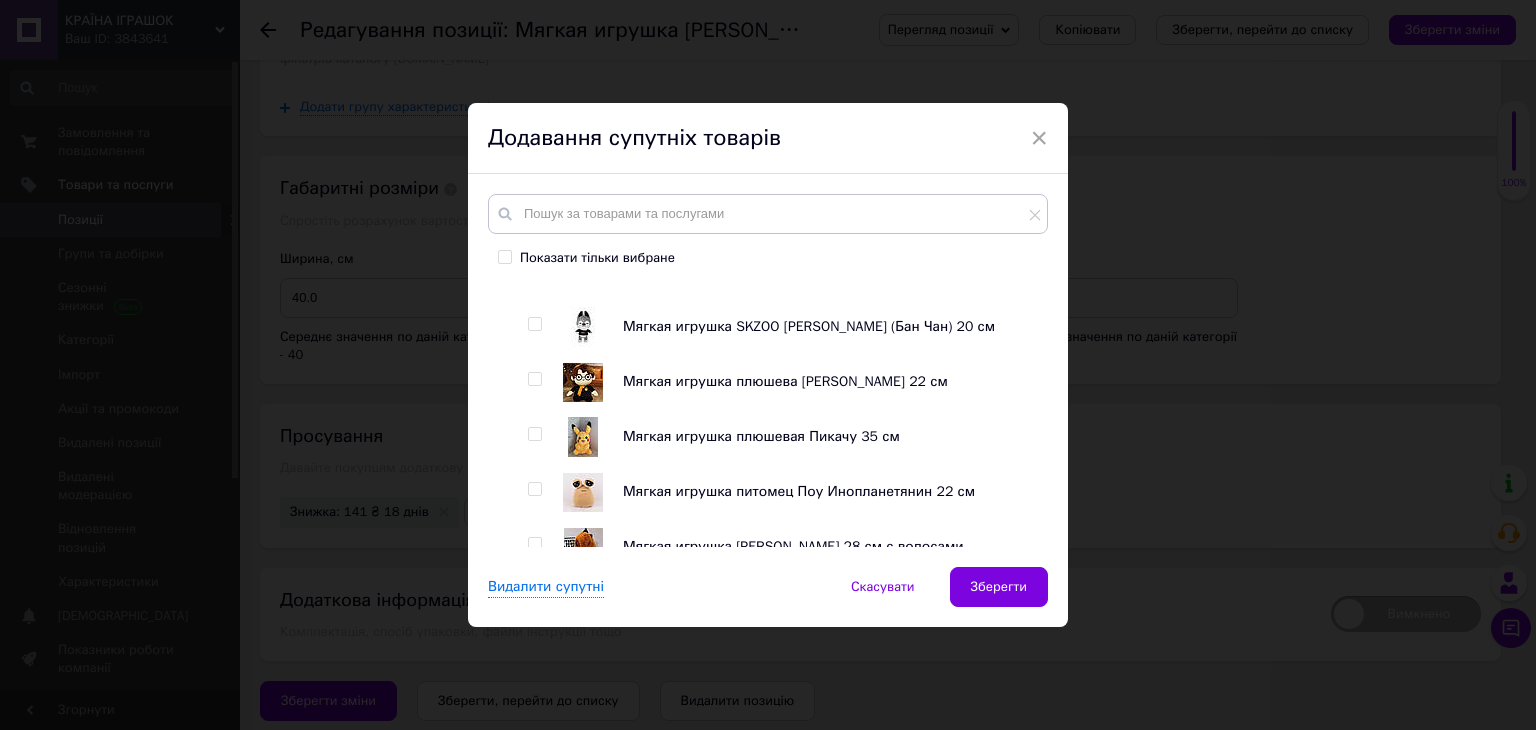 scroll, scrollTop: 500, scrollLeft: 0, axis: vertical 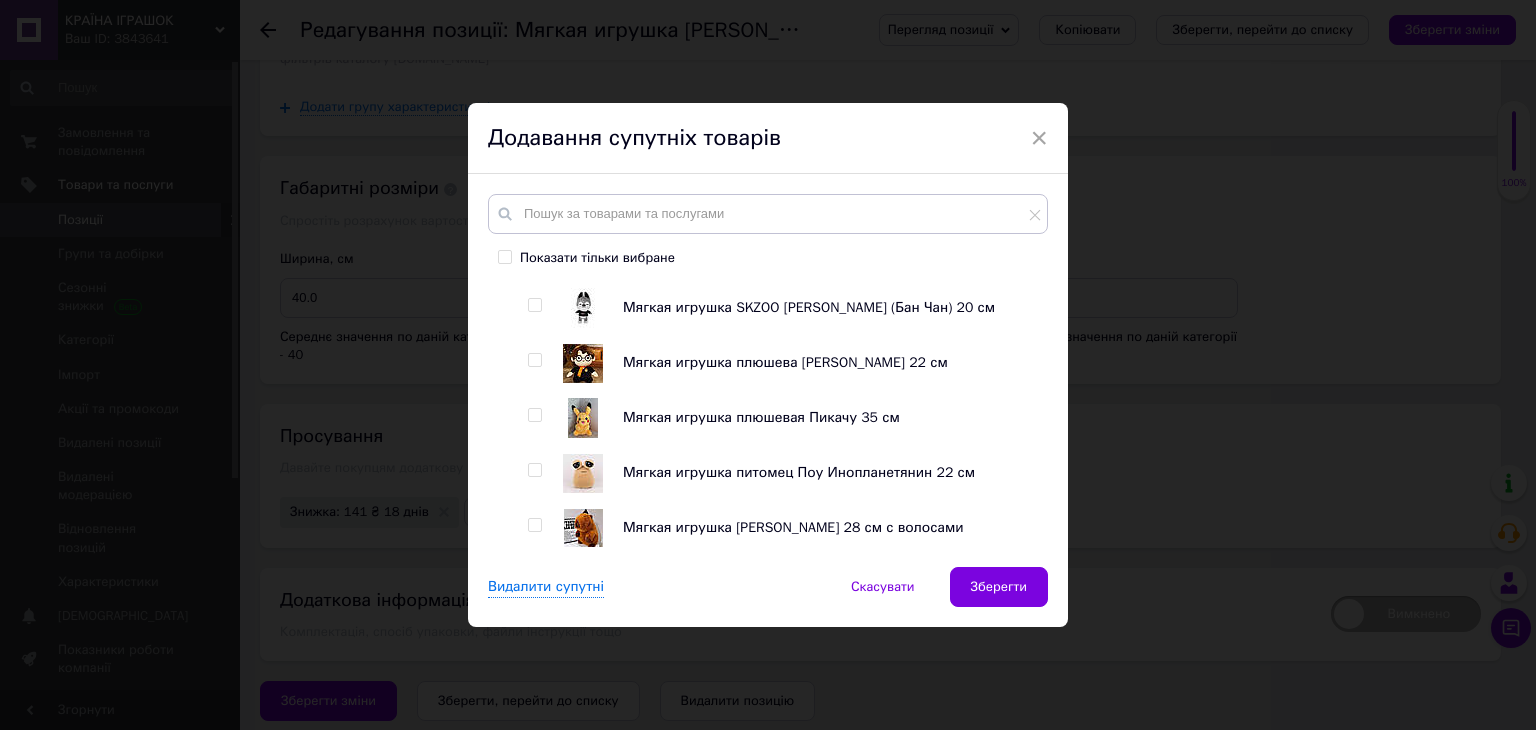 drag, startPoint x: 532, startPoint y: 309, endPoint x: 549, endPoint y: 378, distance: 71.063354 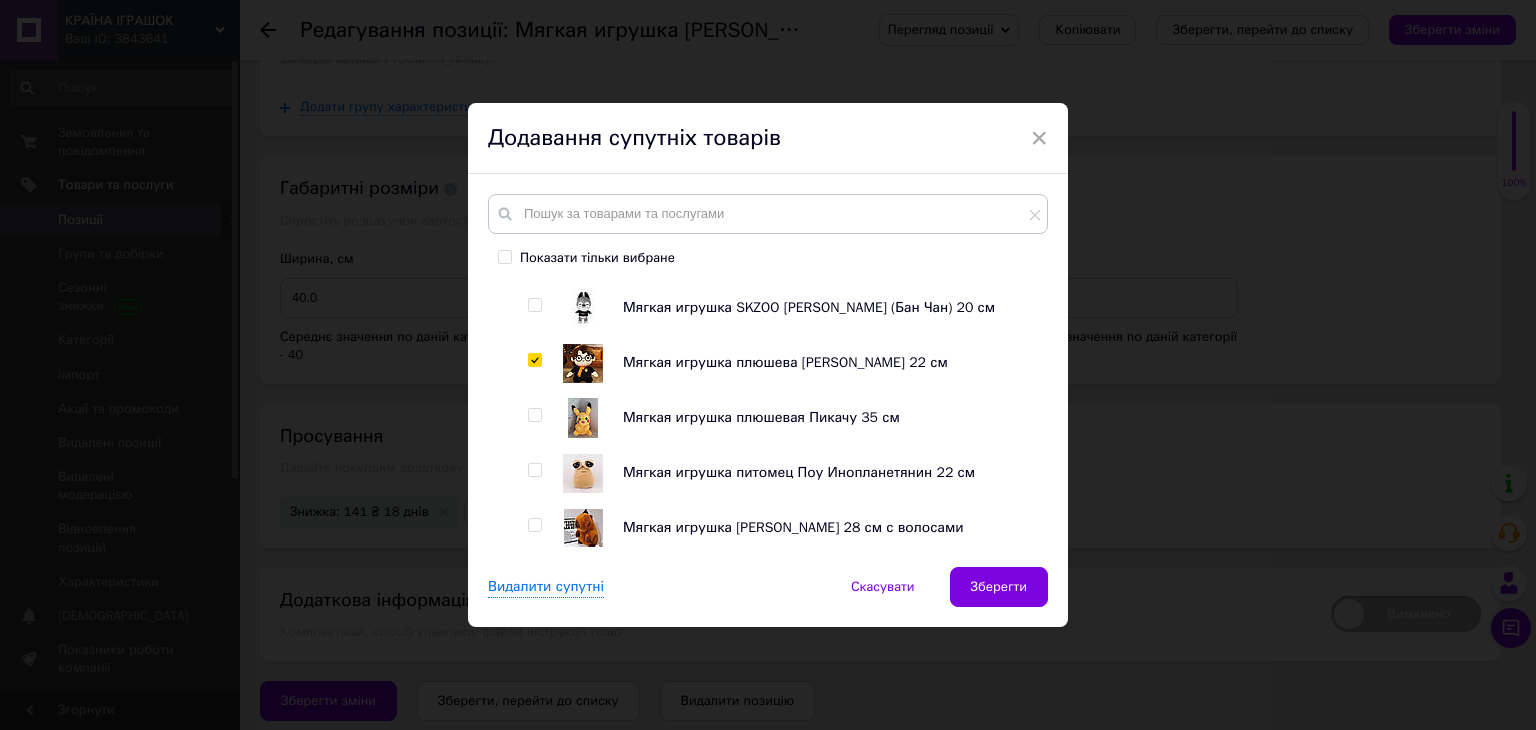 checkbox on "true" 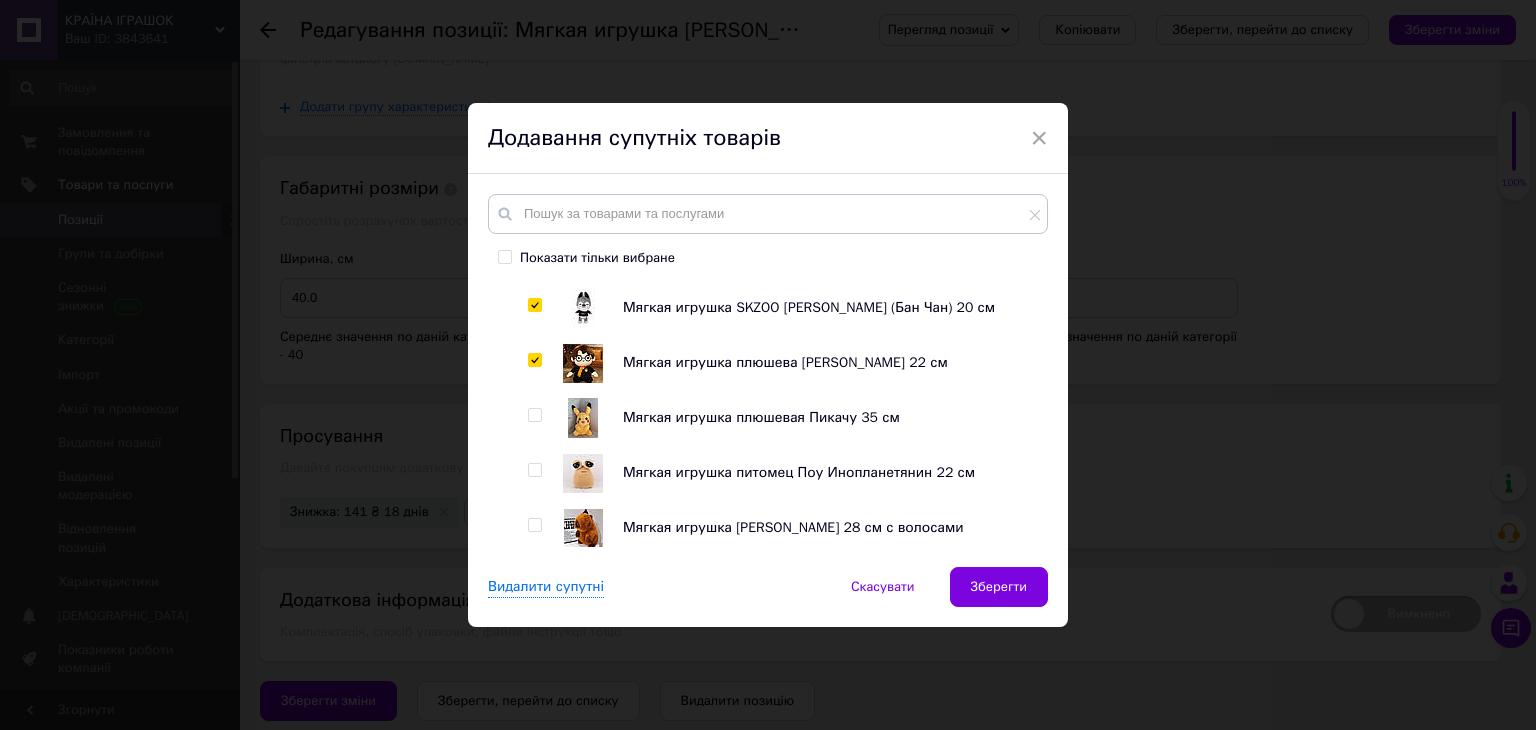 checkbox on "true" 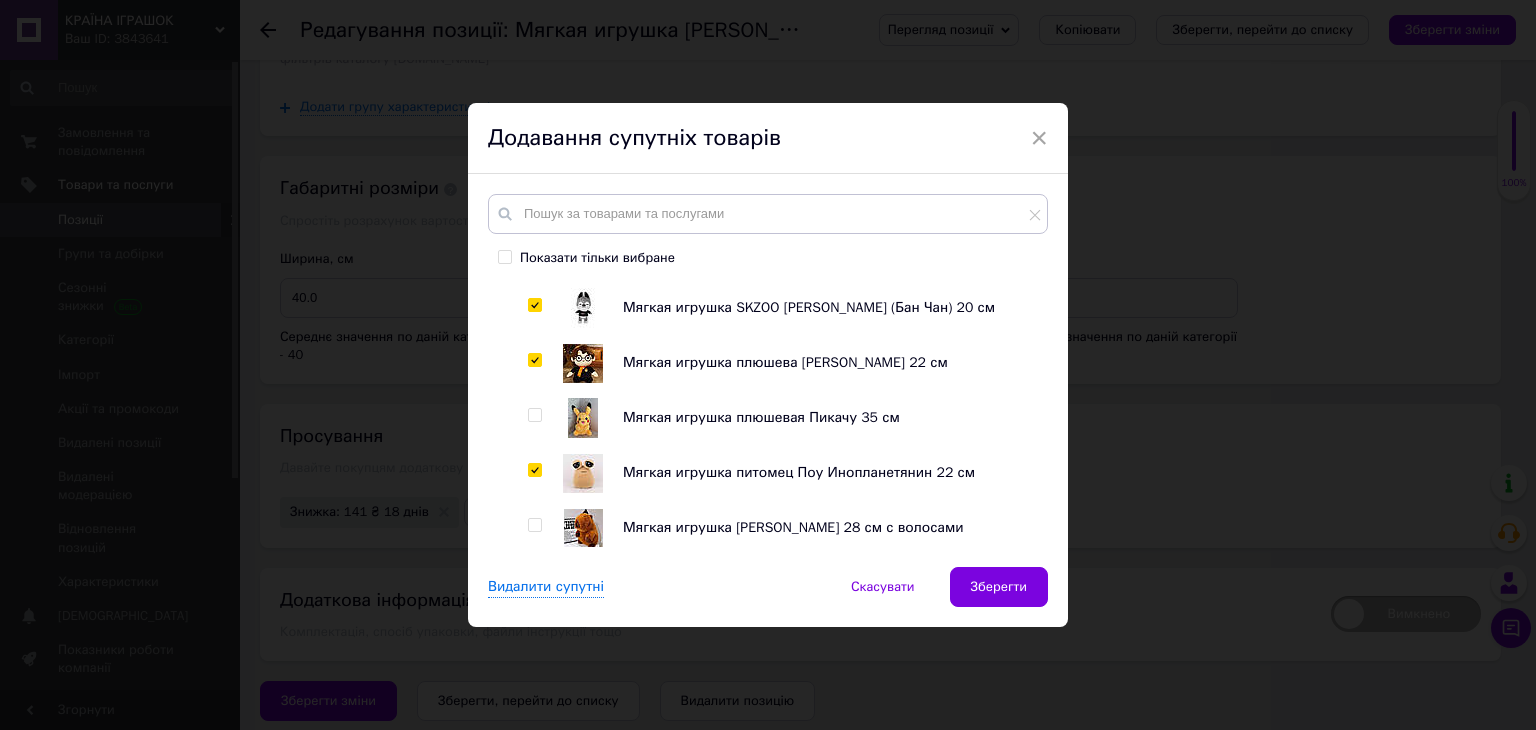 checkbox on "true" 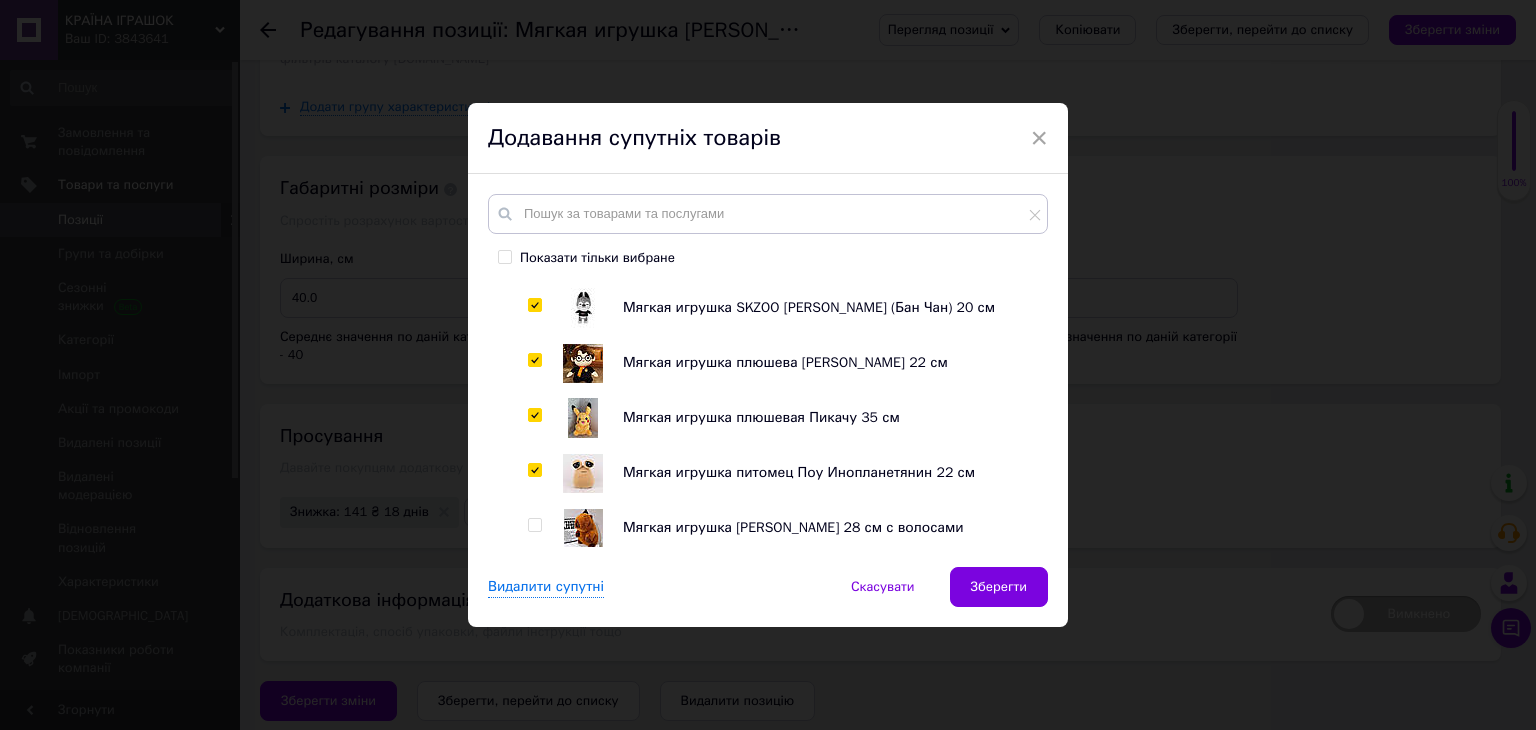 checkbox on "true" 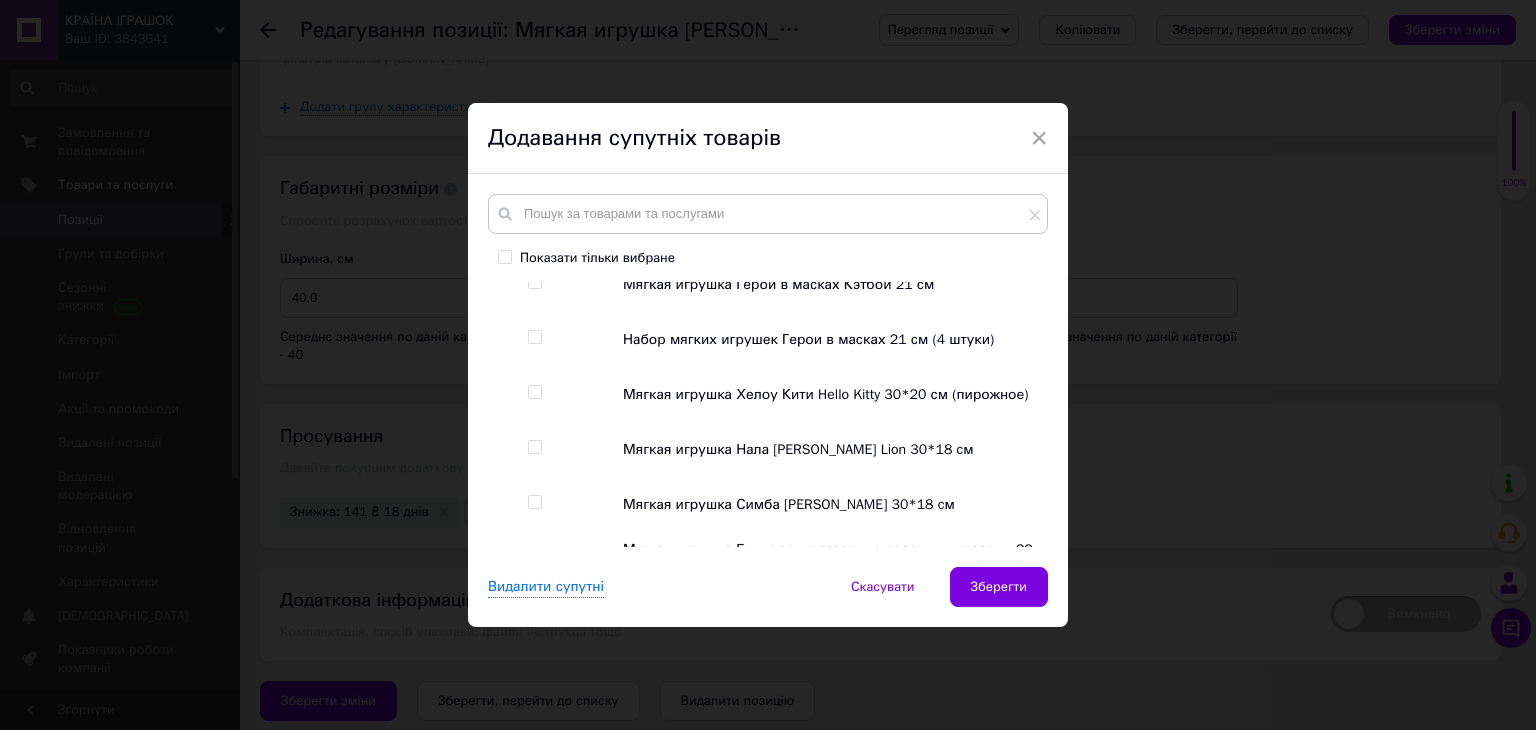 scroll, scrollTop: 3800, scrollLeft: 0, axis: vertical 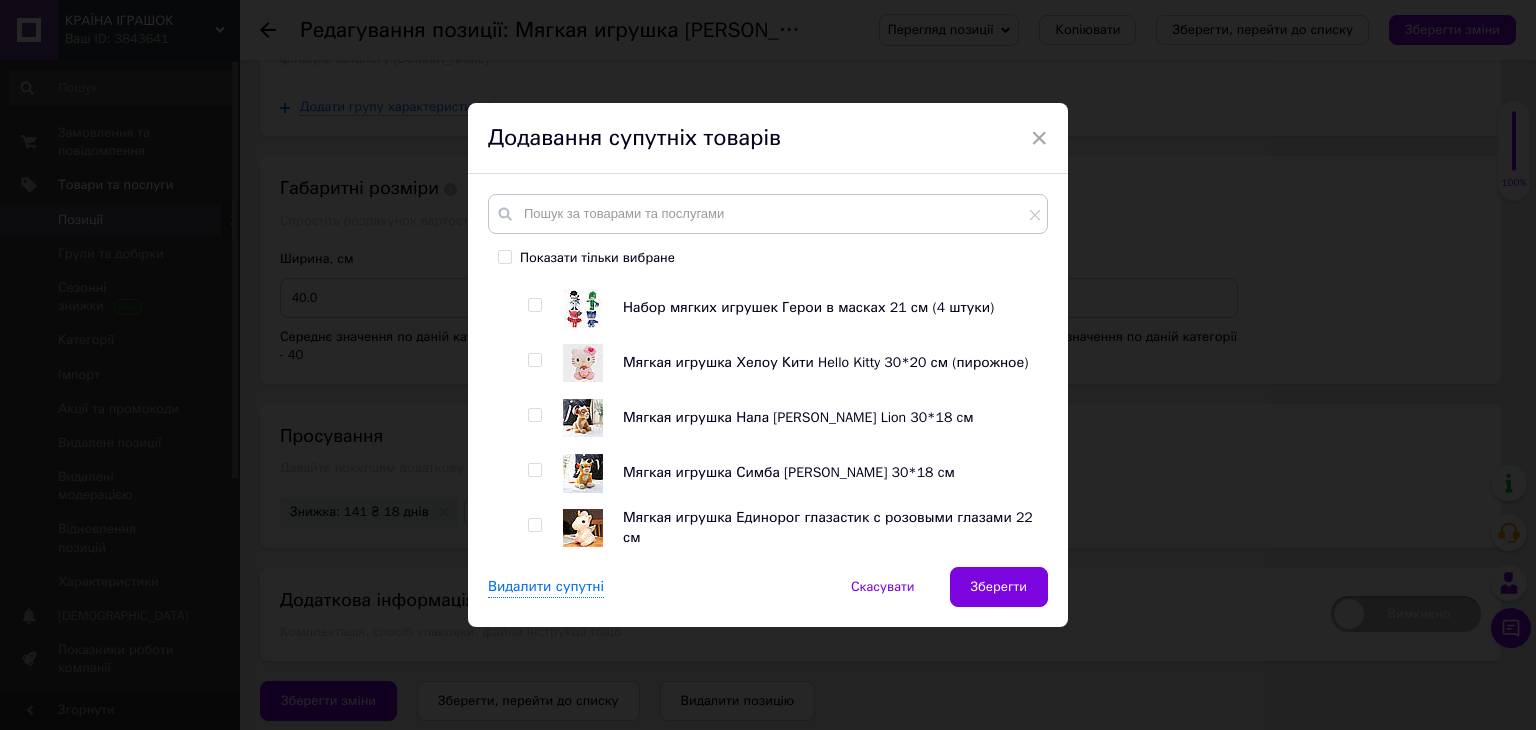 drag, startPoint x: 533, startPoint y: 478, endPoint x: 552, endPoint y: 472, distance: 19.924858 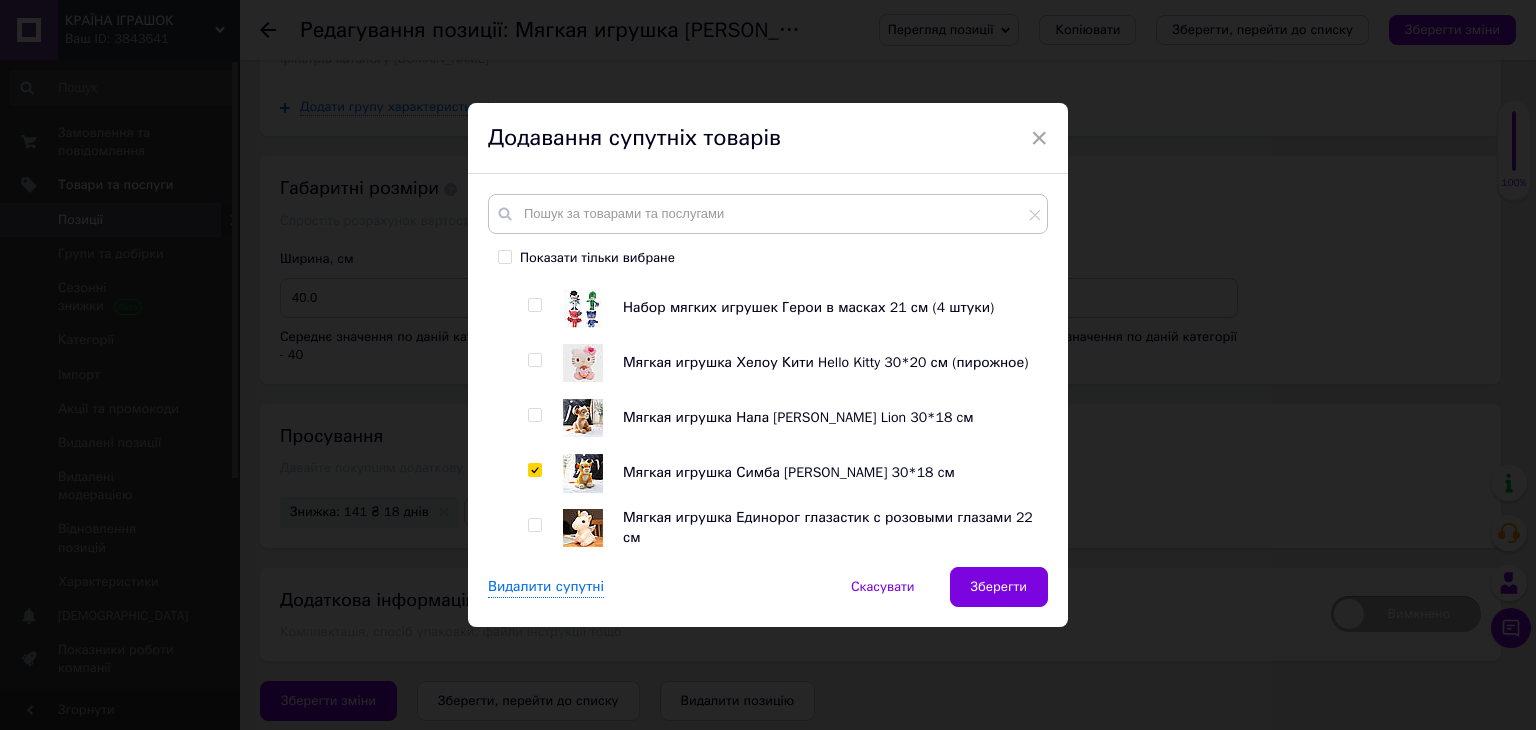 checkbox on "true" 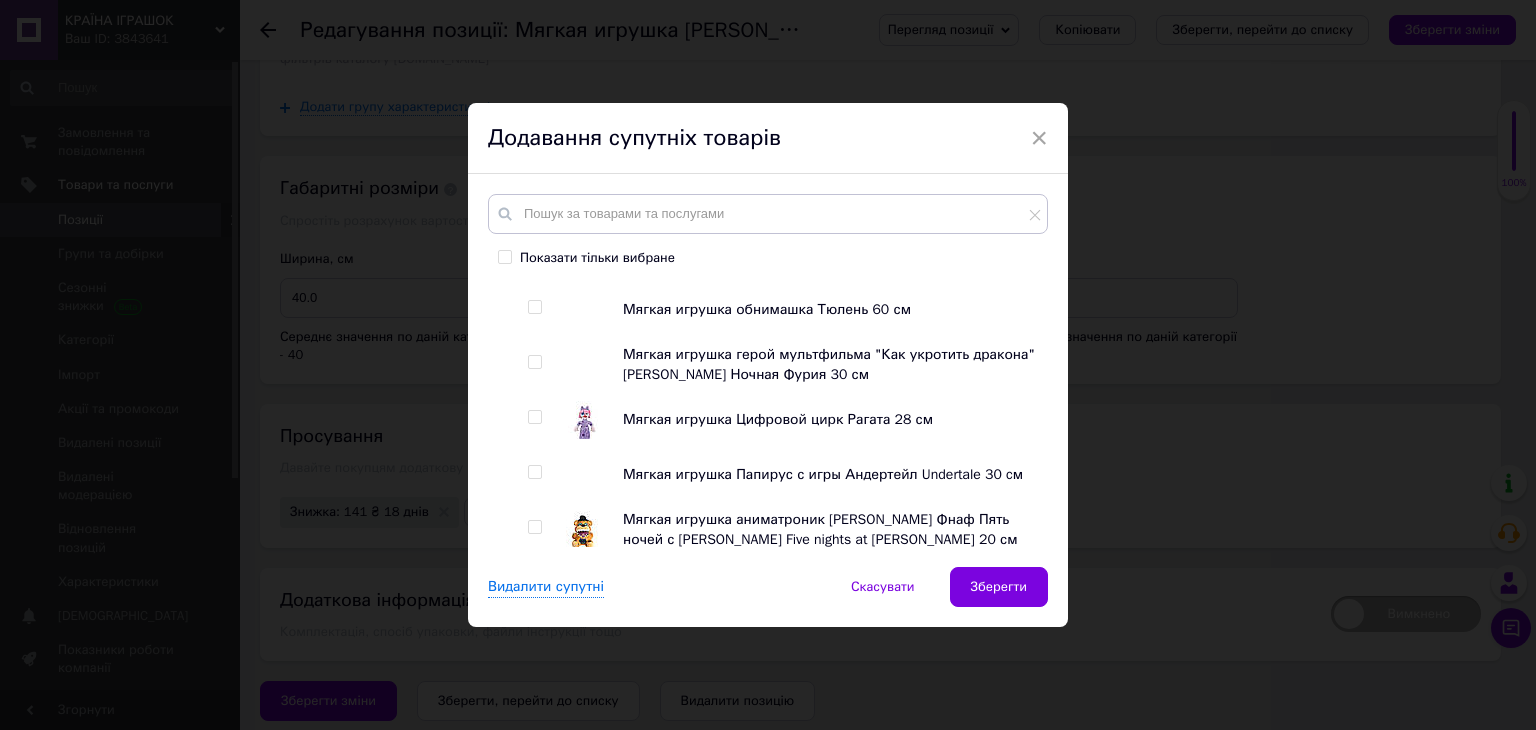 scroll, scrollTop: 4600, scrollLeft: 0, axis: vertical 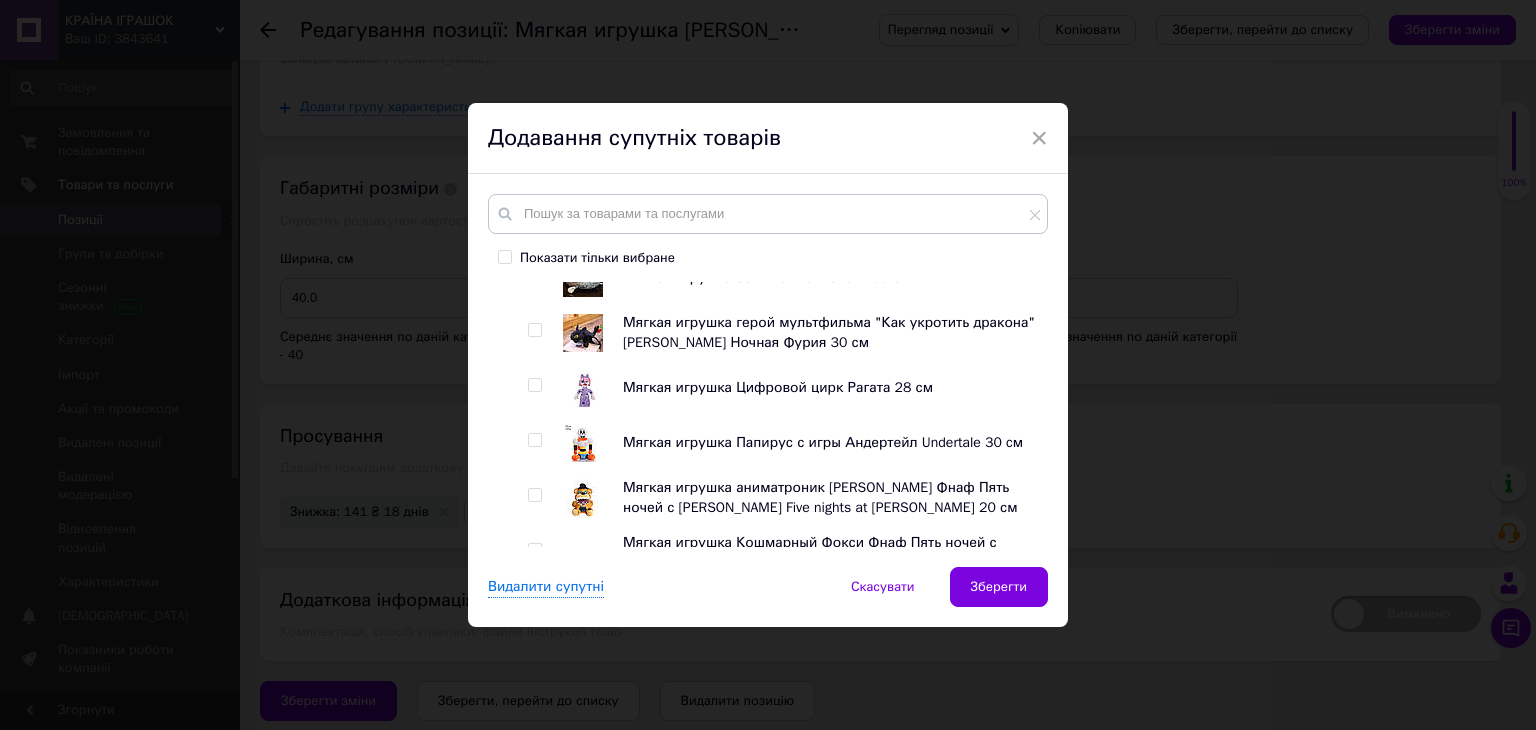 click at bounding box center [534, 440] 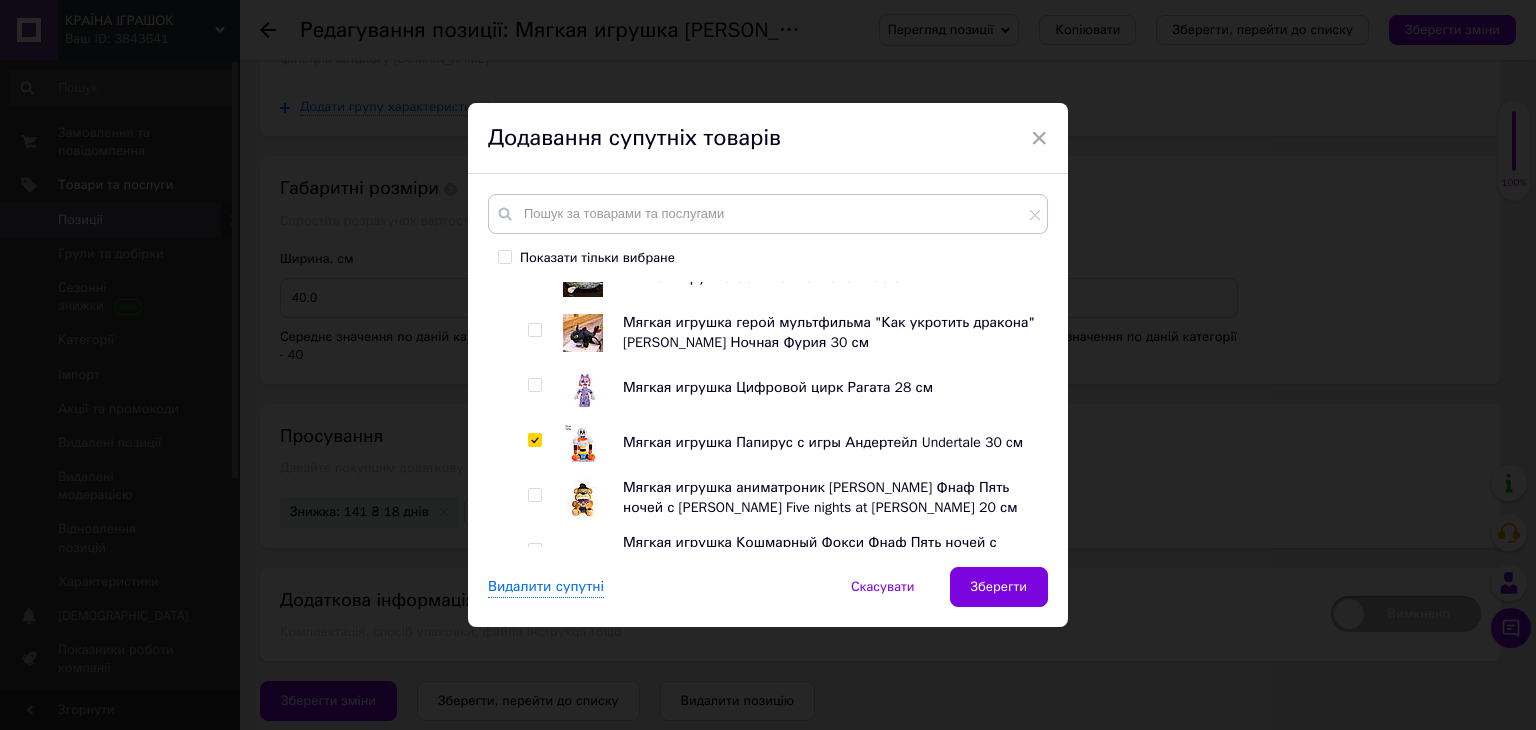 checkbox on "true" 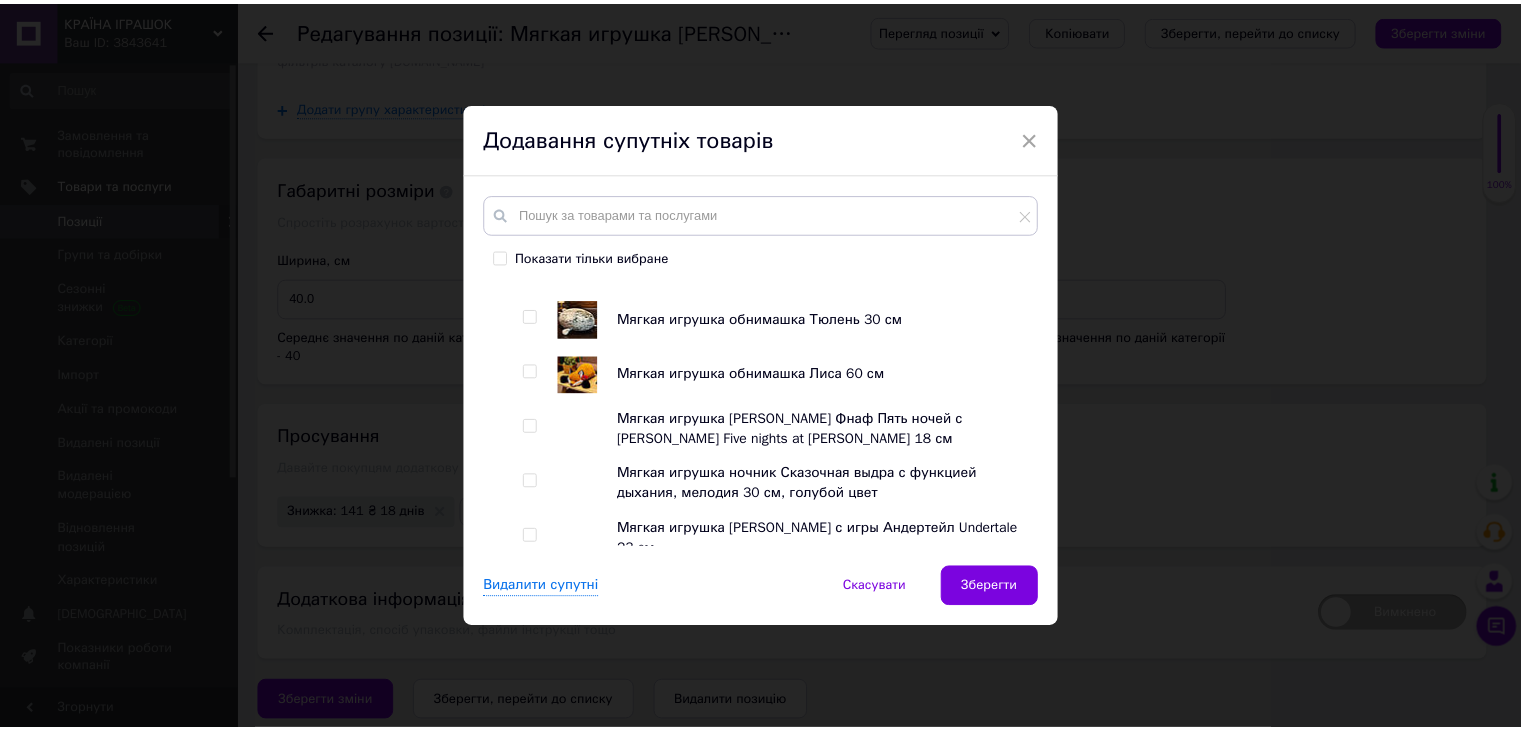 scroll, scrollTop: 5000, scrollLeft: 0, axis: vertical 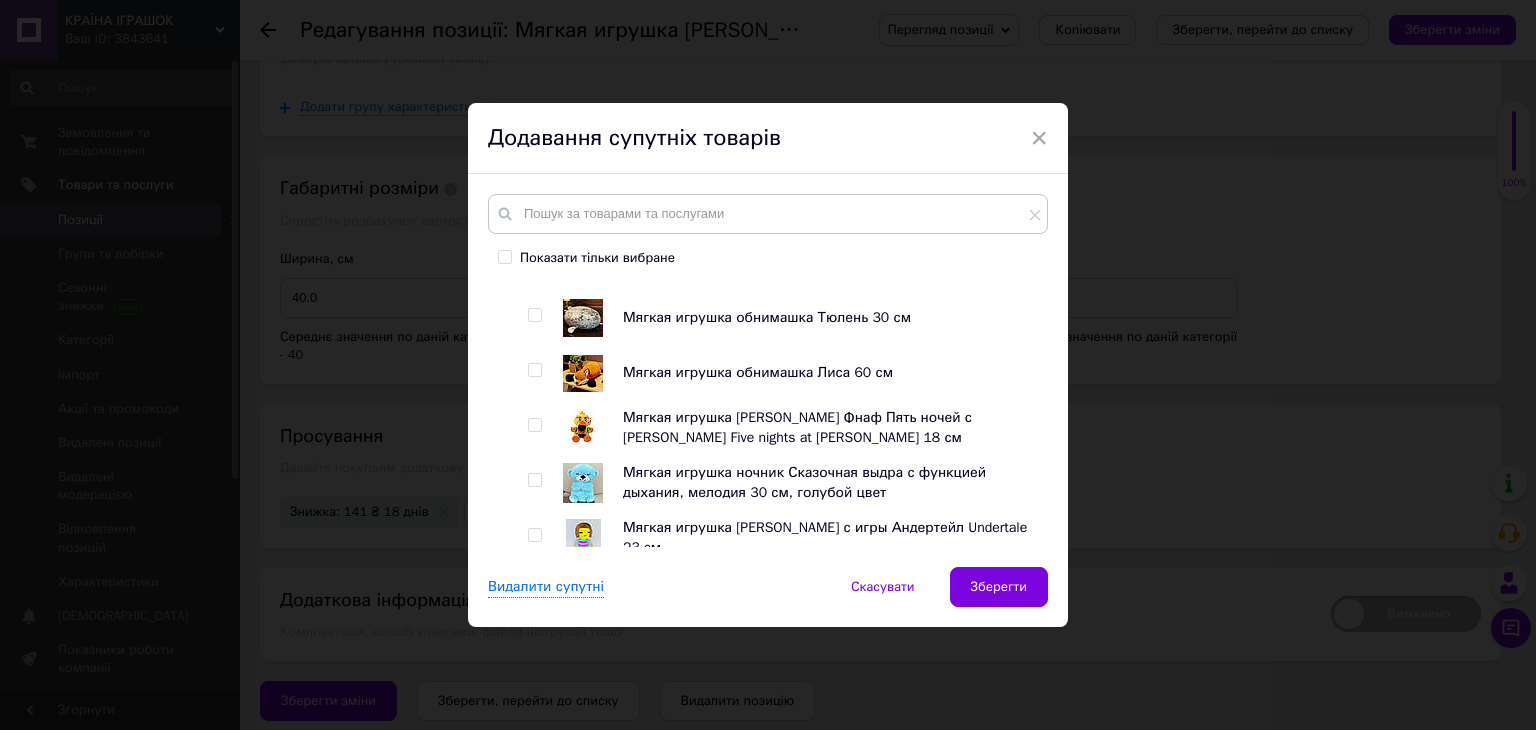 click at bounding box center (534, 315) 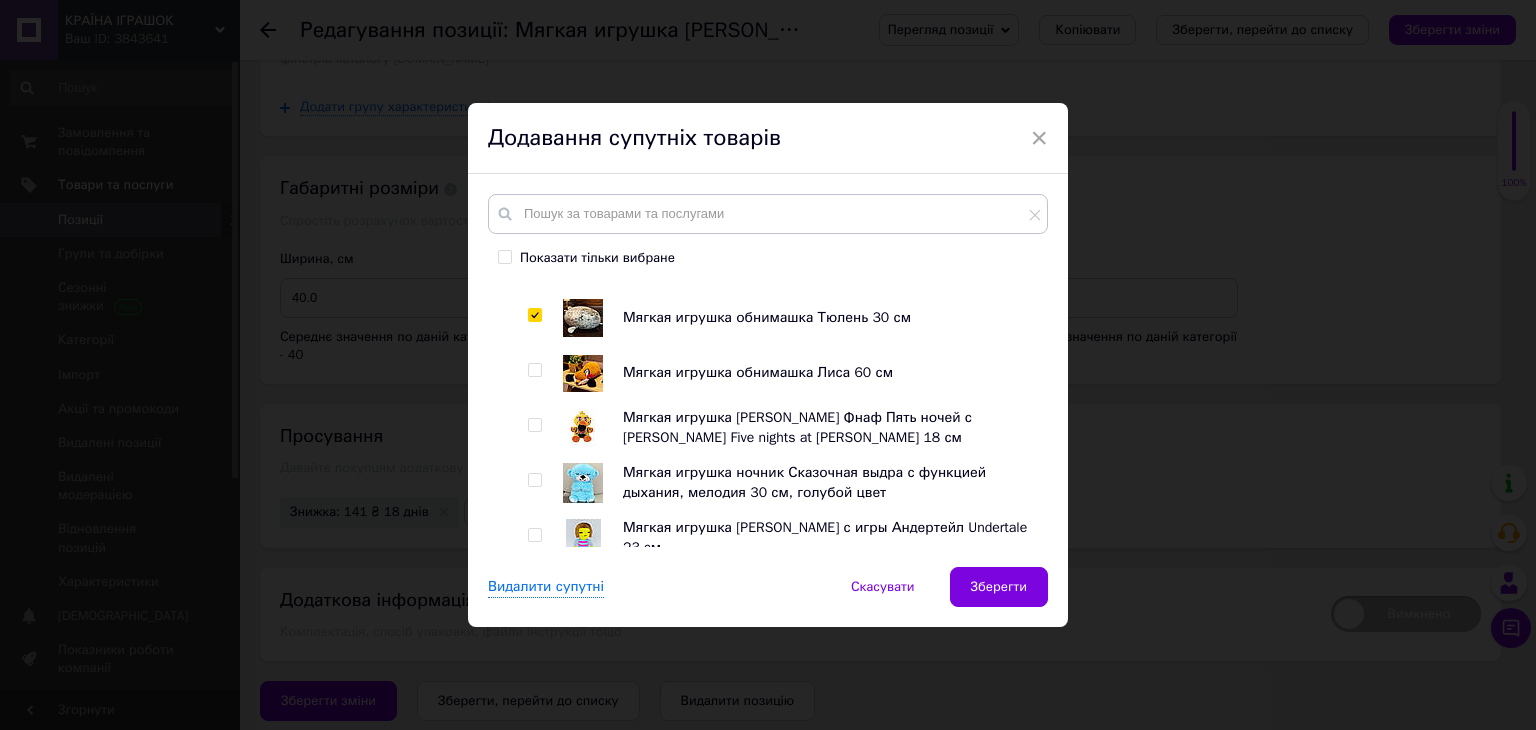 checkbox on "true" 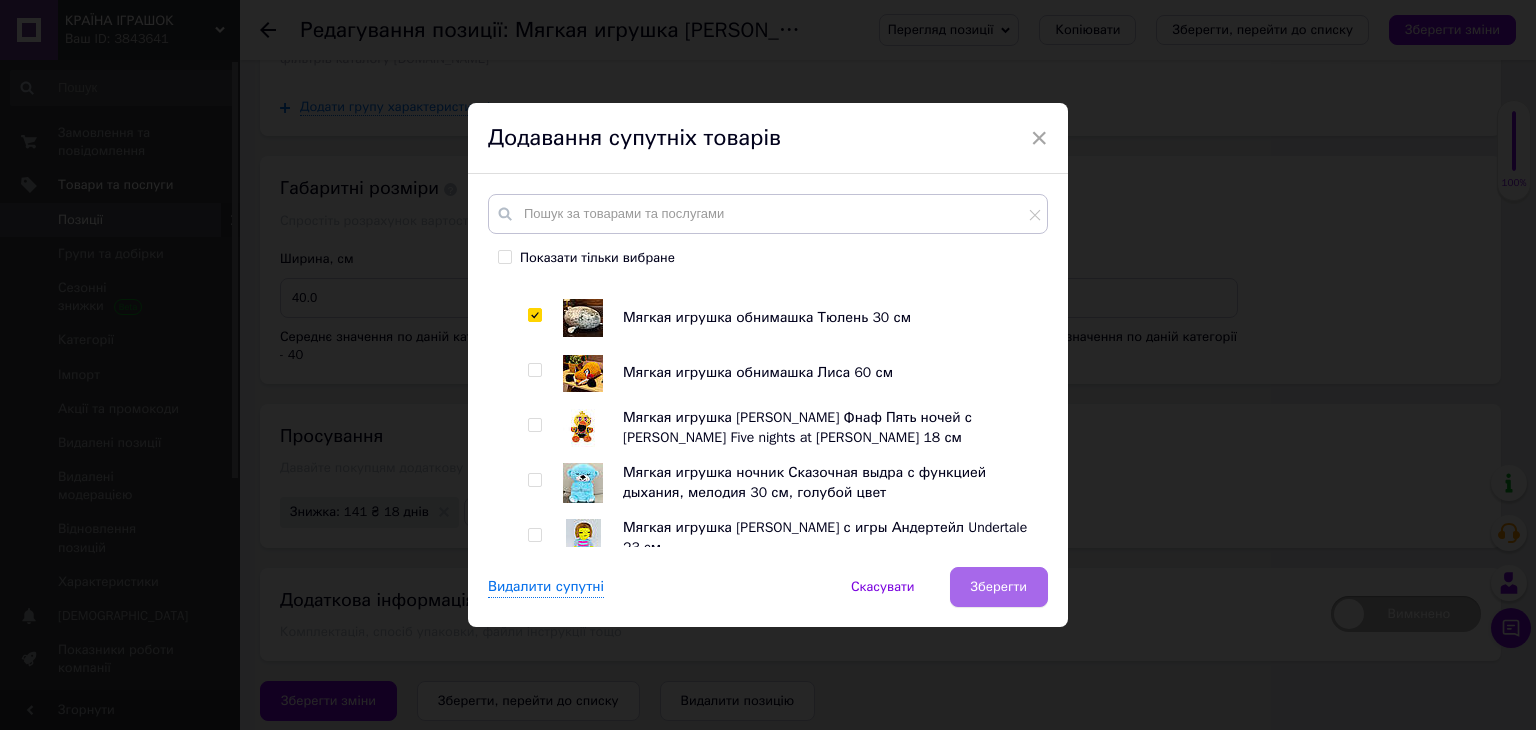 click on "Зберегти" at bounding box center [999, 587] 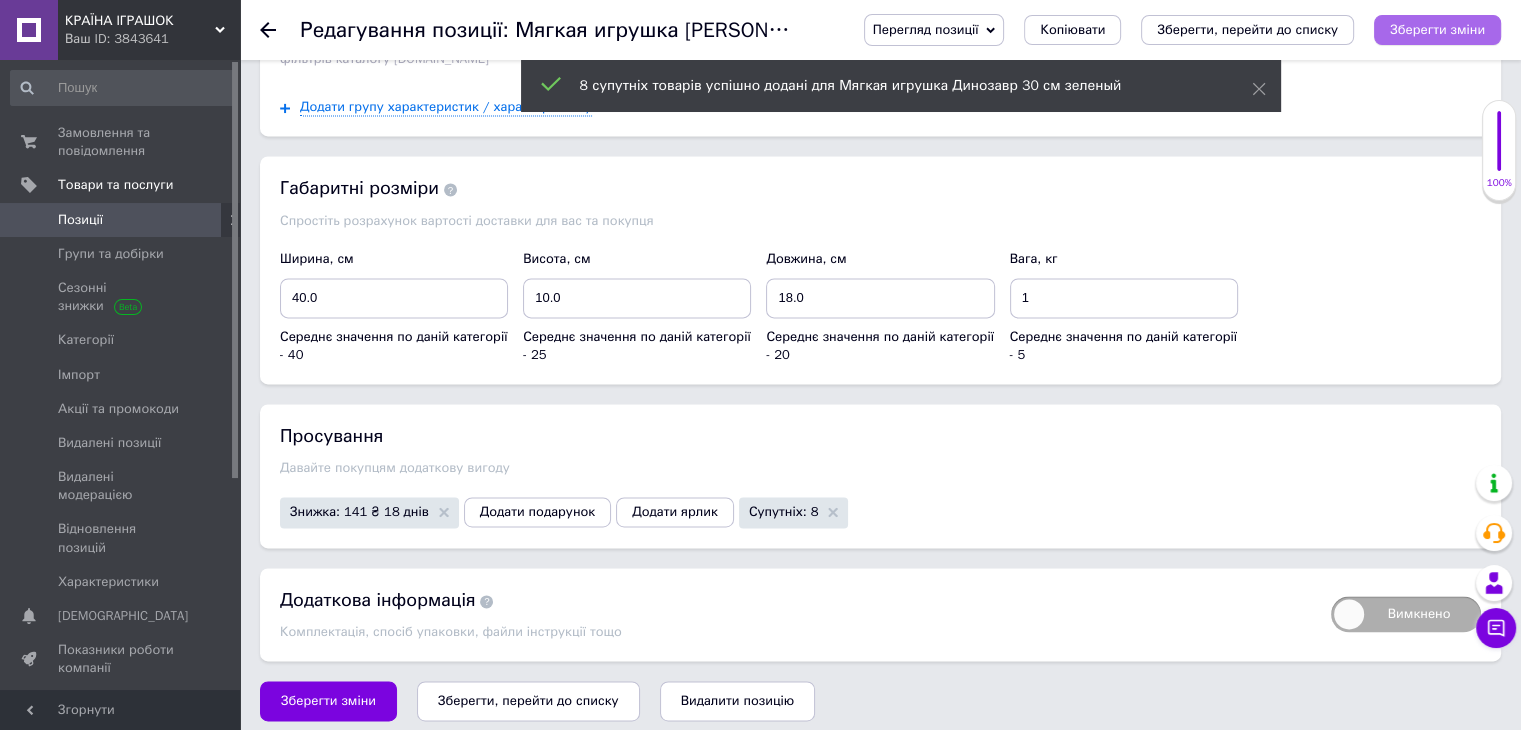 click on "Зберегти зміни" at bounding box center (1437, 29) 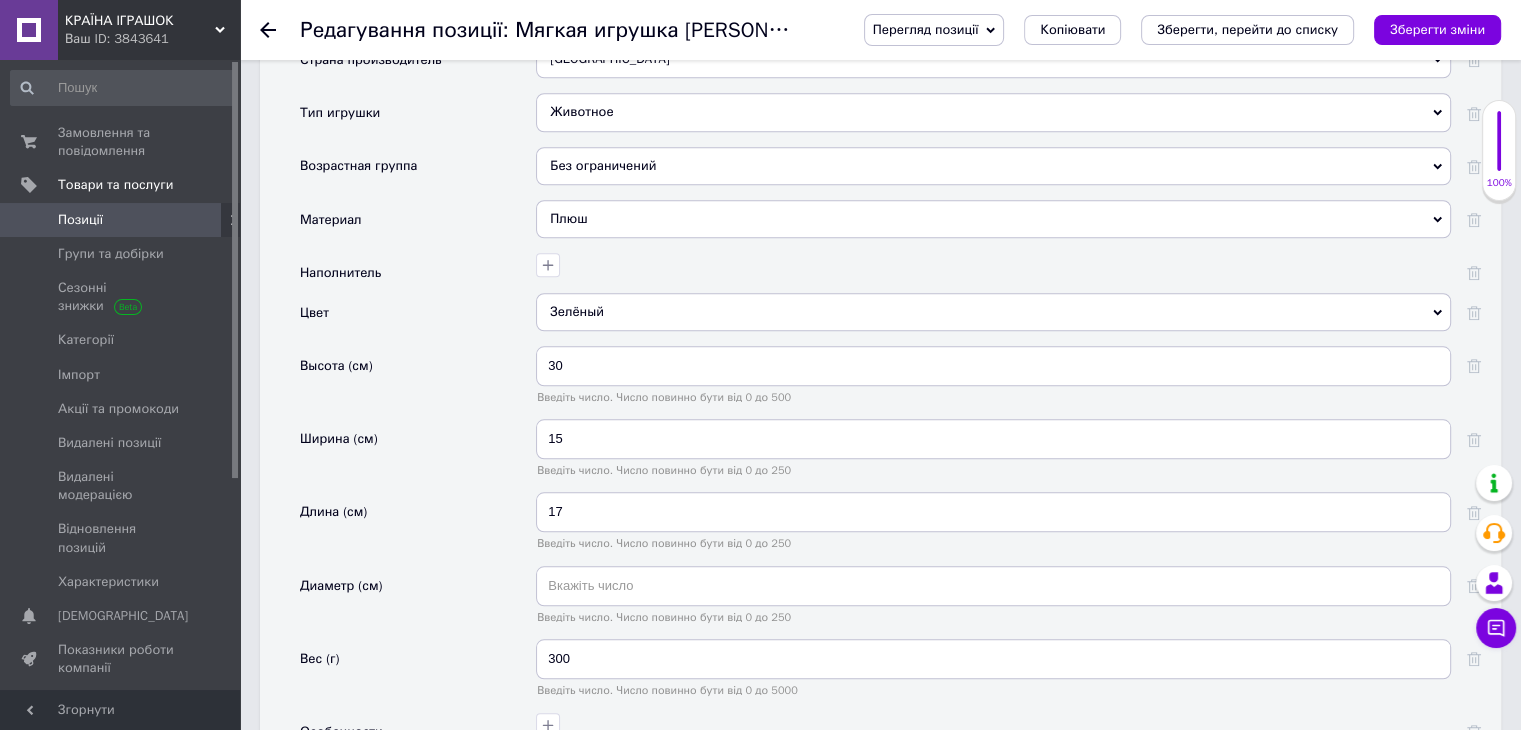 scroll, scrollTop: 1524, scrollLeft: 0, axis: vertical 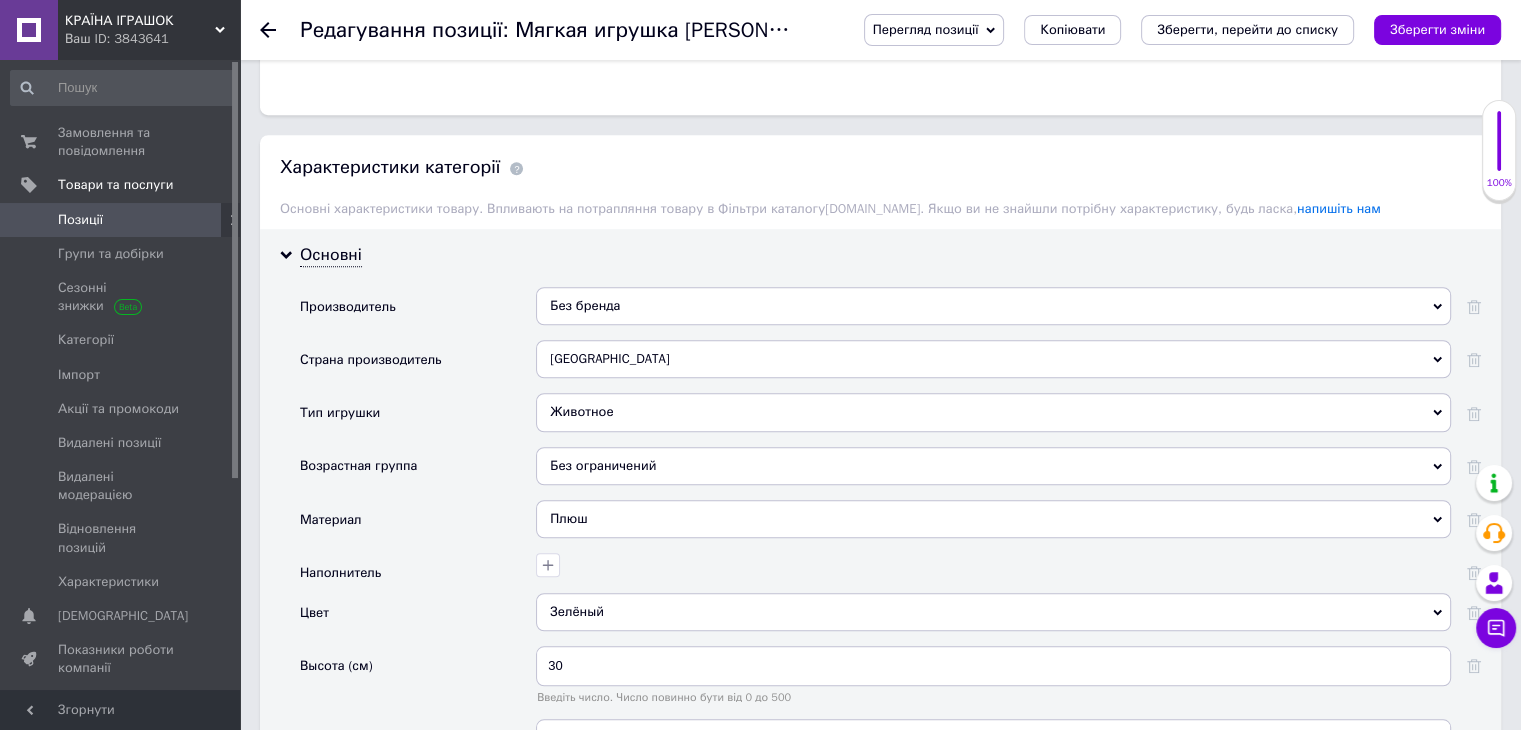 click 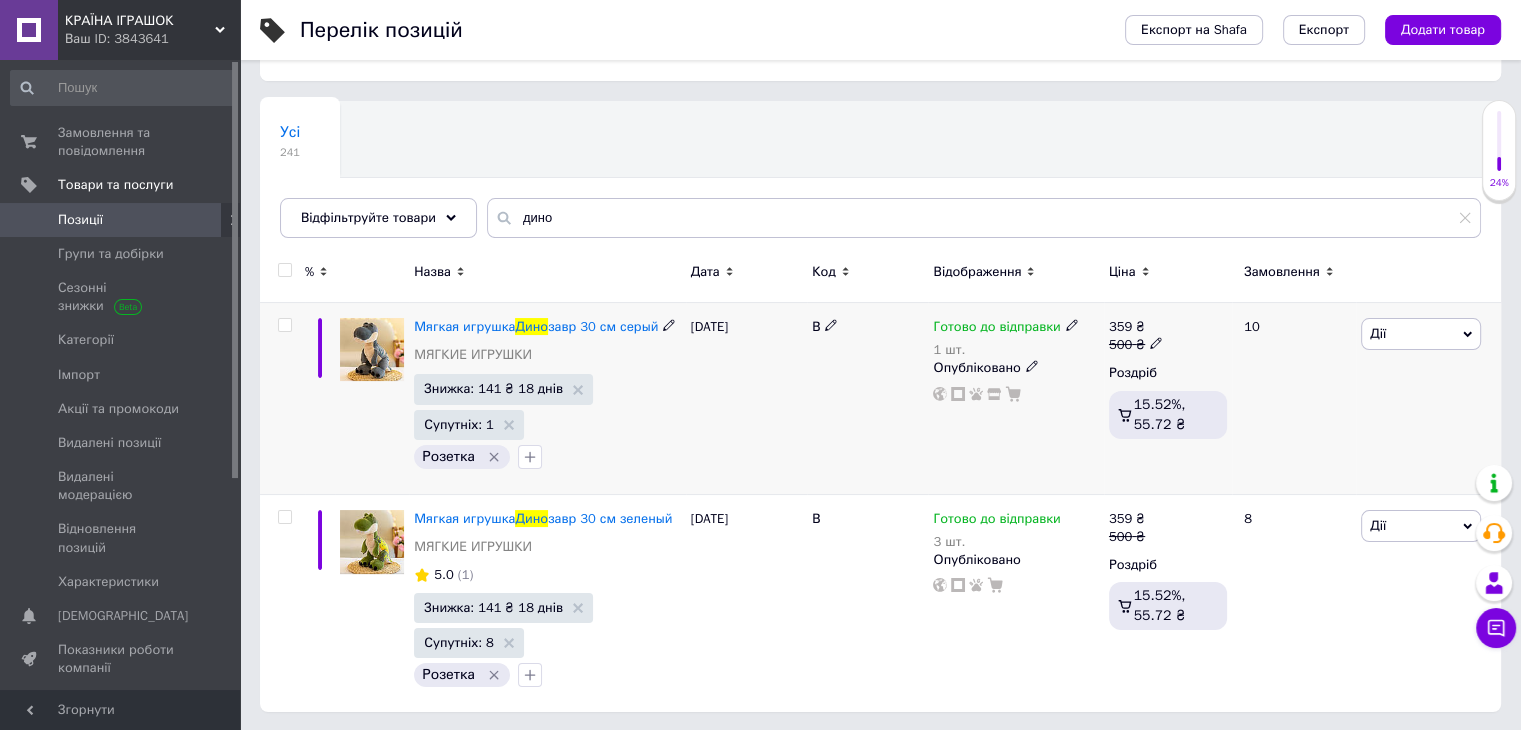 scroll, scrollTop: 101, scrollLeft: 0, axis: vertical 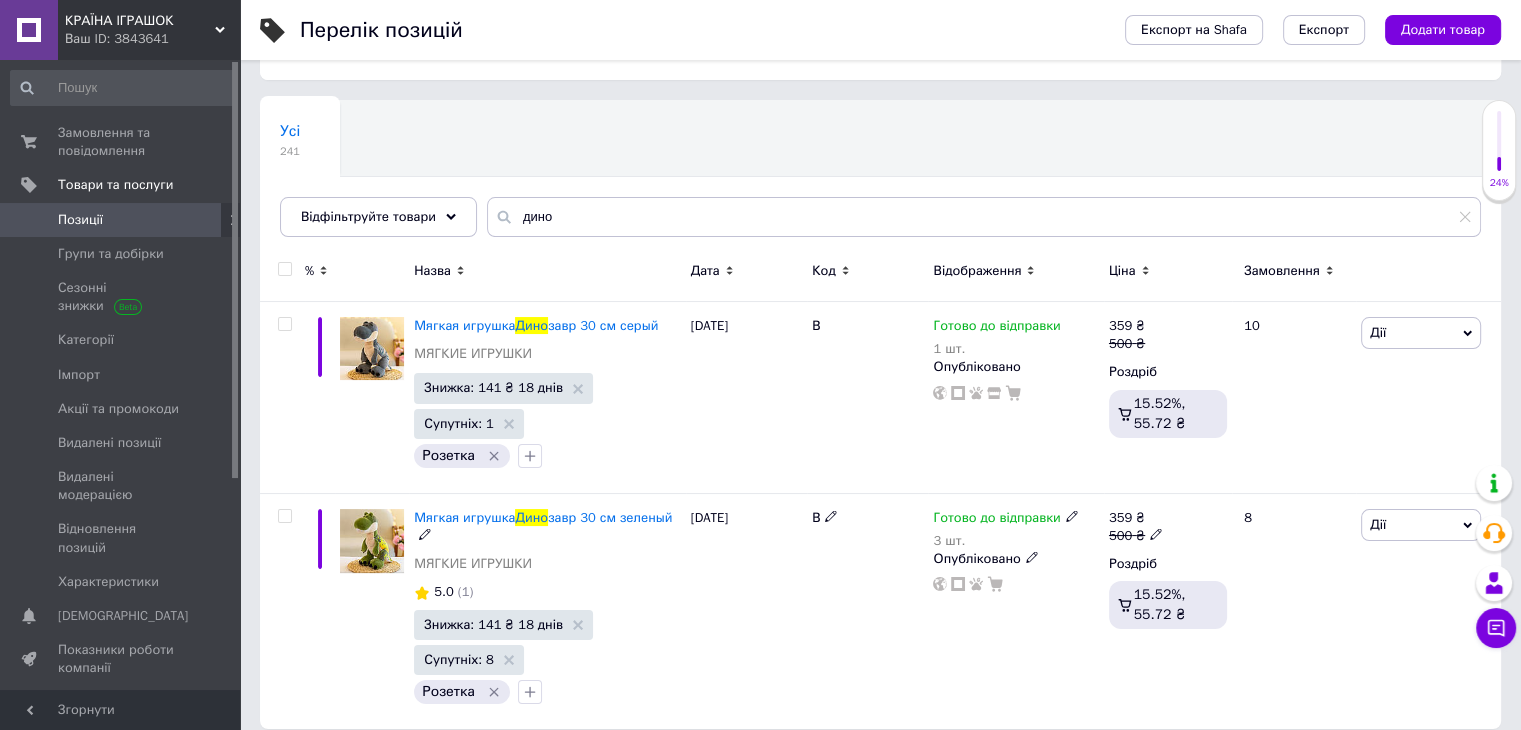 click on "Мягкая игрушка" at bounding box center (464, 517) 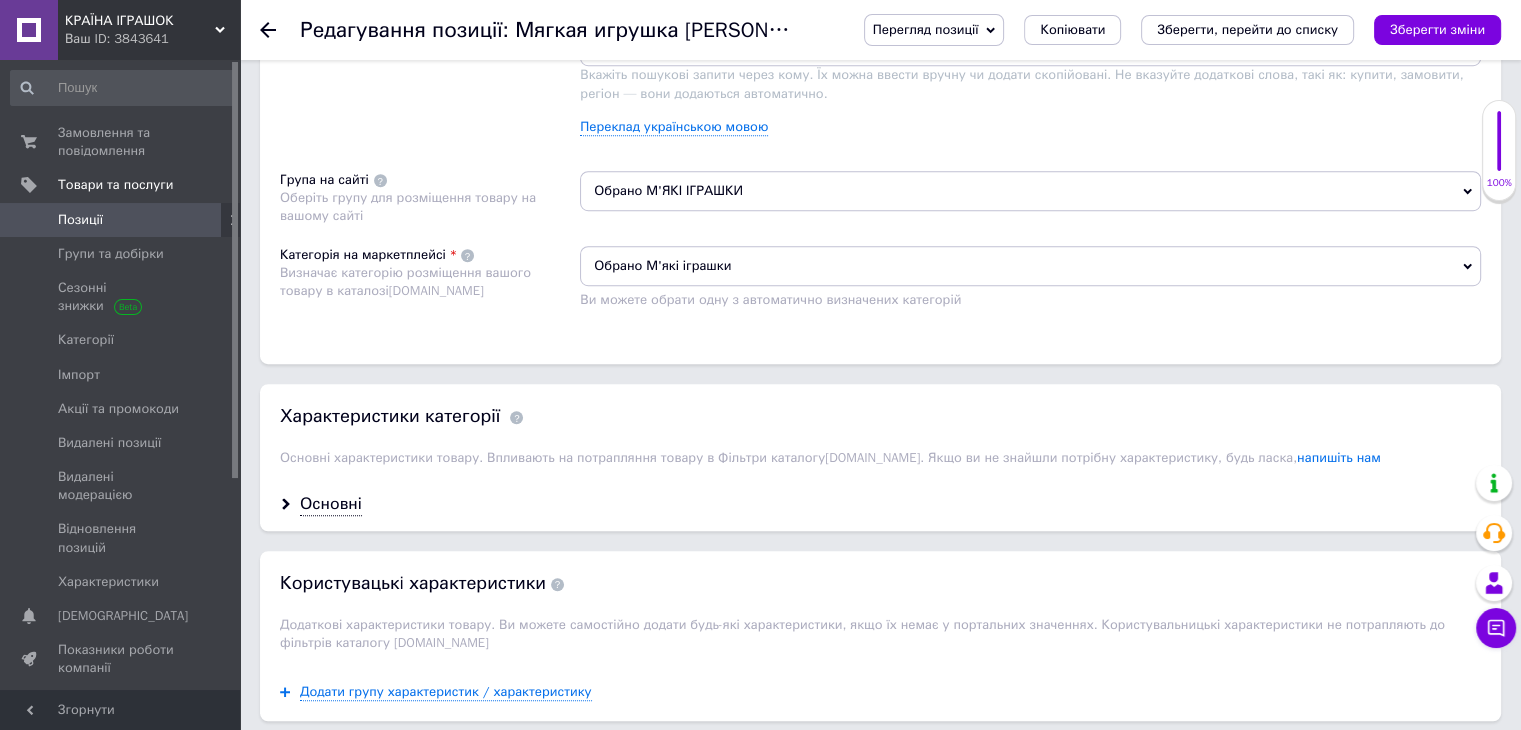 scroll, scrollTop: 1300, scrollLeft: 0, axis: vertical 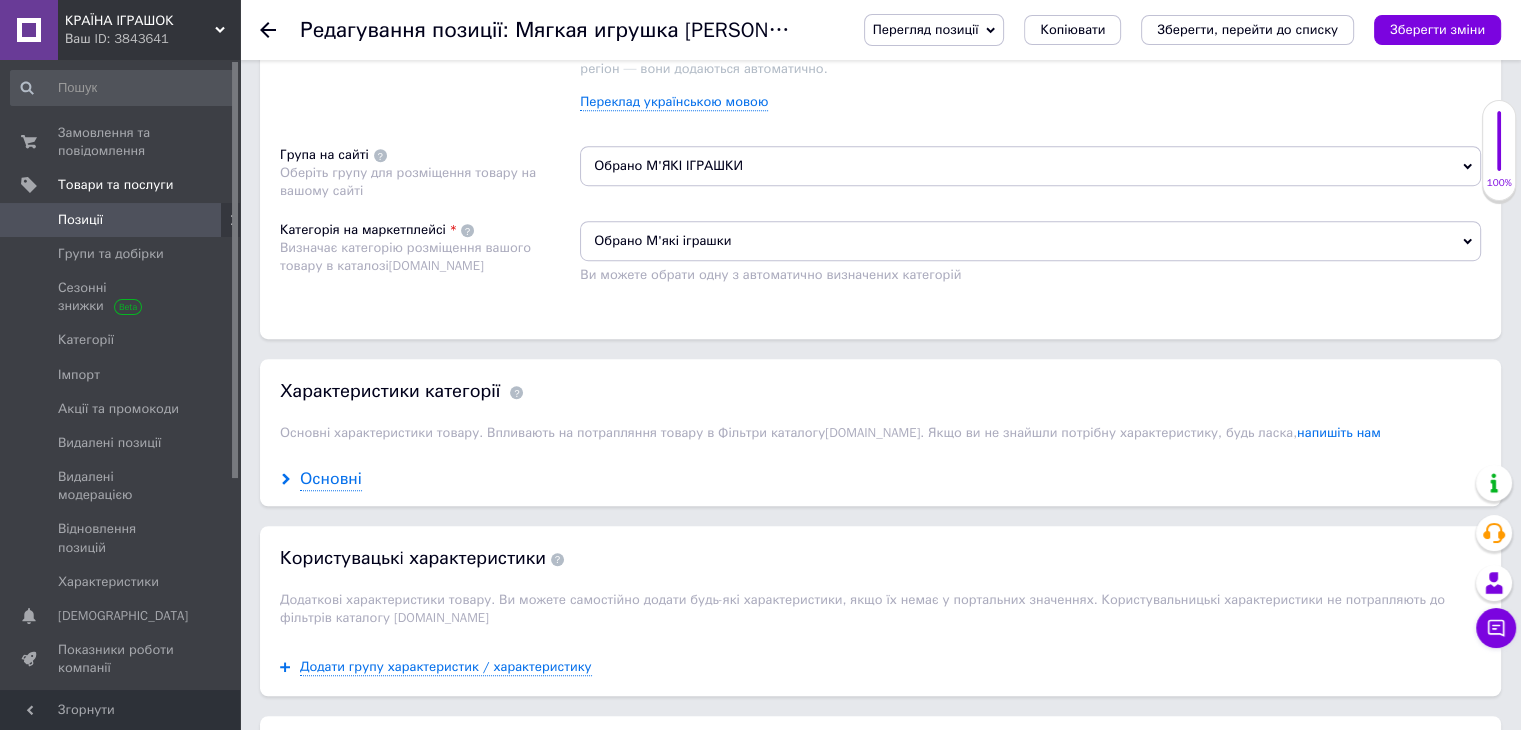 click on "Основні" at bounding box center [331, 479] 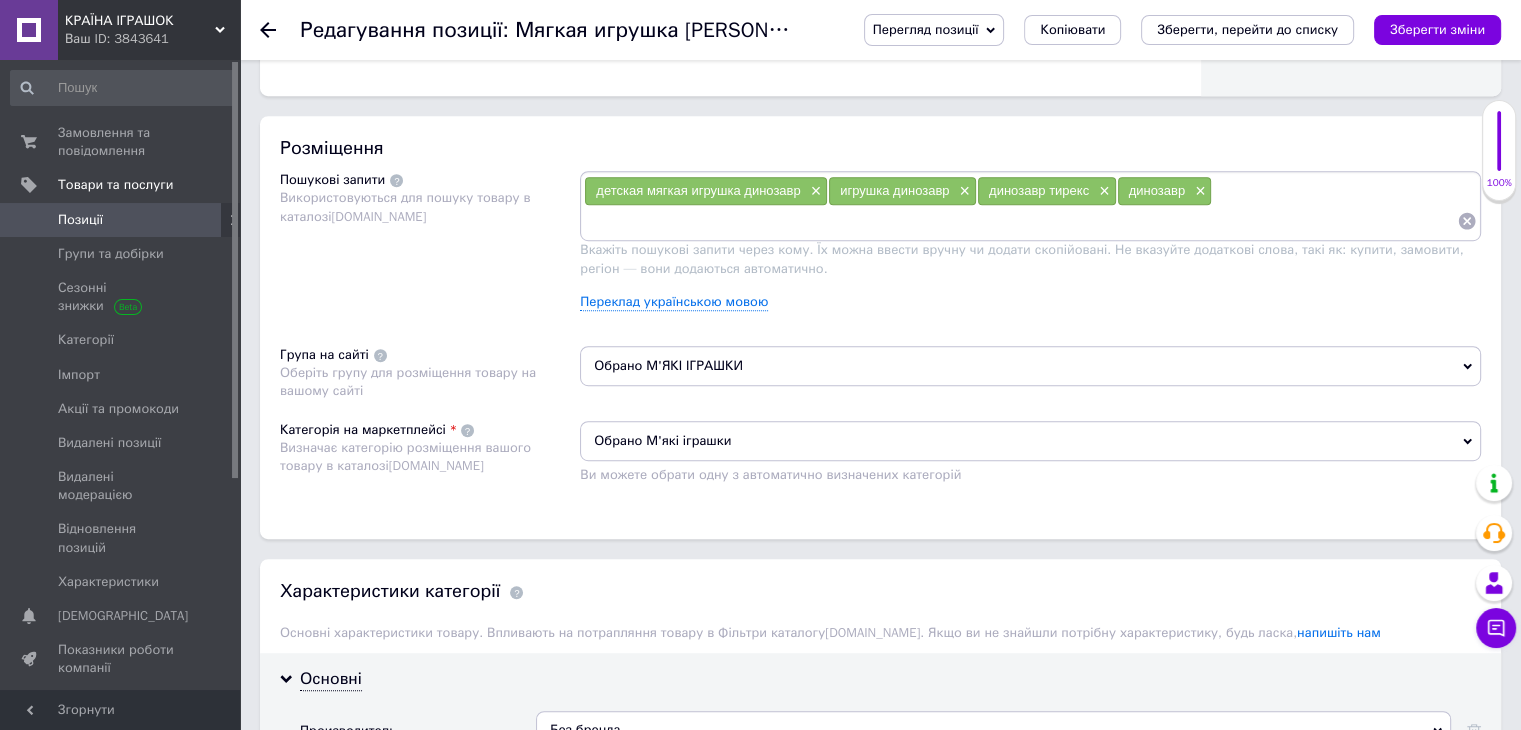 scroll, scrollTop: 600, scrollLeft: 0, axis: vertical 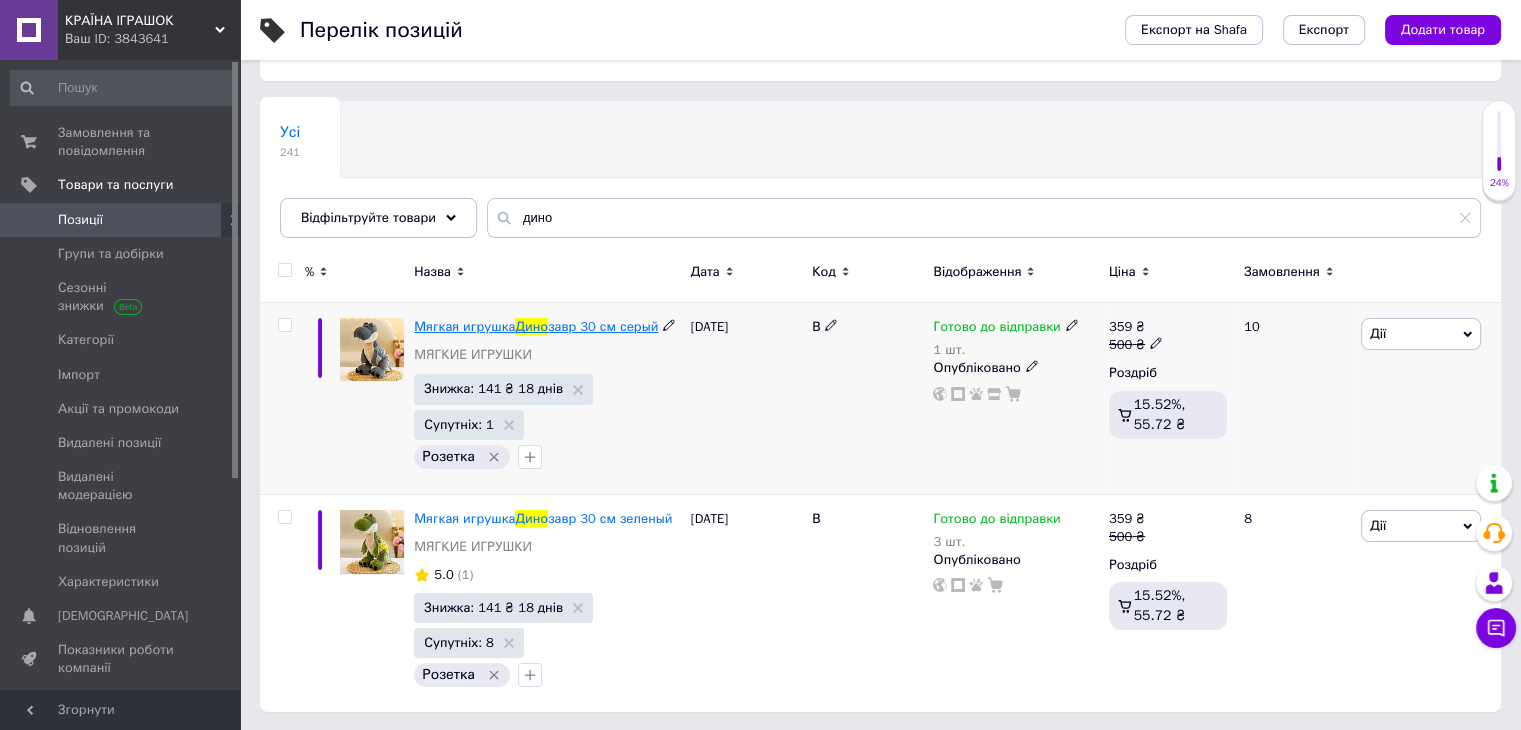 click on "Мягкая игрушка" at bounding box center [464, 326] 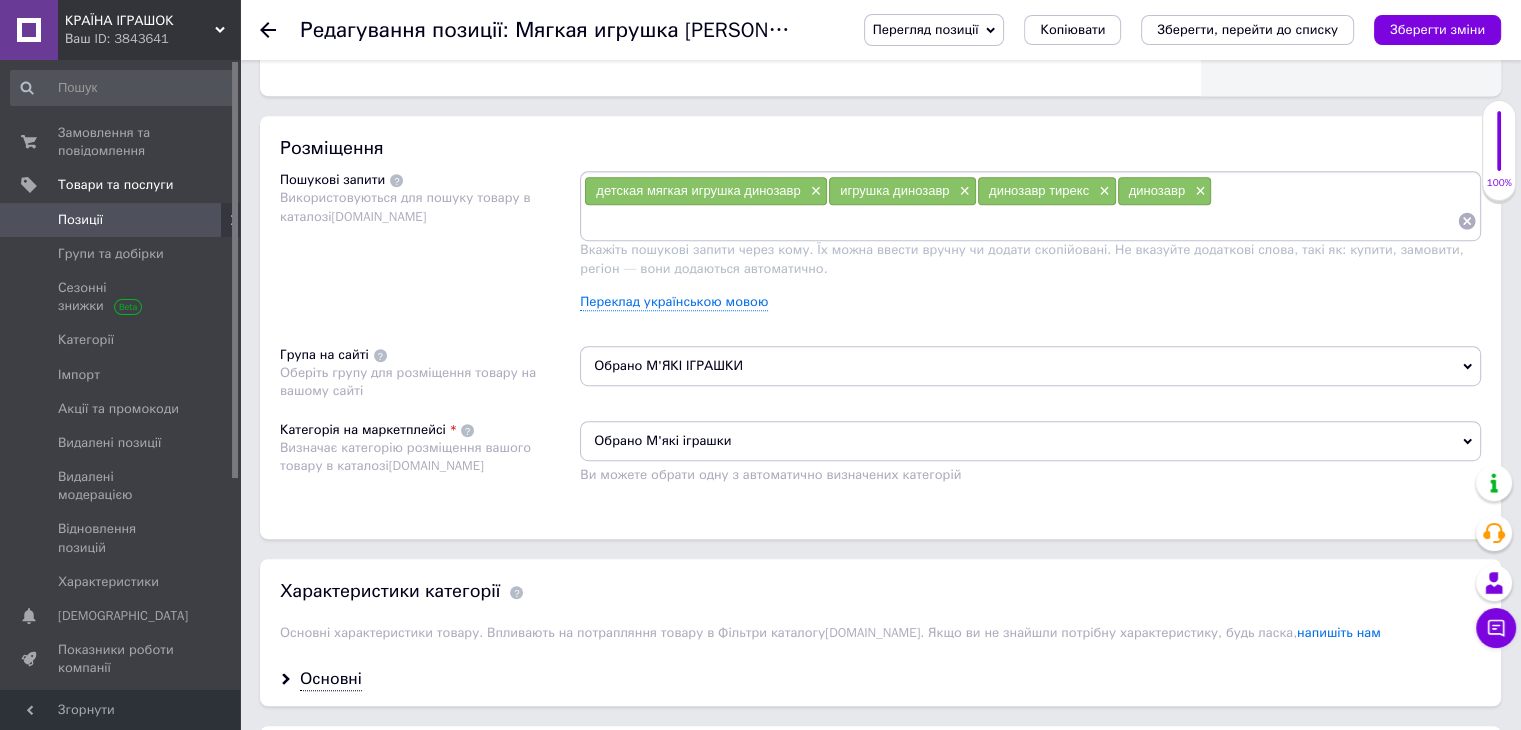 scroll, scrollTop: 1300, scrollLeft: 0, axis: vertical 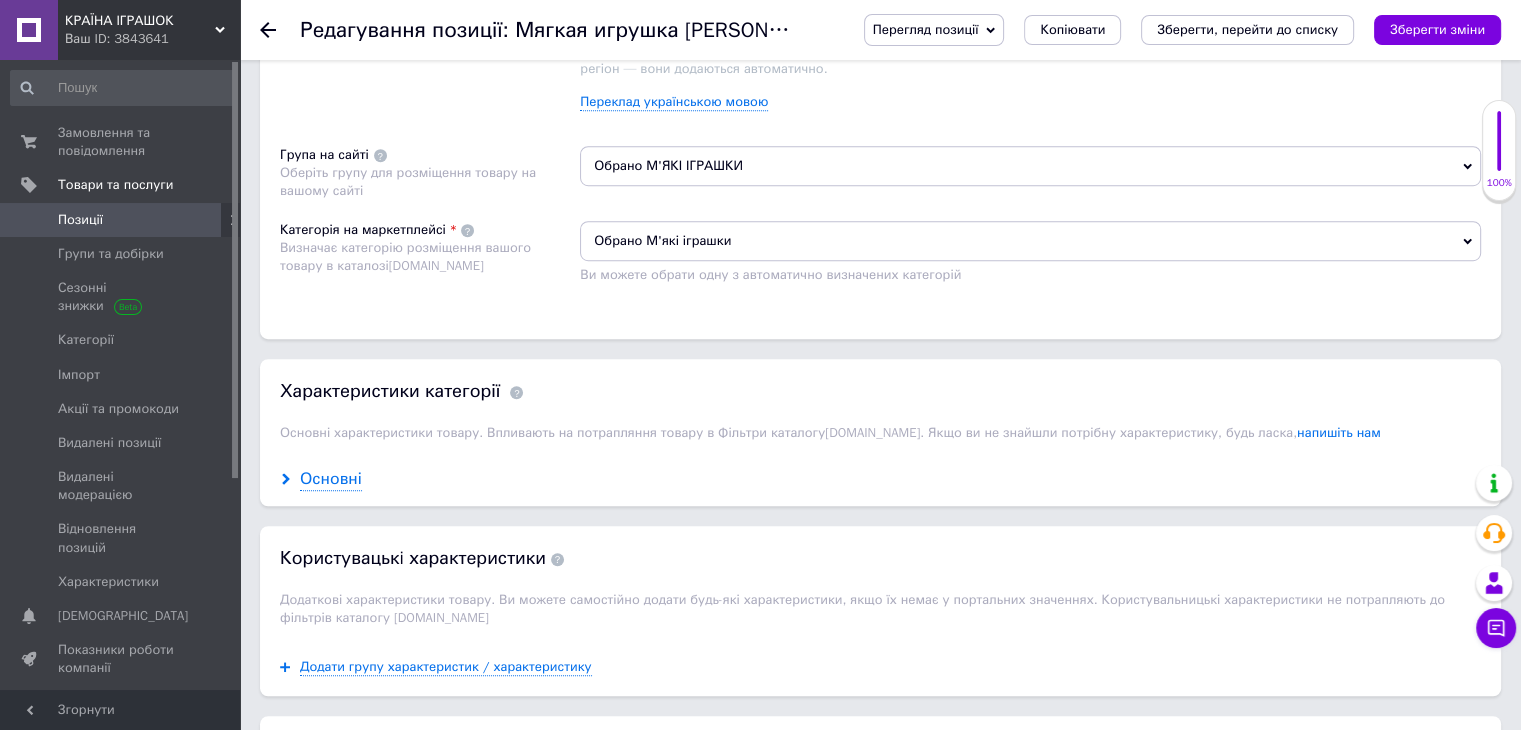 click on "Основні" at bounding box center [331, 479] 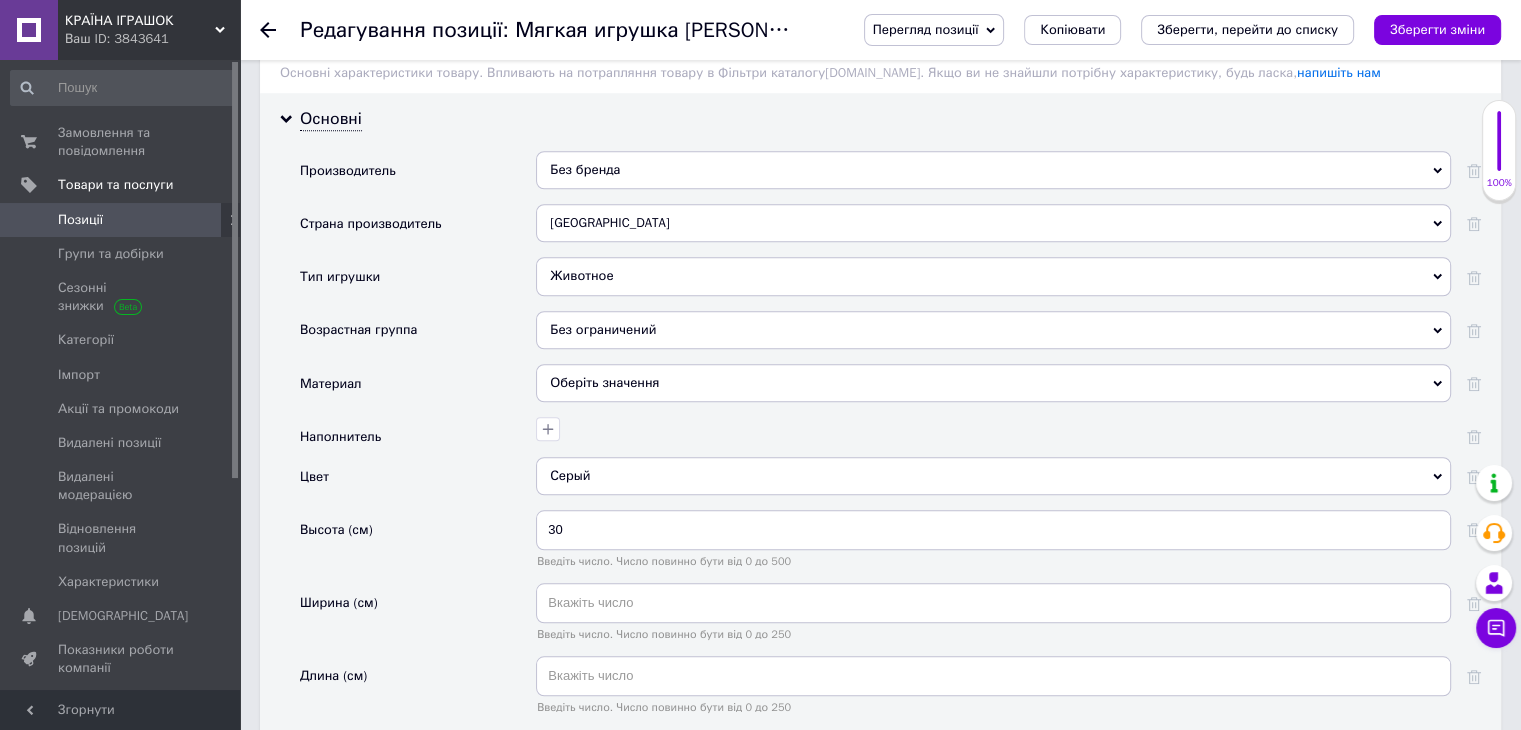 scroll, scrollTop: 1700, scrollLeft: 0, axis: vertical 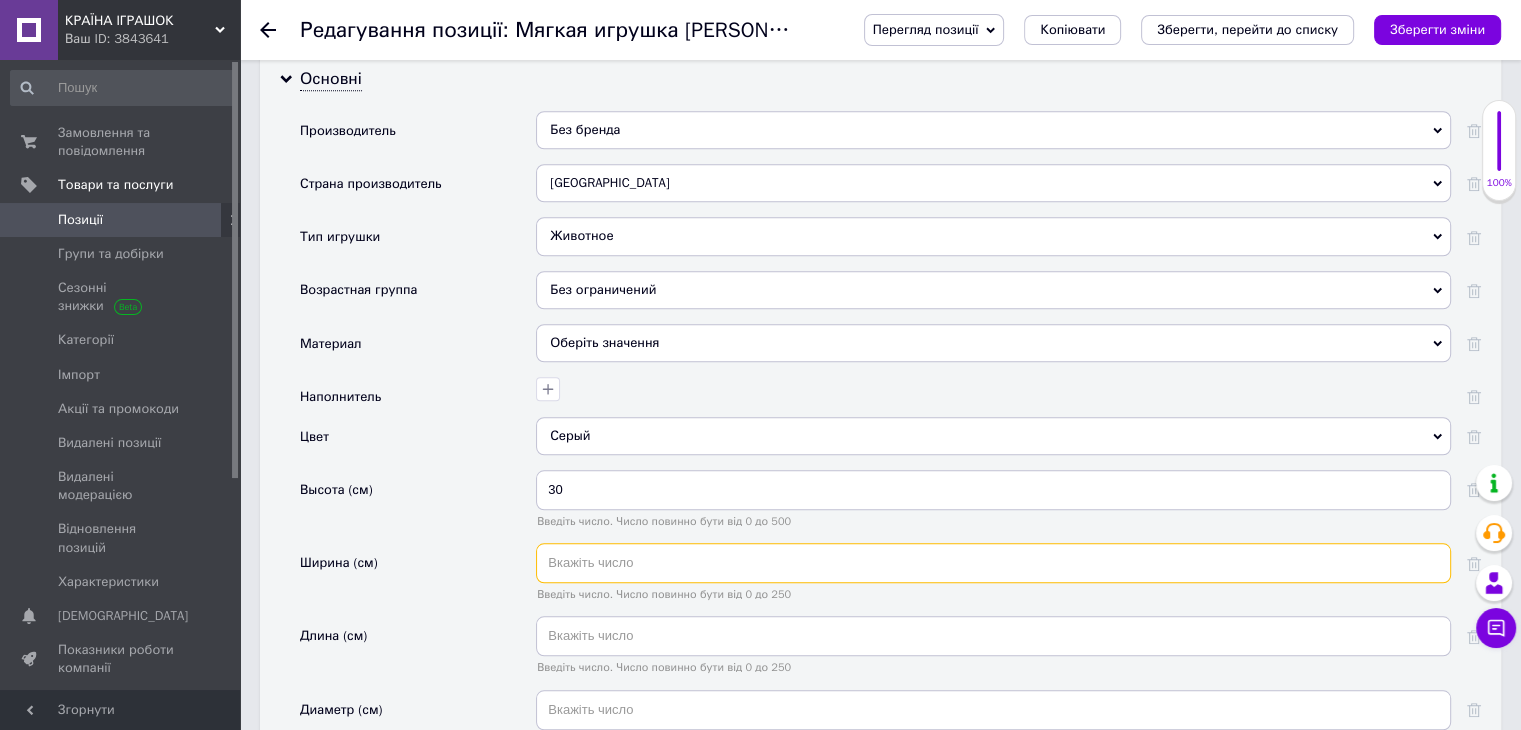click at bounding box center (993, 563) 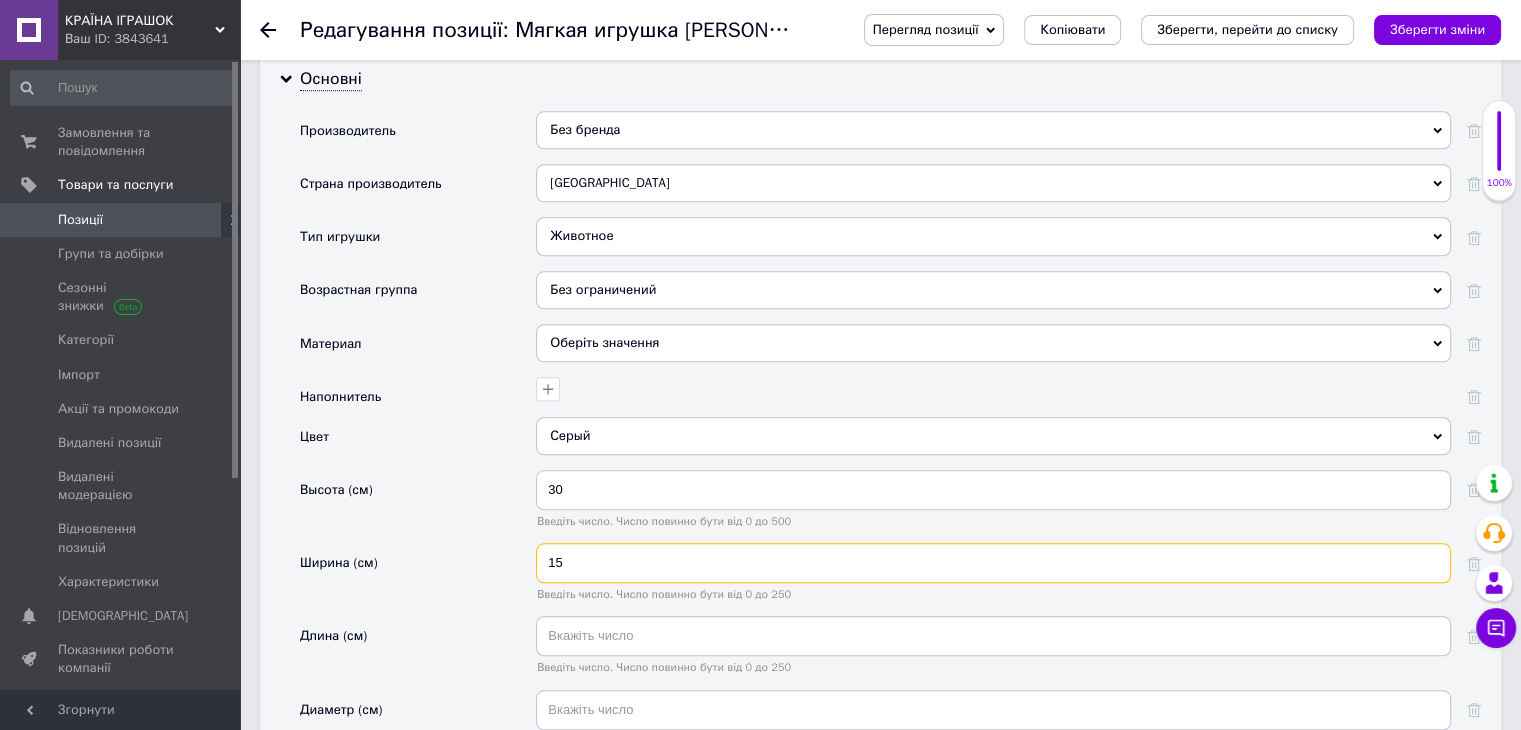 type on "15" 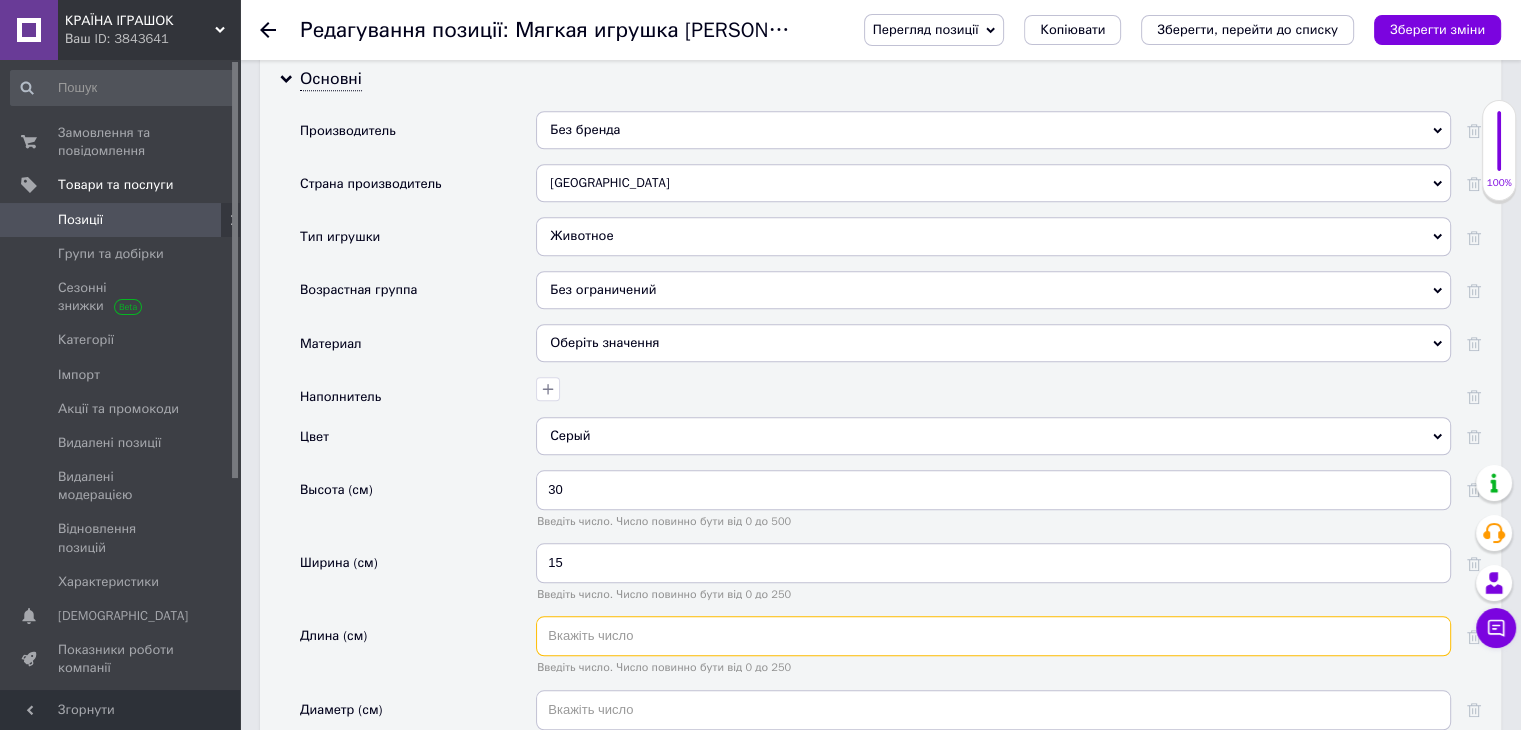 click at bounding box center [993, 636] 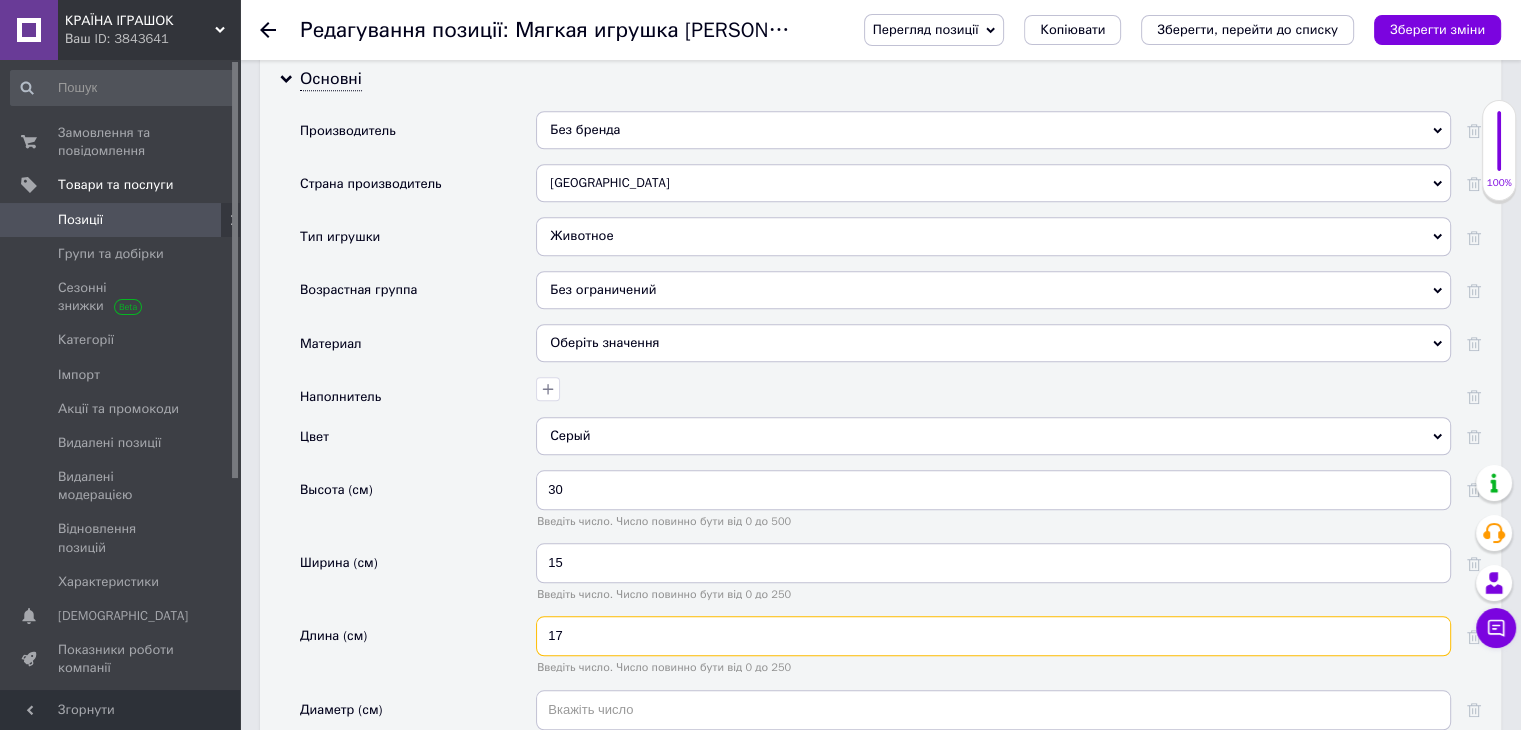 type on "17" 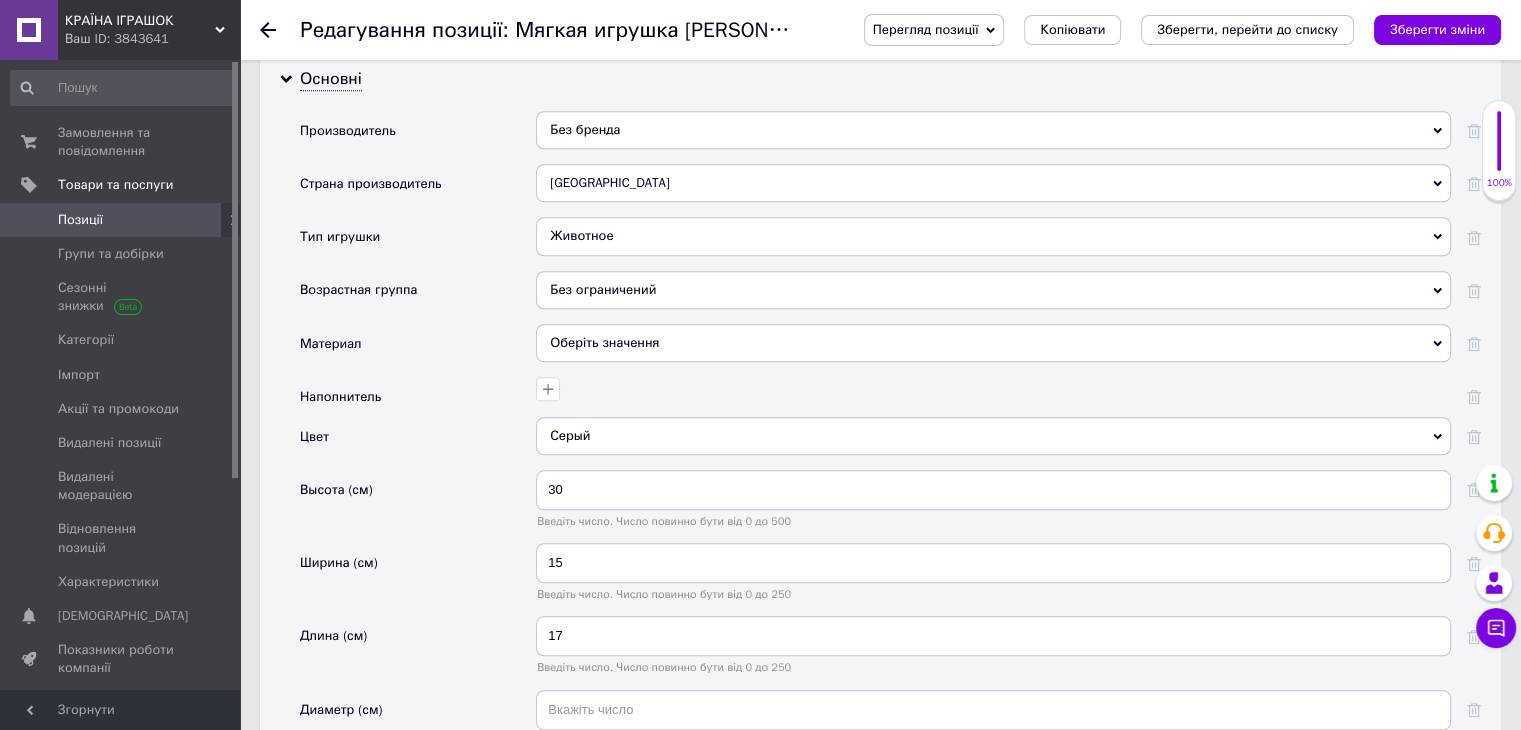 click on "Оберіть значення" at bounding box center (993, 343) 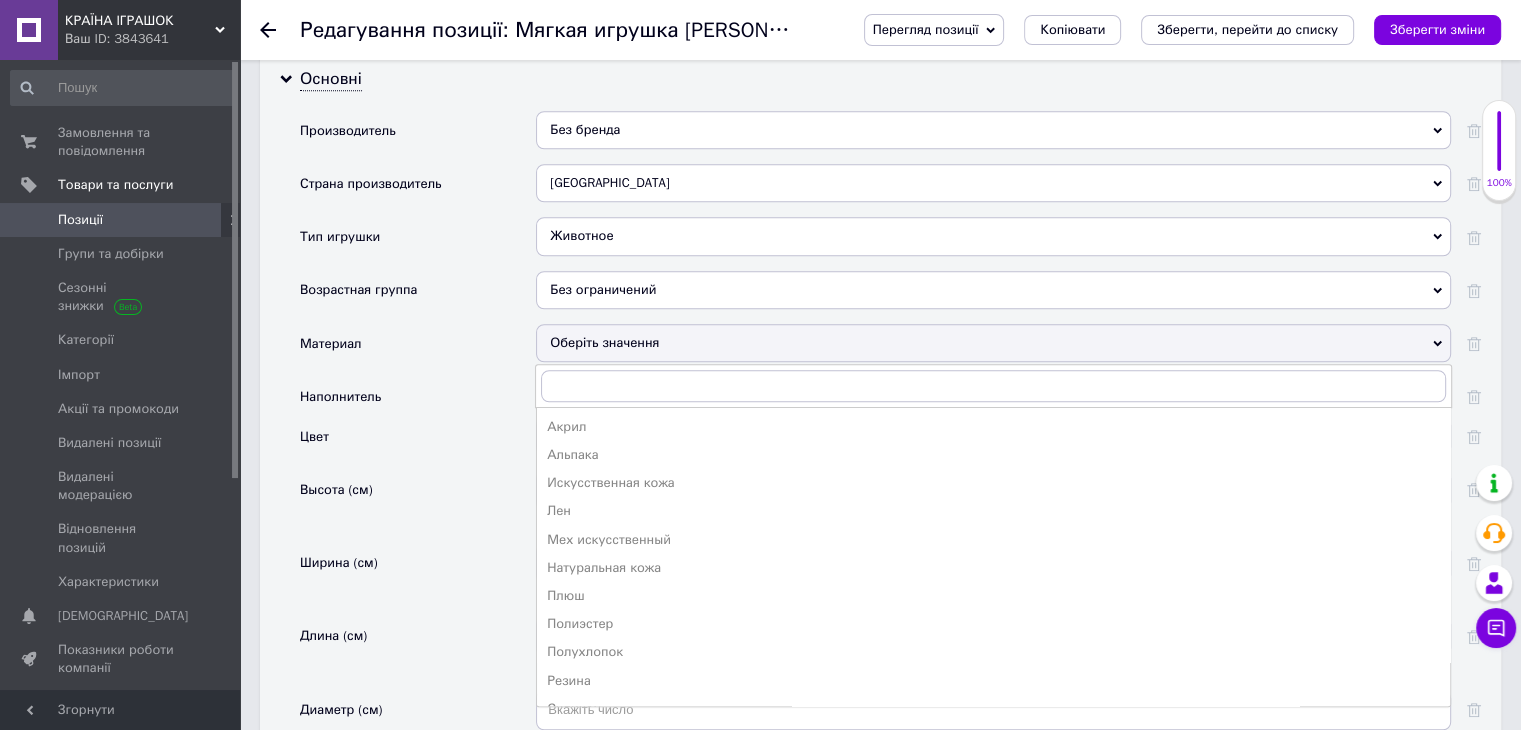 click on "Плюш" at bounding box center (993, 596) 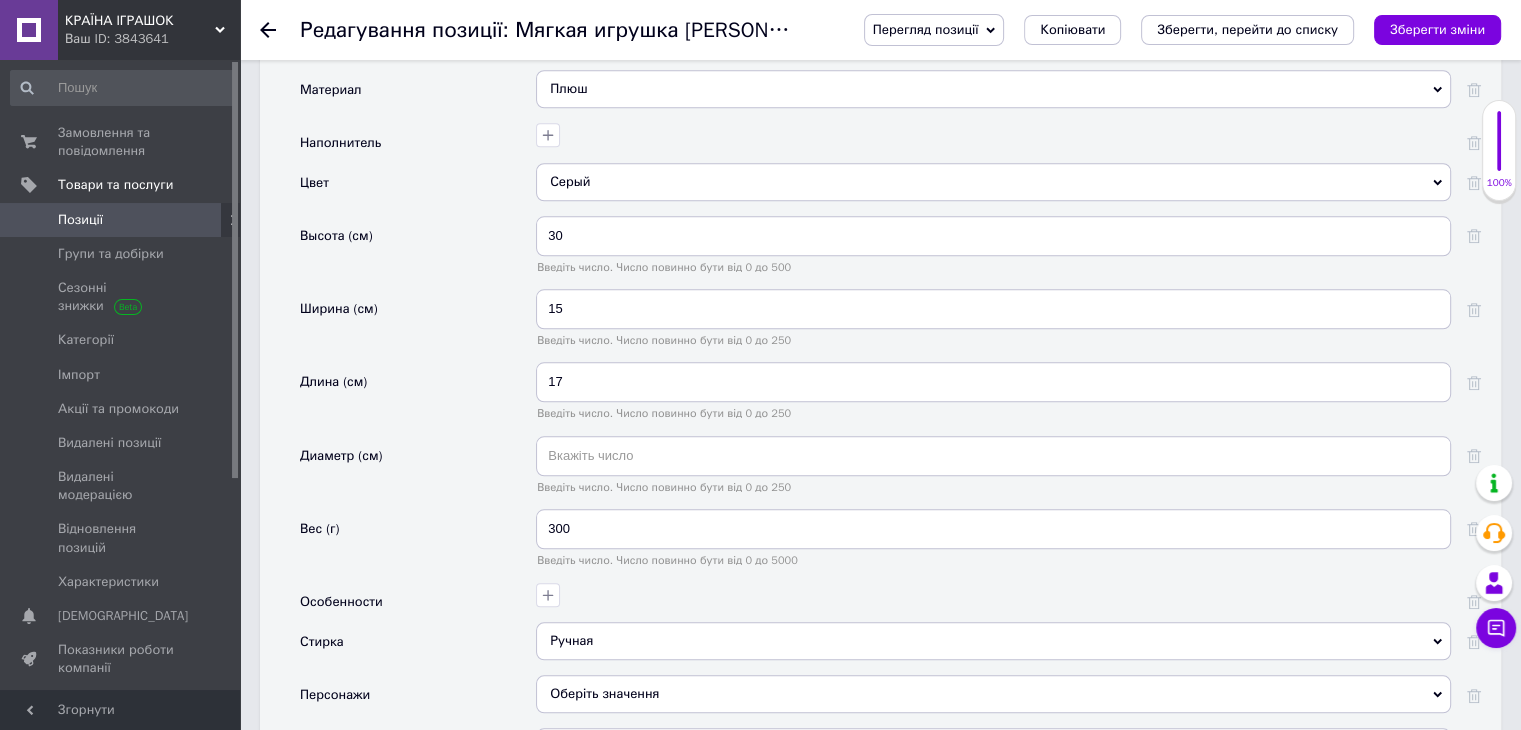 scroll, scrollTop: 2000, scrollLeft: 0, axis: vertical 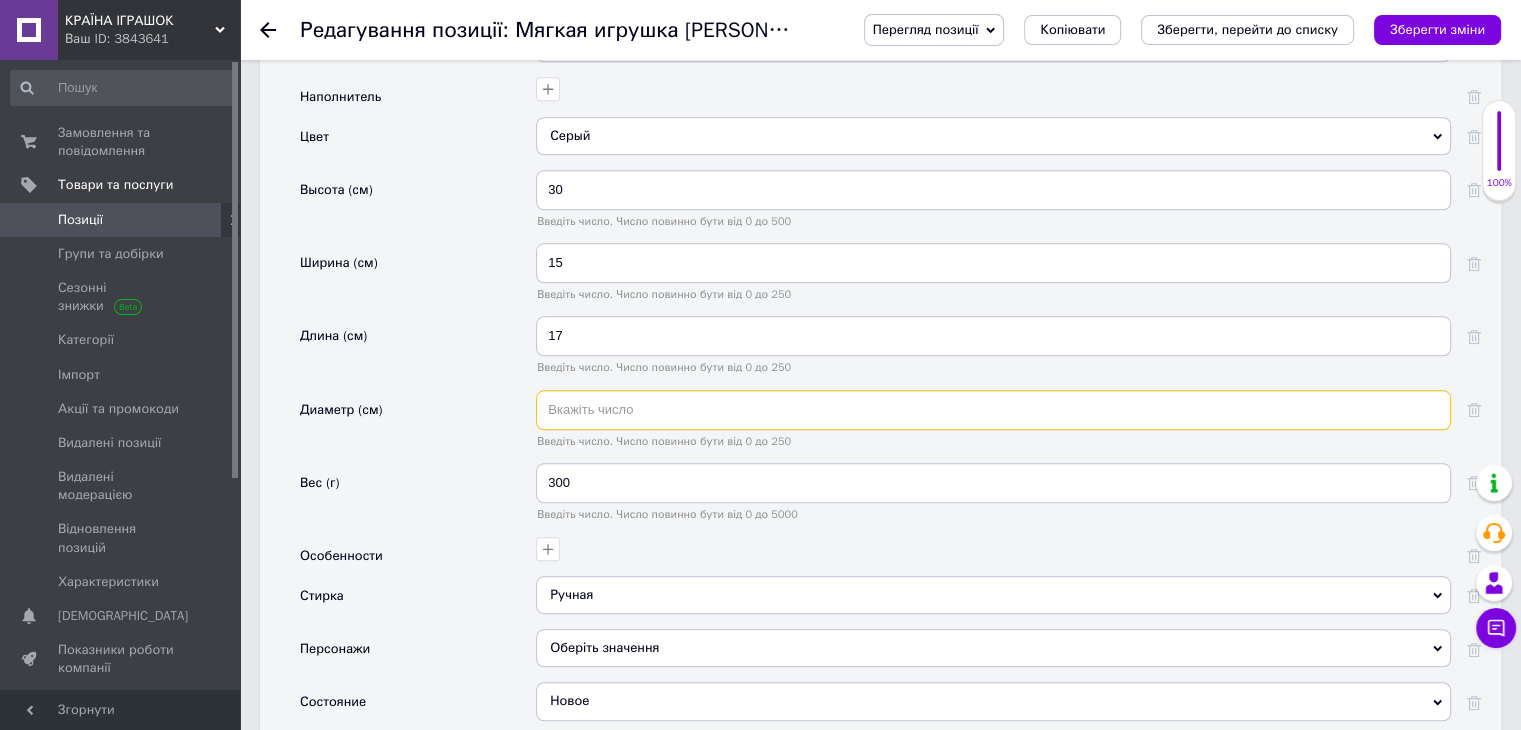 click at bounding box center (993, 410) 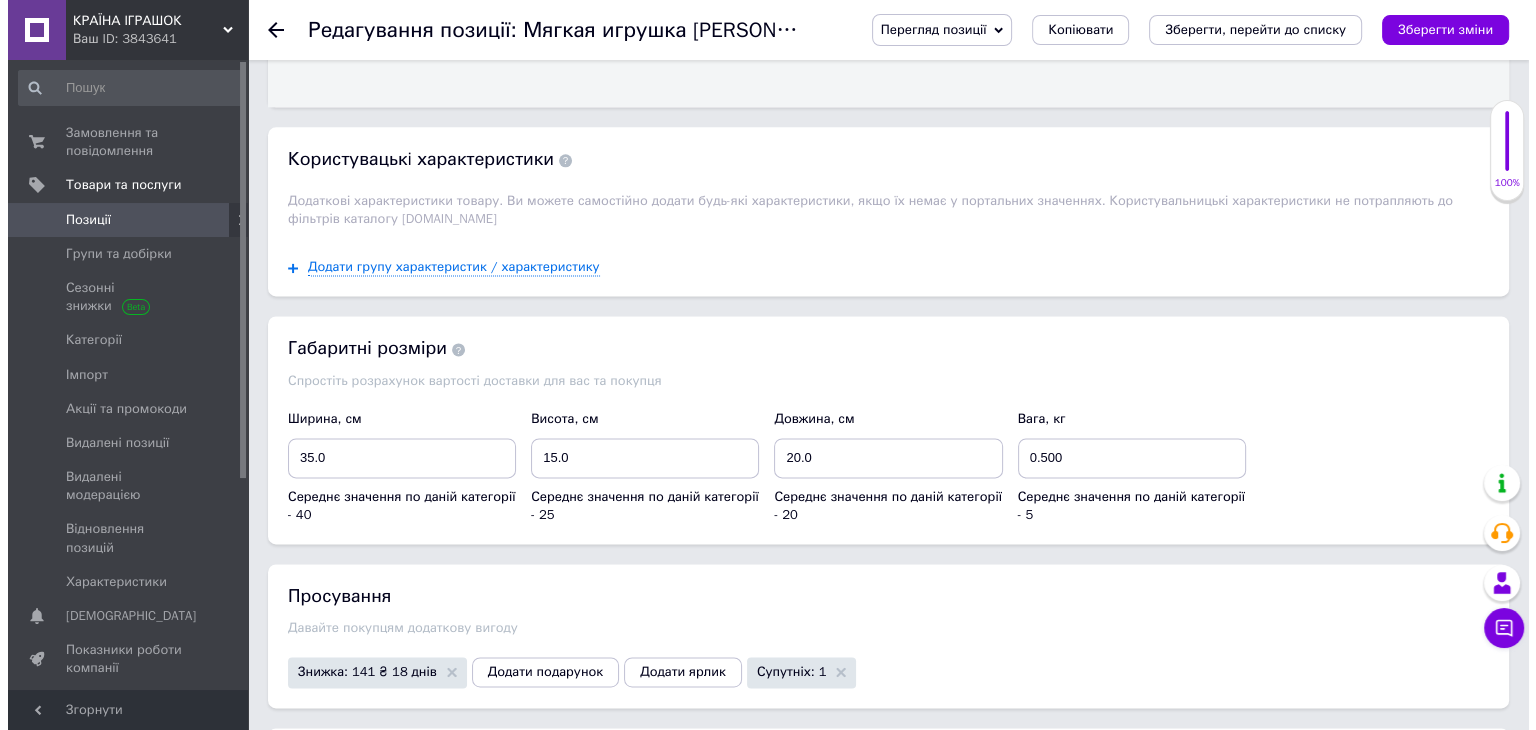 scroll, scrollTop: 2700, scrollLeft: 0, axis: vertical 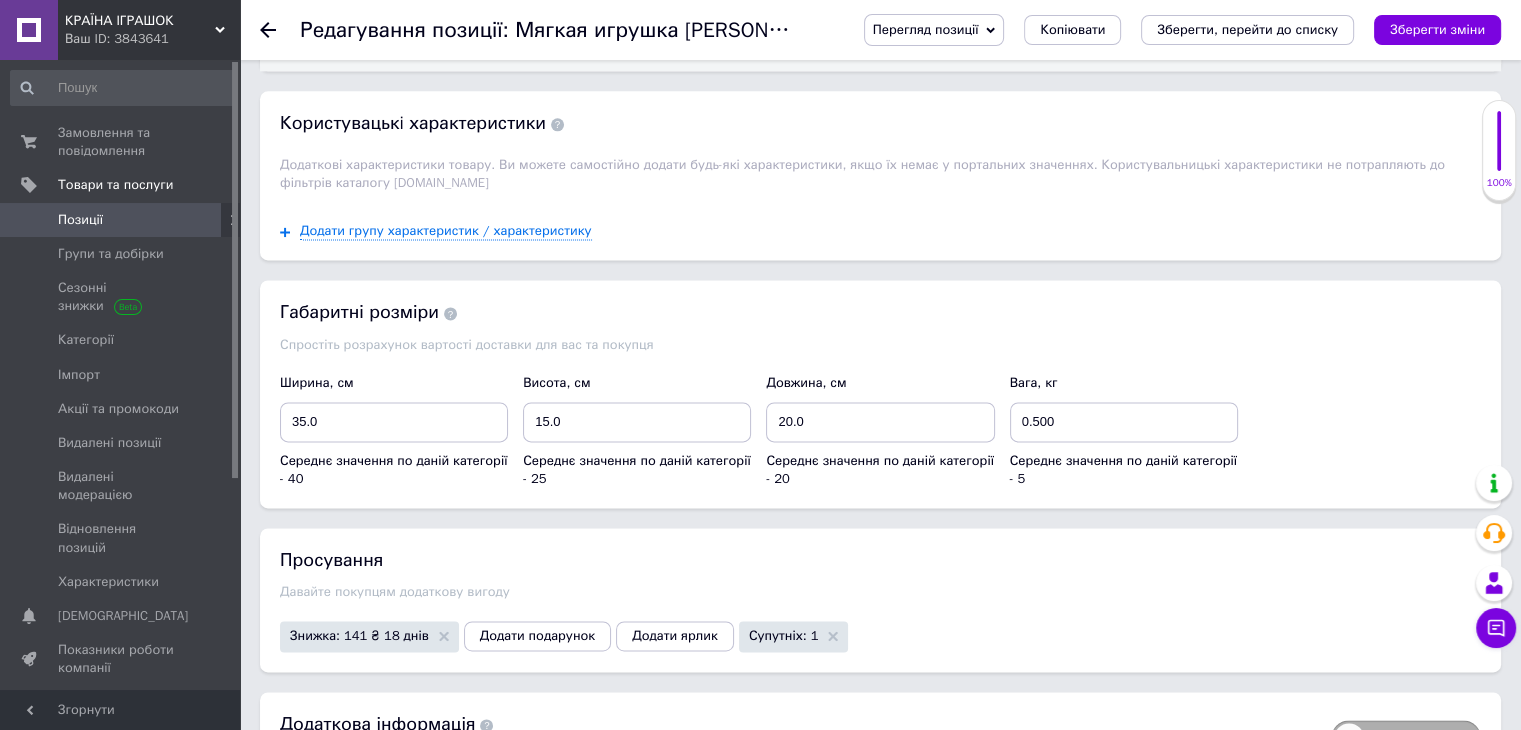 click on "Зберегти зміни" at bounding box center [1437, 29] 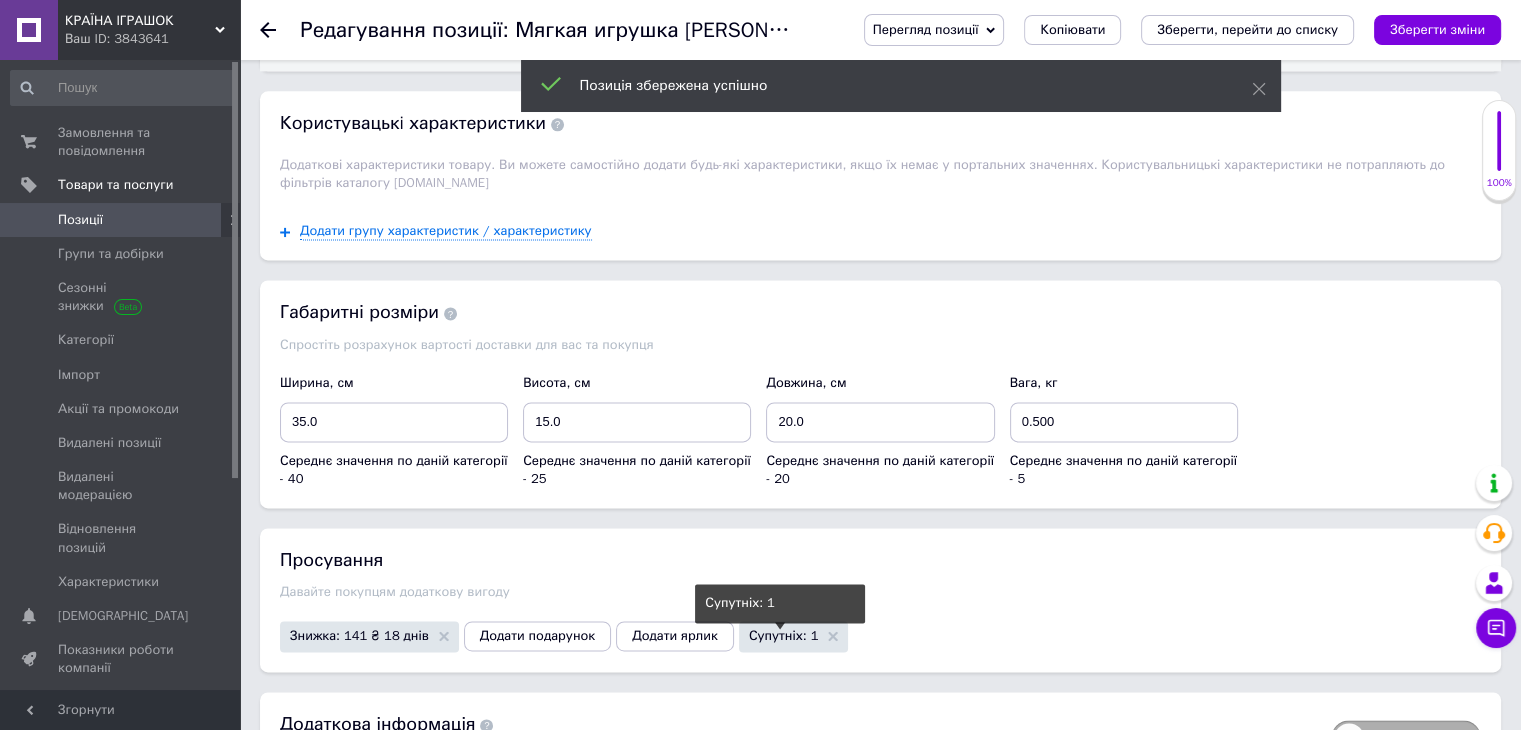 click on "Супутніх: 1" at bounding box center [784, 635] 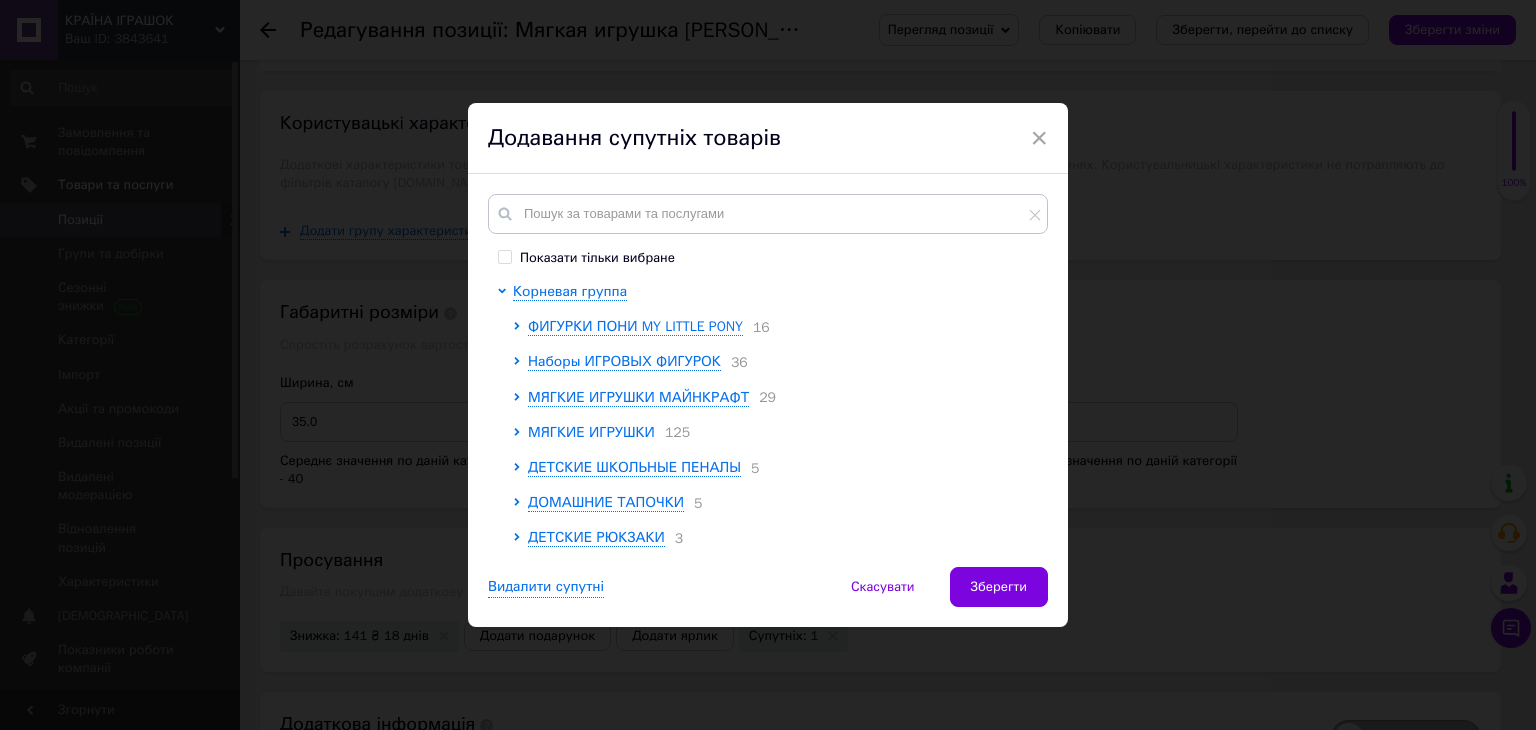 click on "МЯГКИЕ ИГРУШКИ" at bounding box center [591, 432] 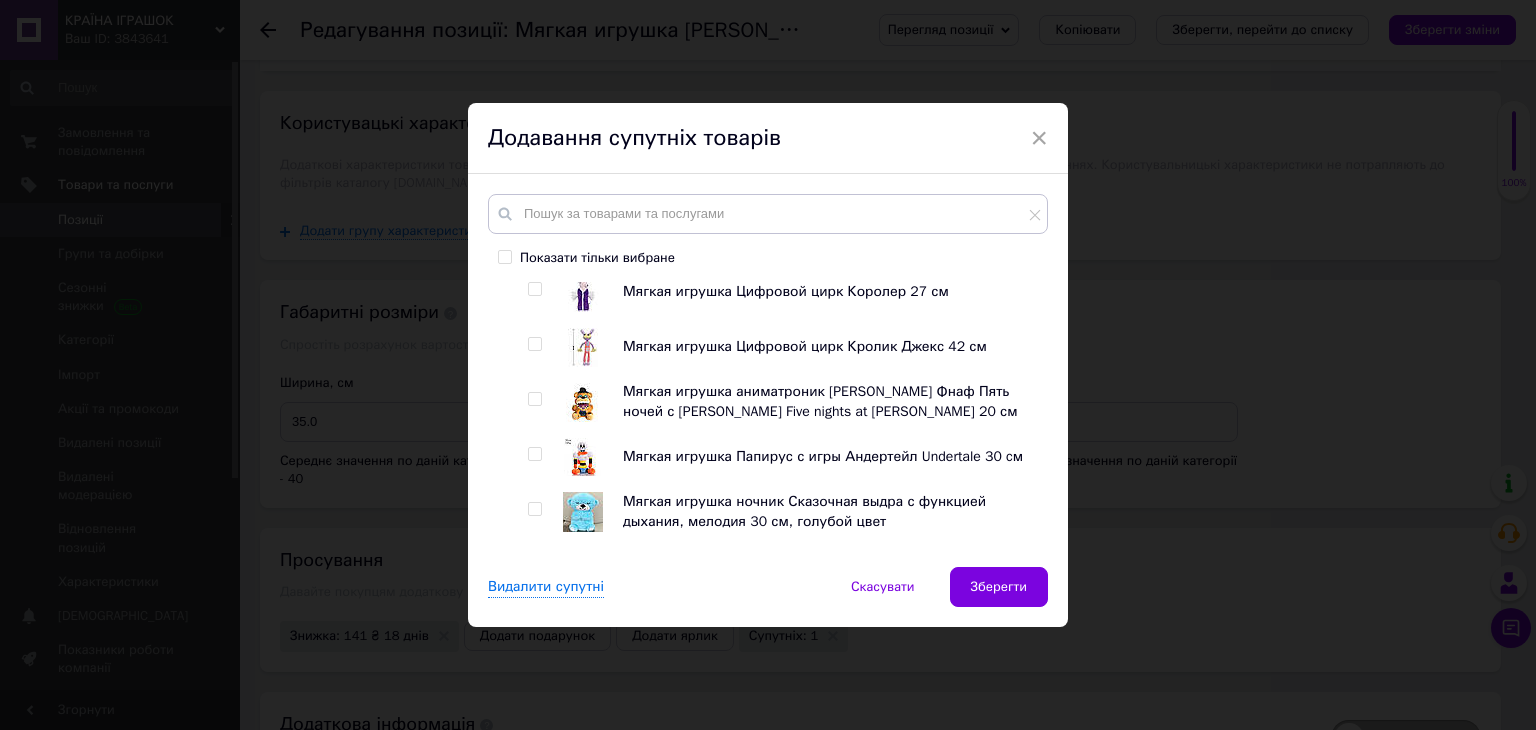 scroll, scrollTop: 300, scrollLeft: 0, axis: vertical 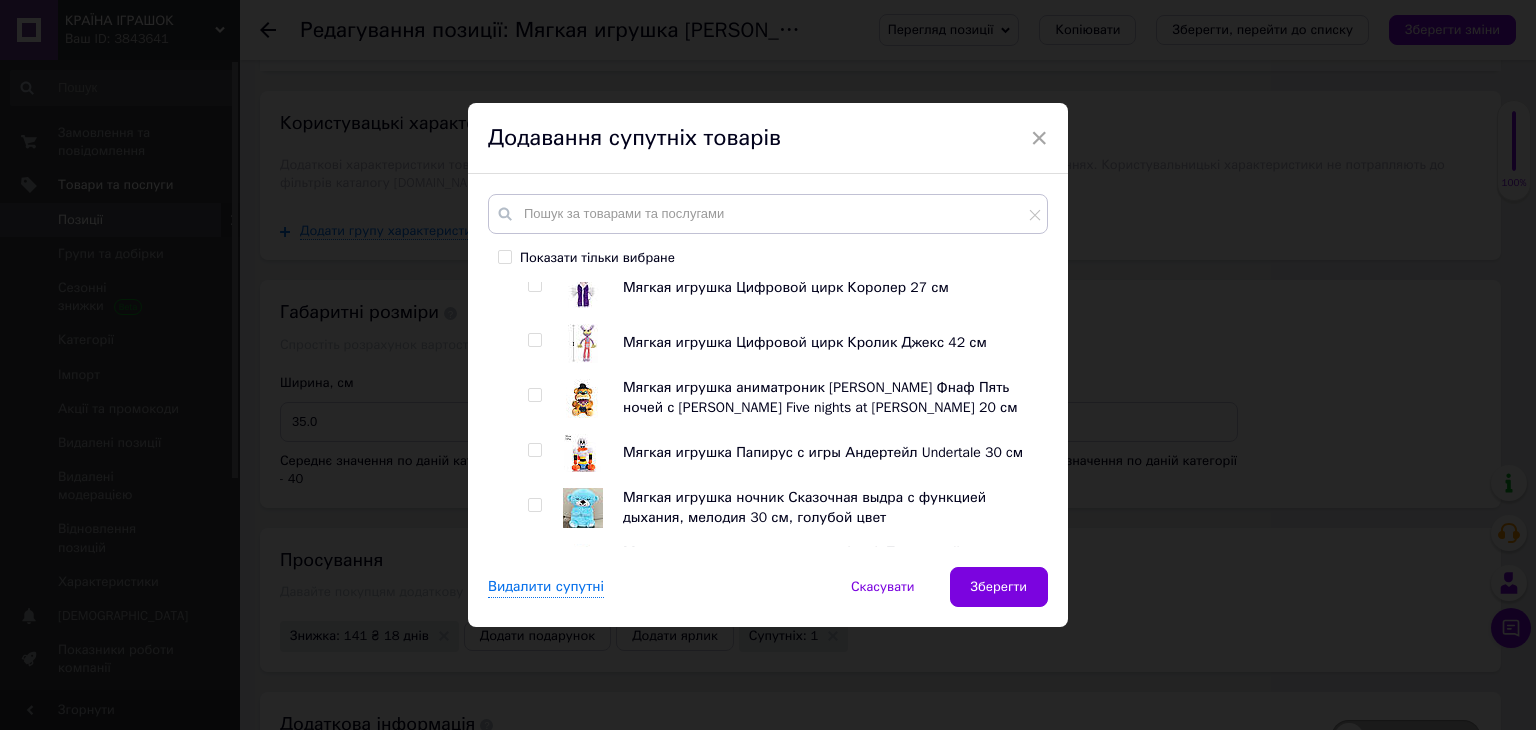 click at bounding box center (534, 395) 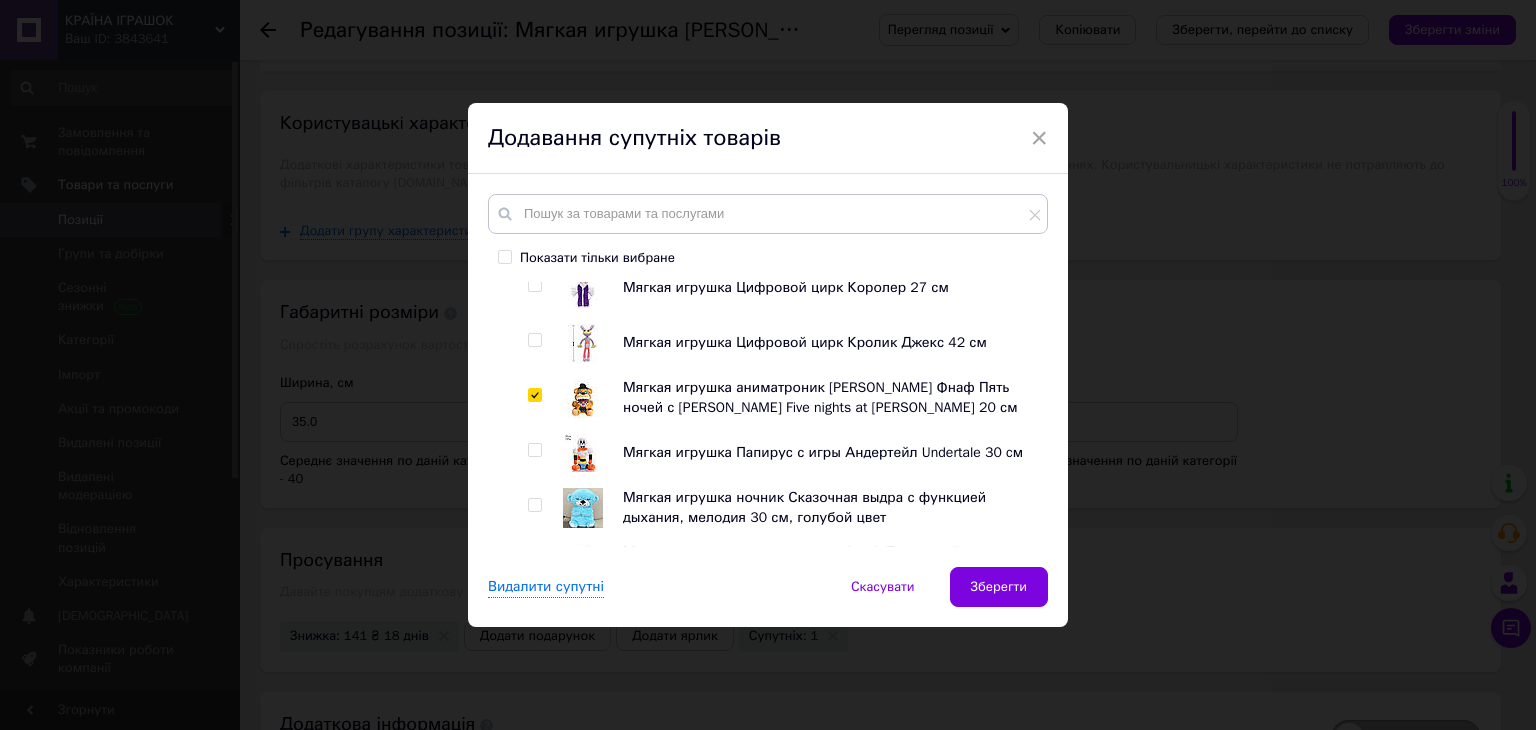 checkbox on "true" 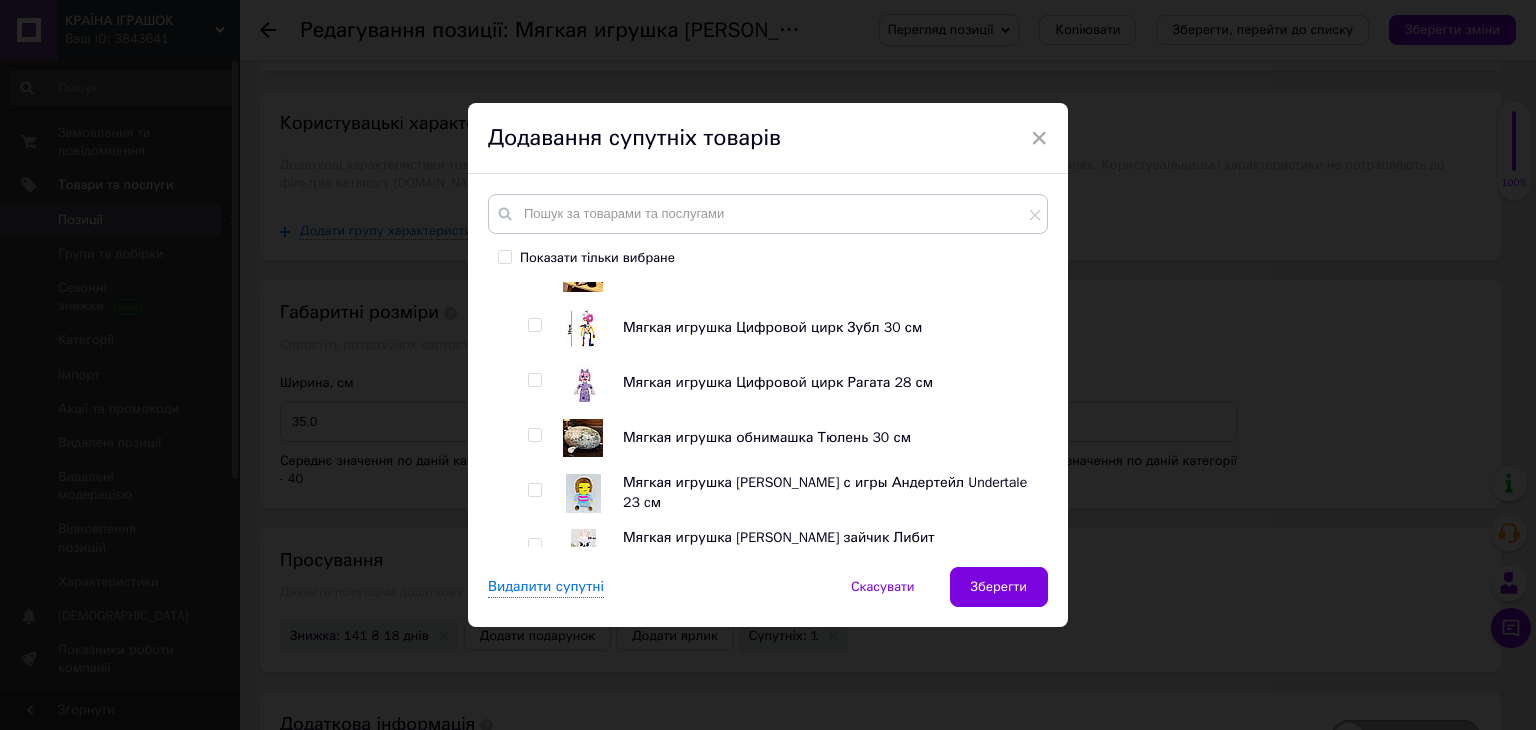 scroll, scrollTop: 800, scrollLeft: 0, axis: vertical 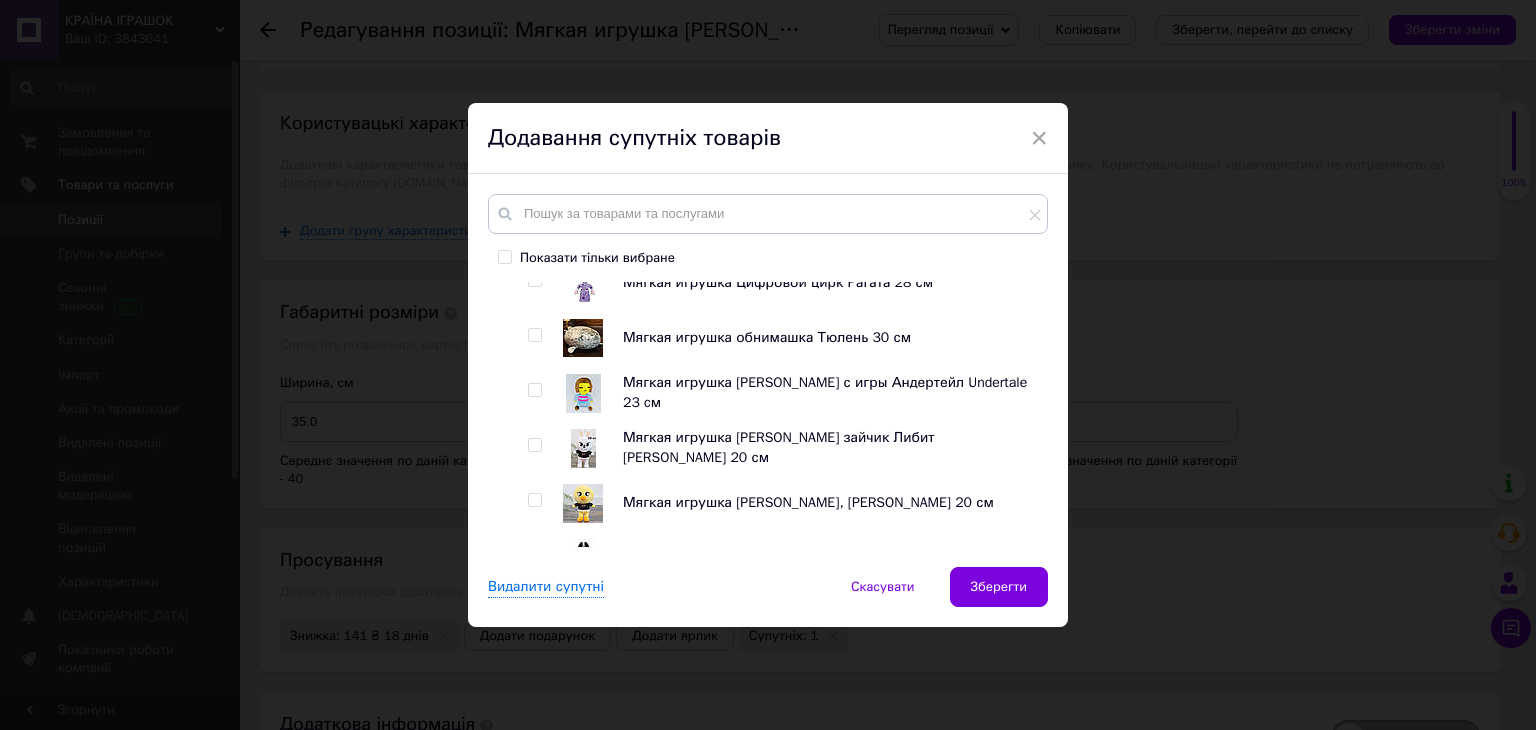 click at bounding box center (538, 338) 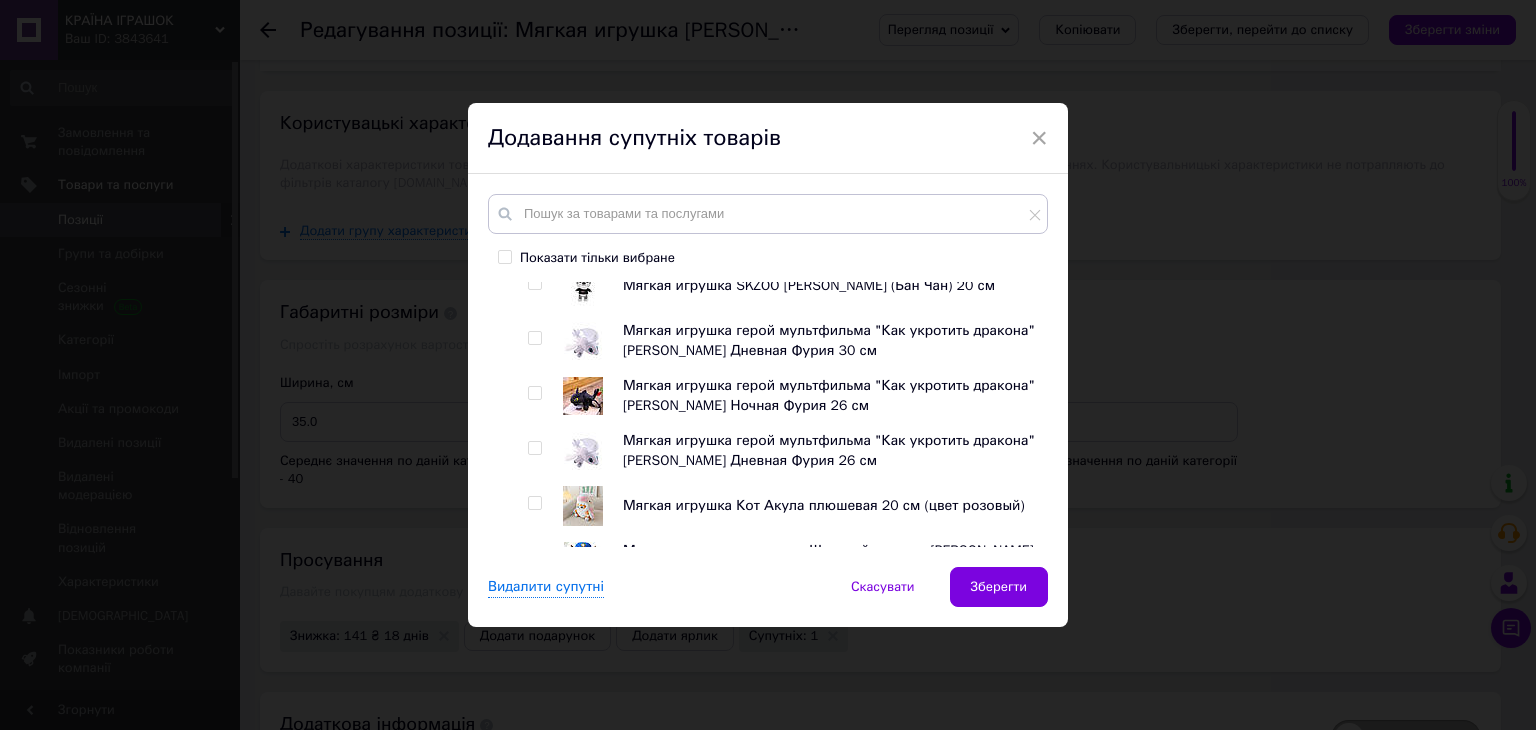 scroll, scrollTop: 1100, scrollLeft: 0, axis: vertical 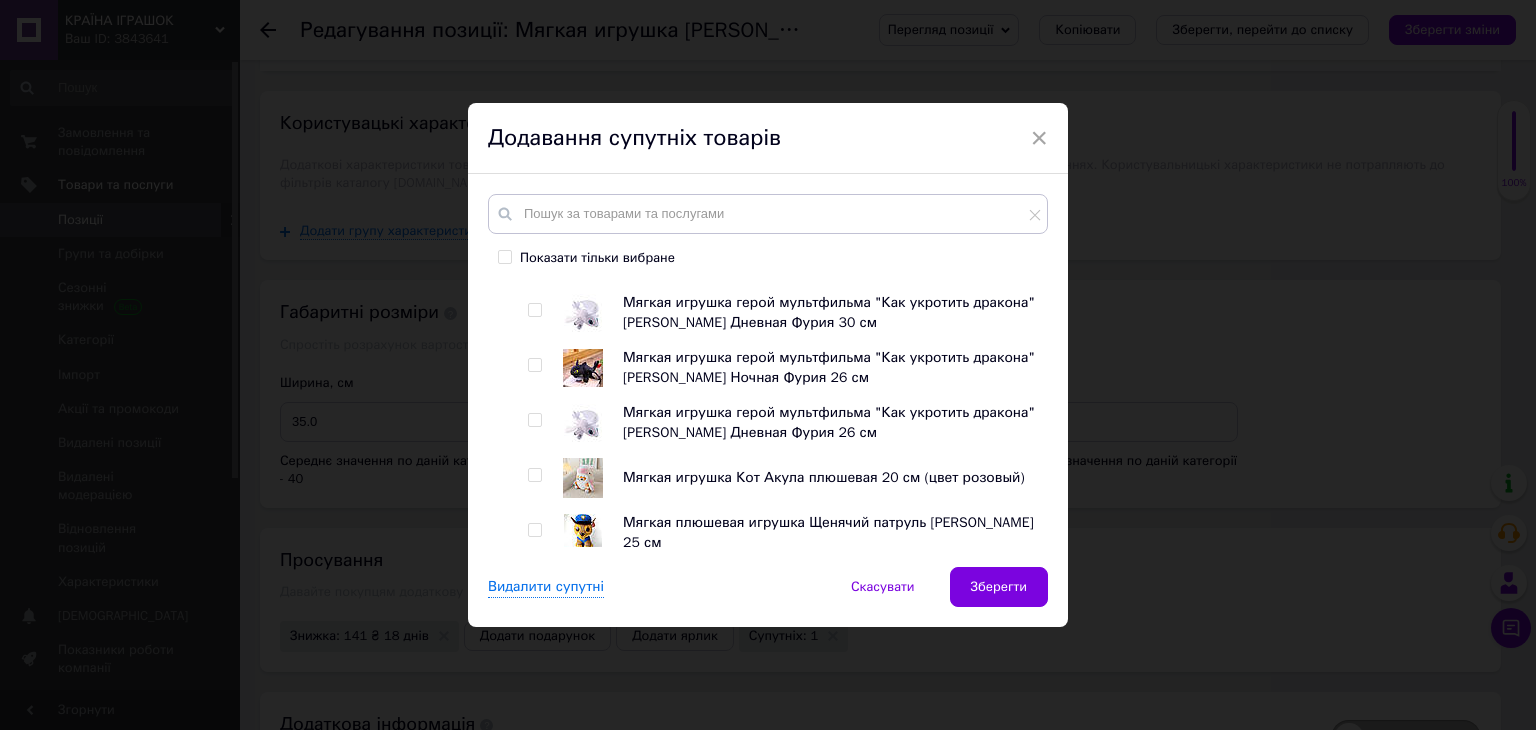 drag, startPoint x: 532, startPoint y: 368, endPoint x: 543, endPoint y: 373, distance: 12.083046 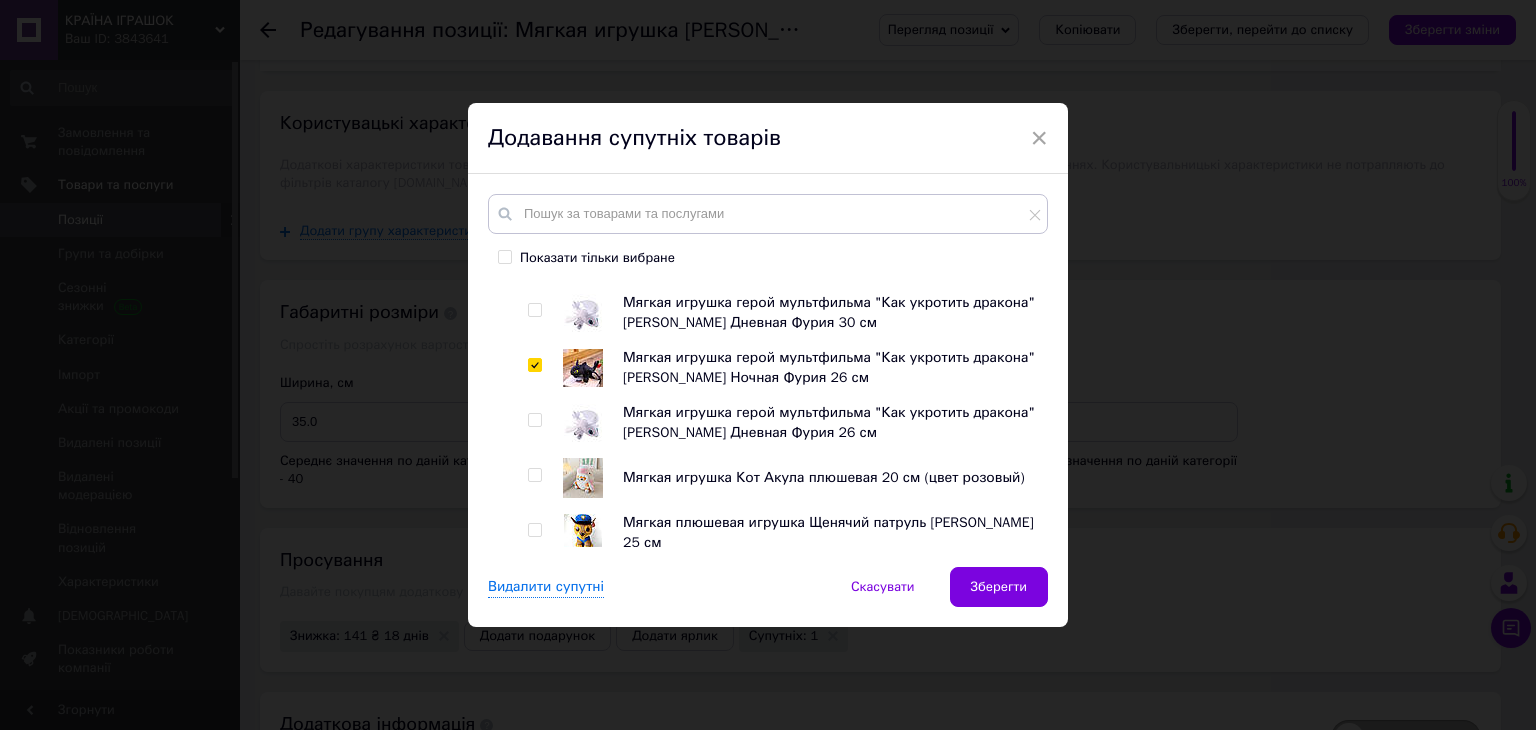 checkbox on "true" 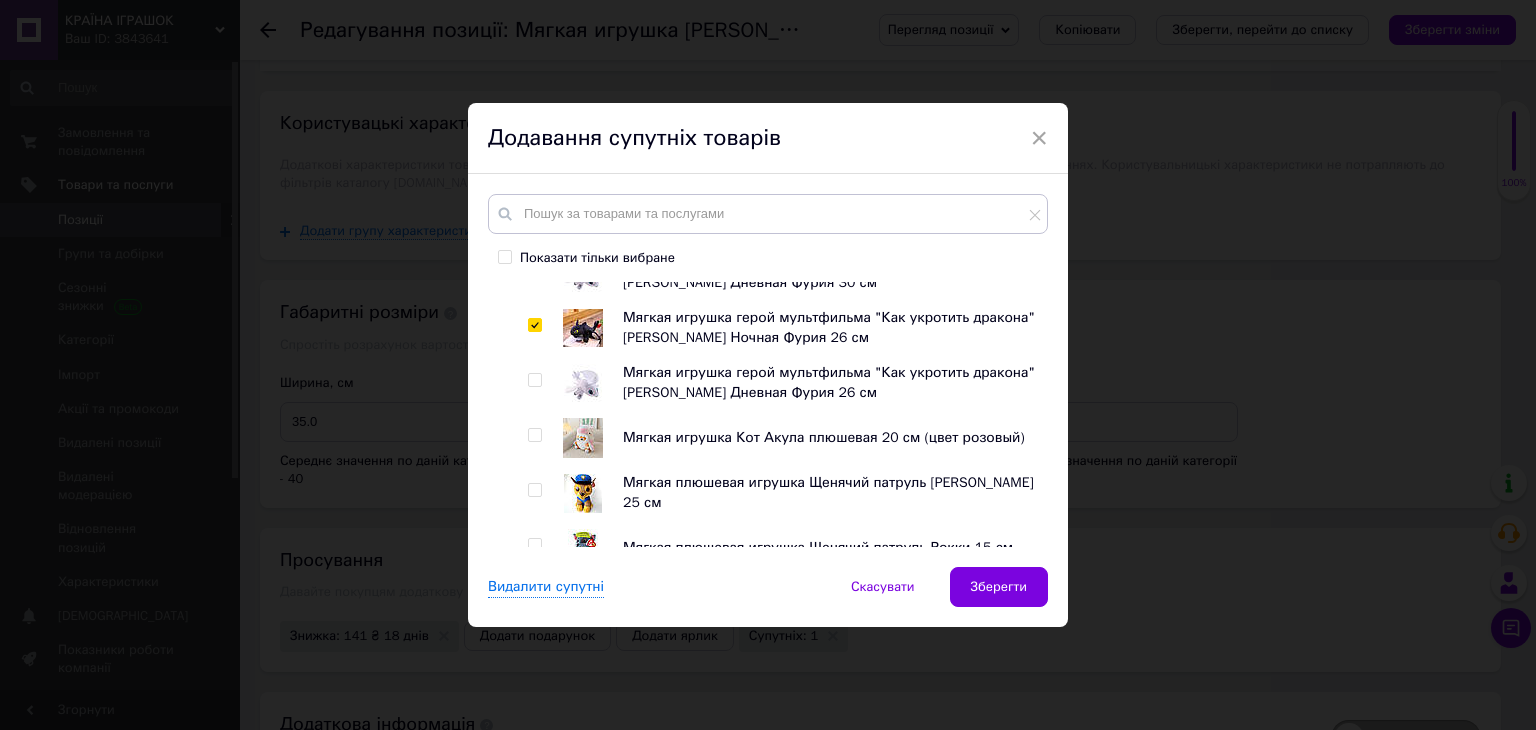 scroll, scrollTop: 1200, scrollLeft: 0, axis: vertical 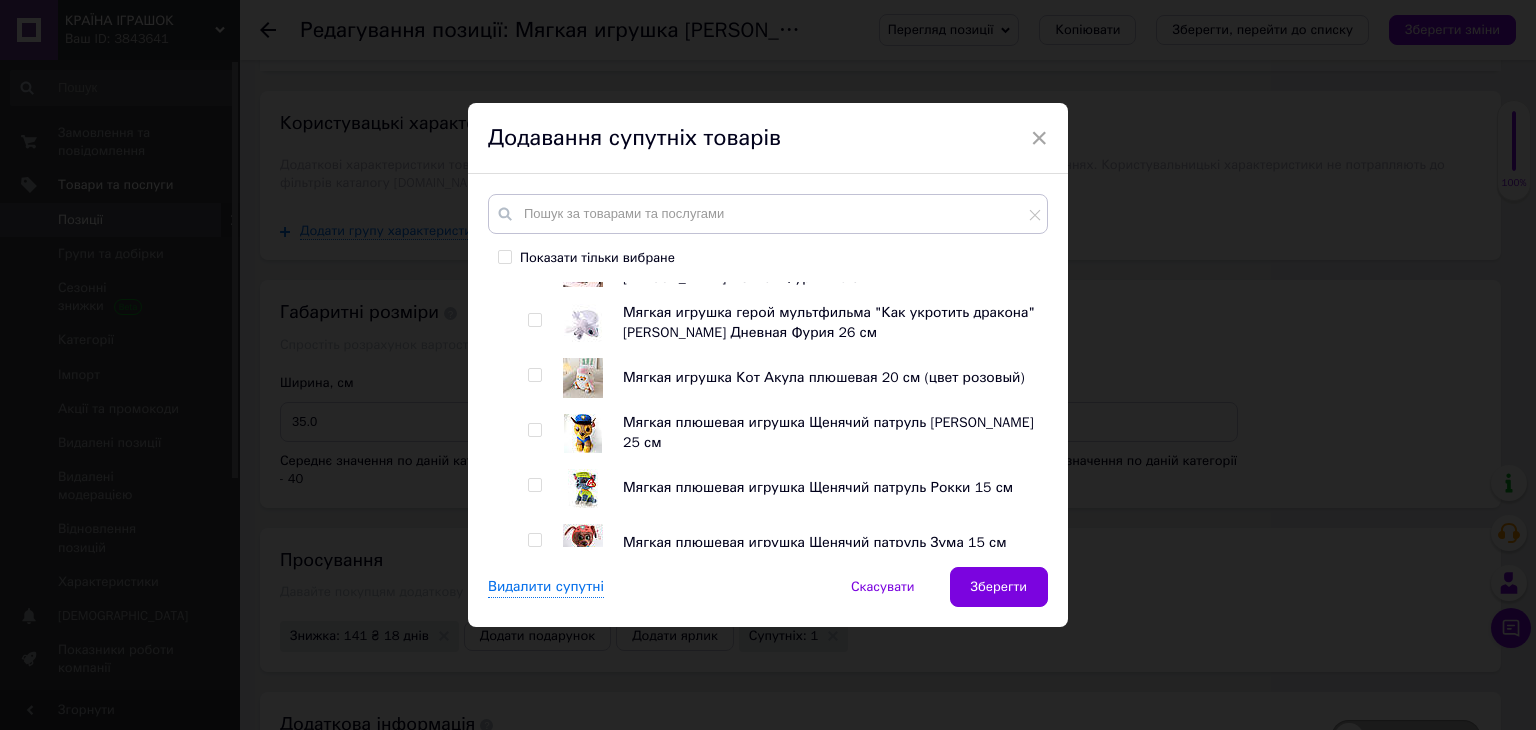 click at bounding box center (534, 430) 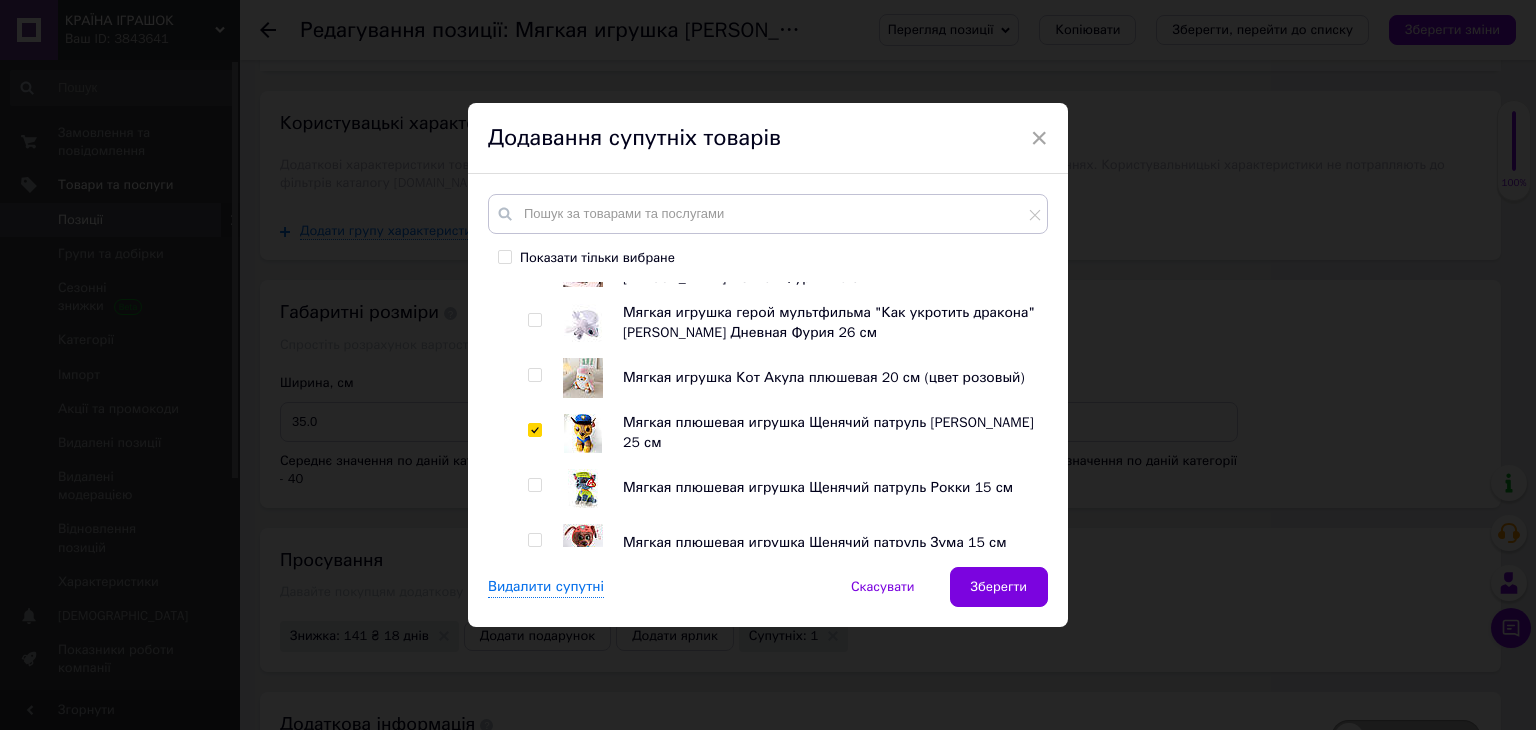 checkbox on "true" 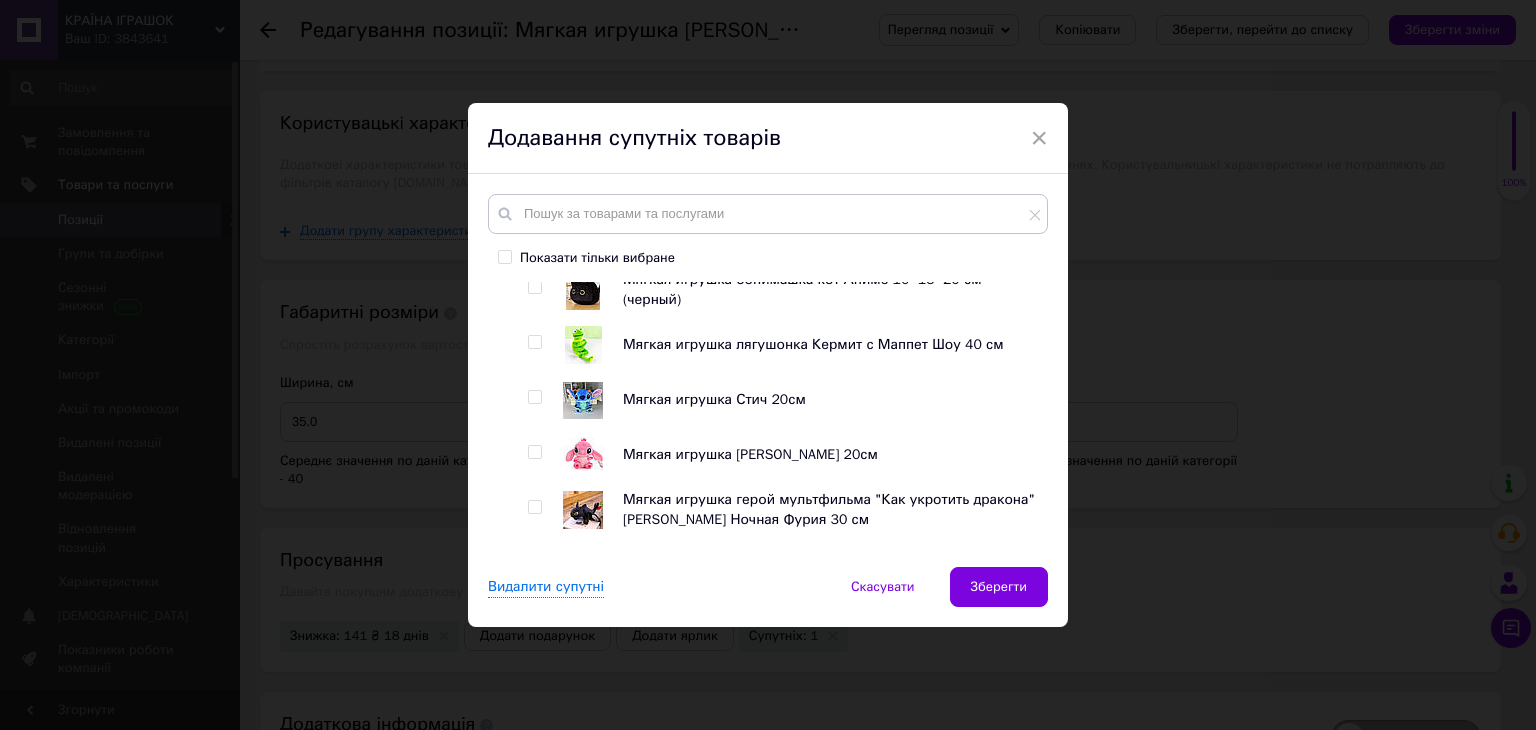 scroll, scrollTop: 3000, scrollLeft: 0, axis: vertical 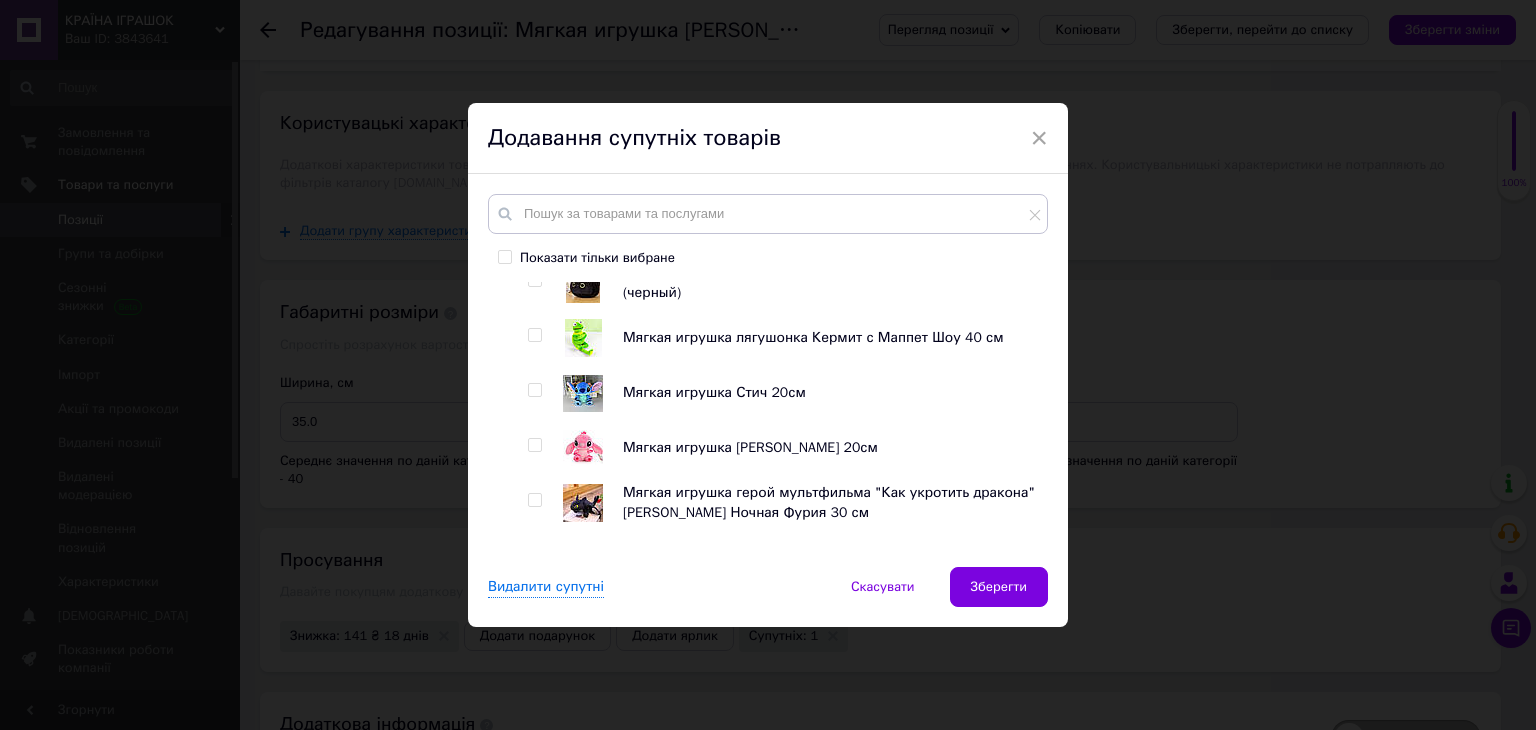 drag, startPoint x: 530, startPoint y: 342, endPoint x: 536, endPoint y: 354, distance: 13.416408 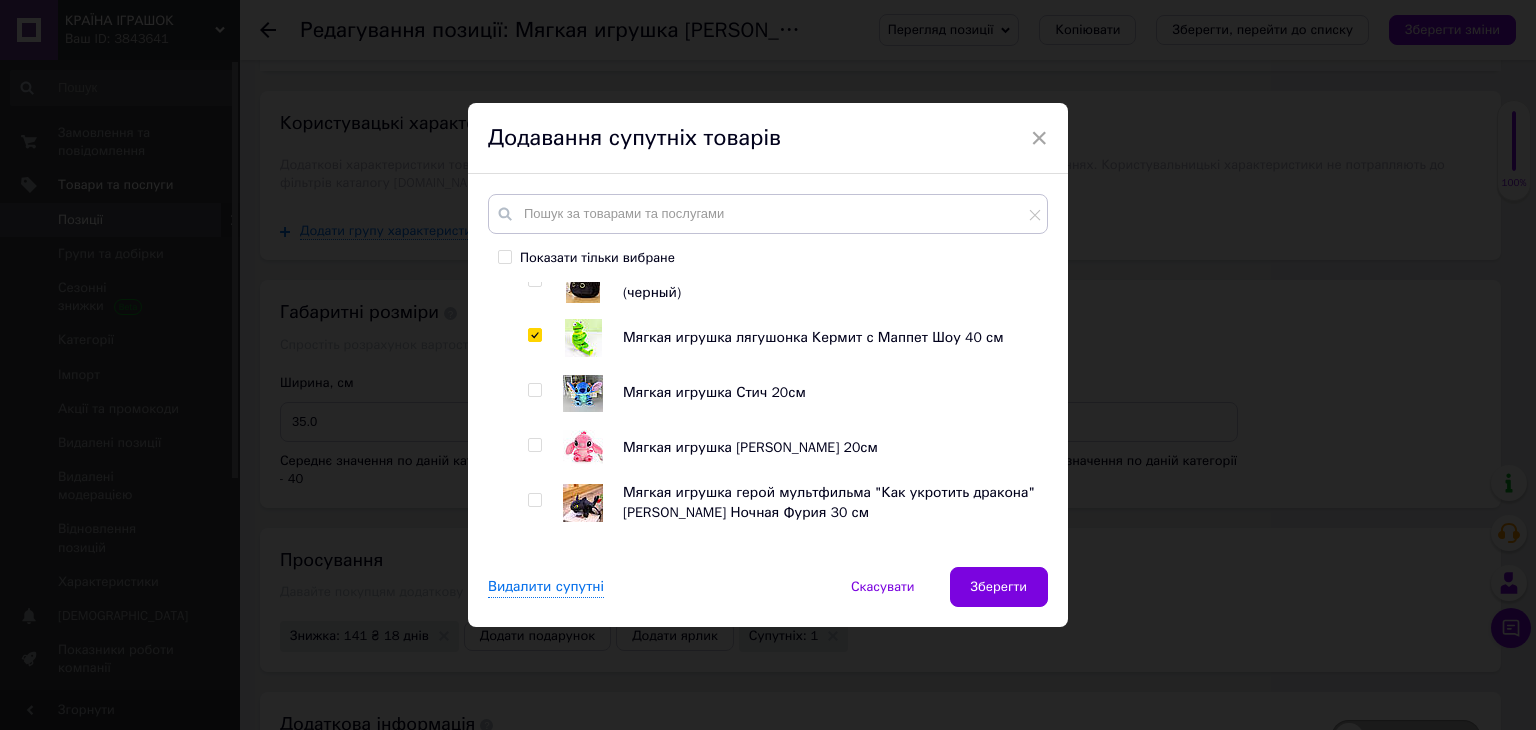 checkbox on "true" 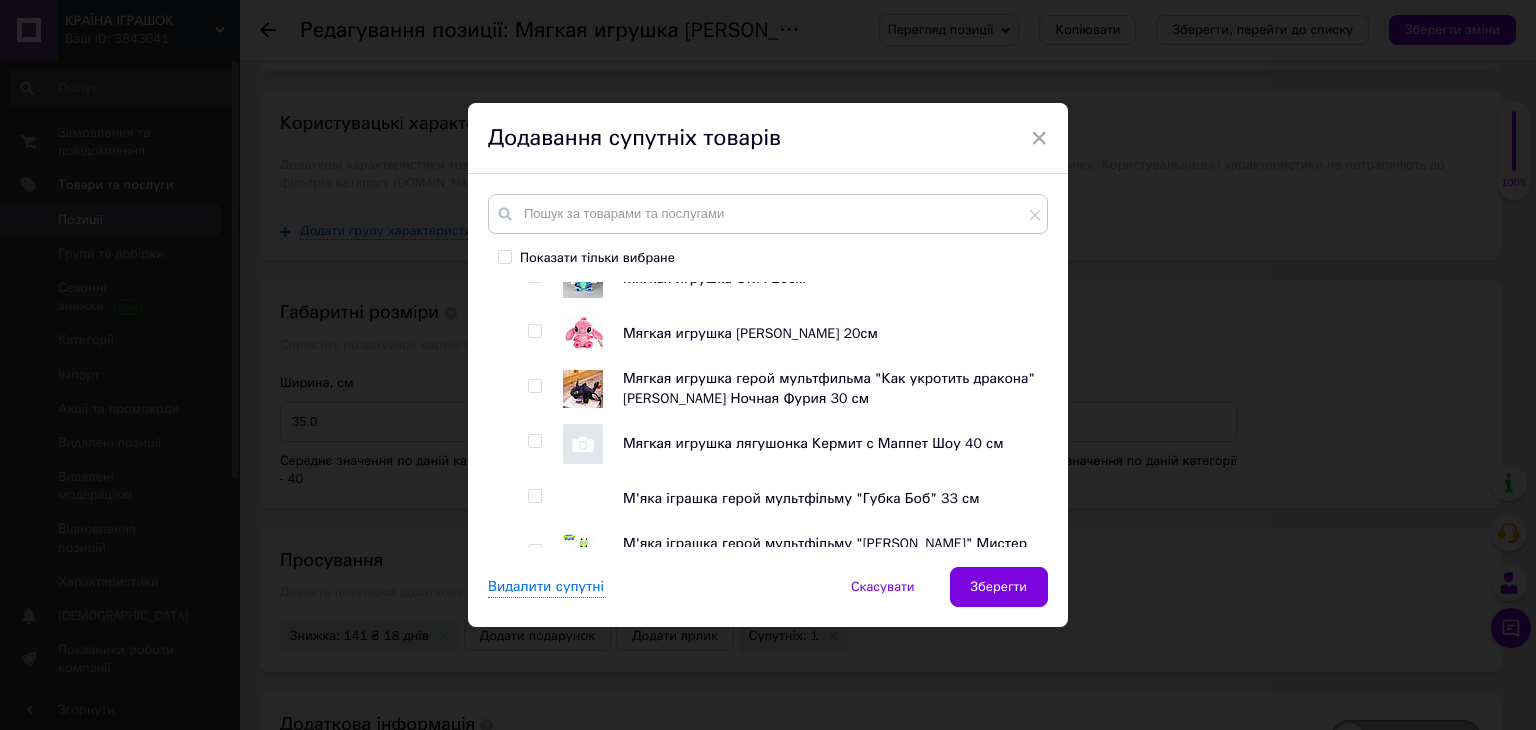 scroll, scrollTop: 3300, scrollLeft: 0, axis: vertical 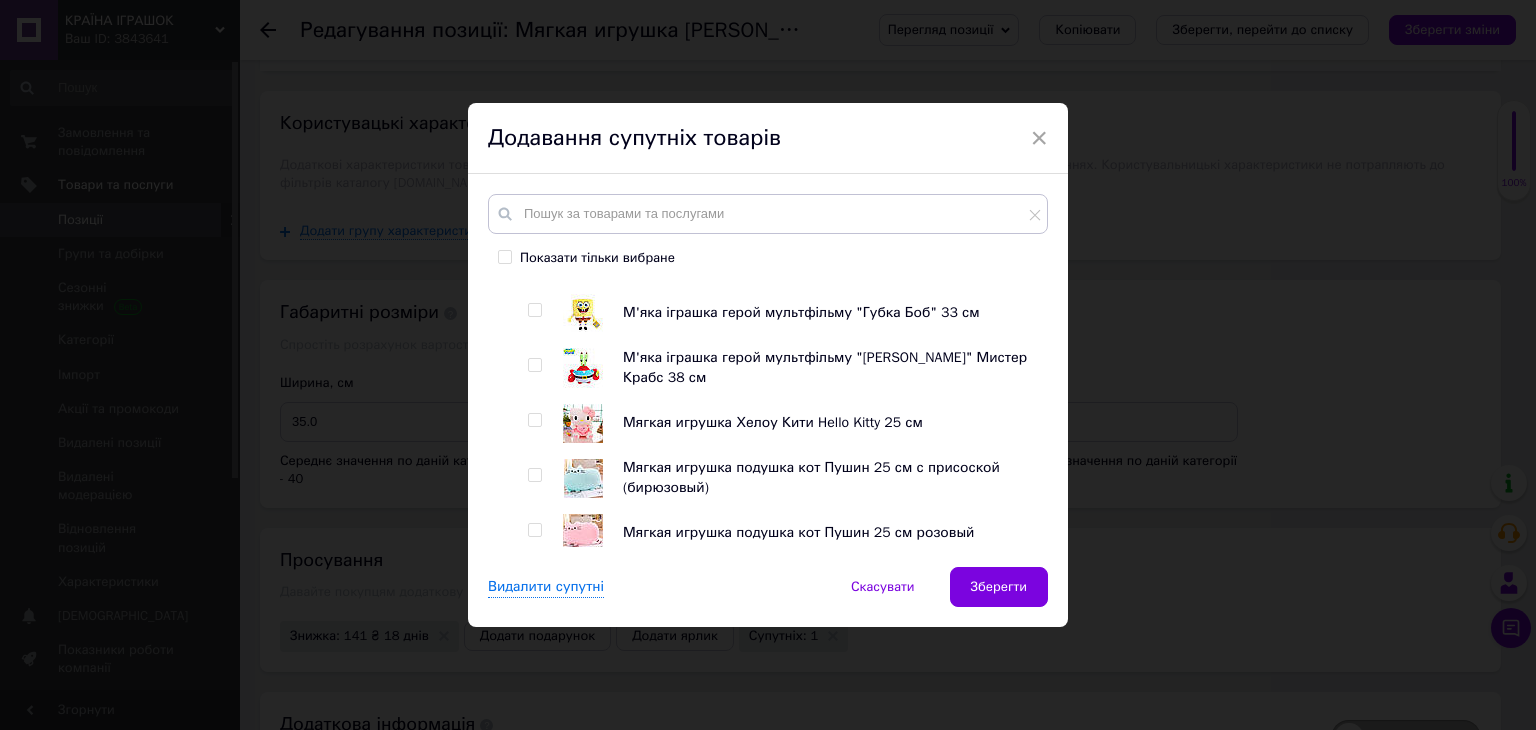 drag, startPoint x: 535, startPoint y: 317, endPoint x: 564, endPoint y: 333, distance: 33.12099 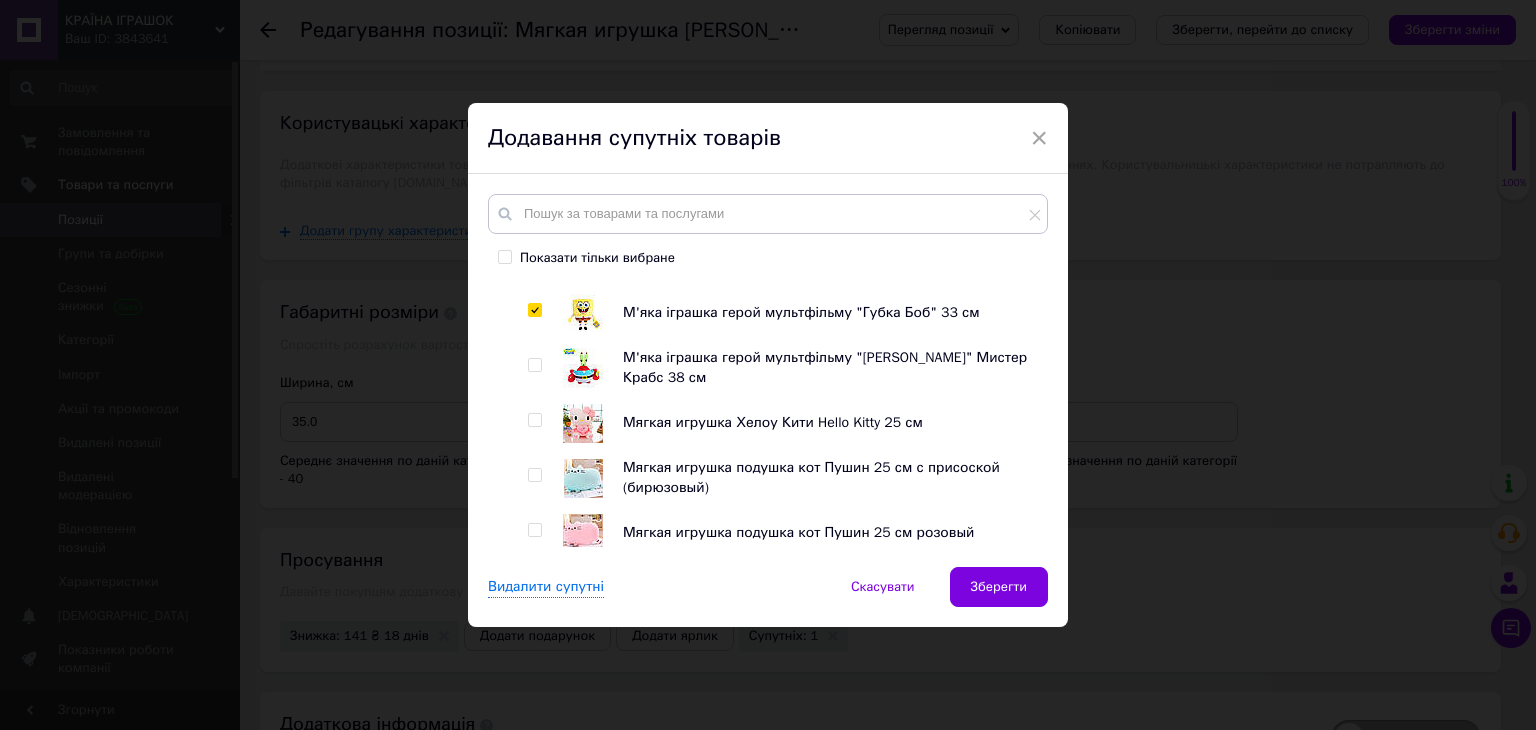 checkbox on "true" 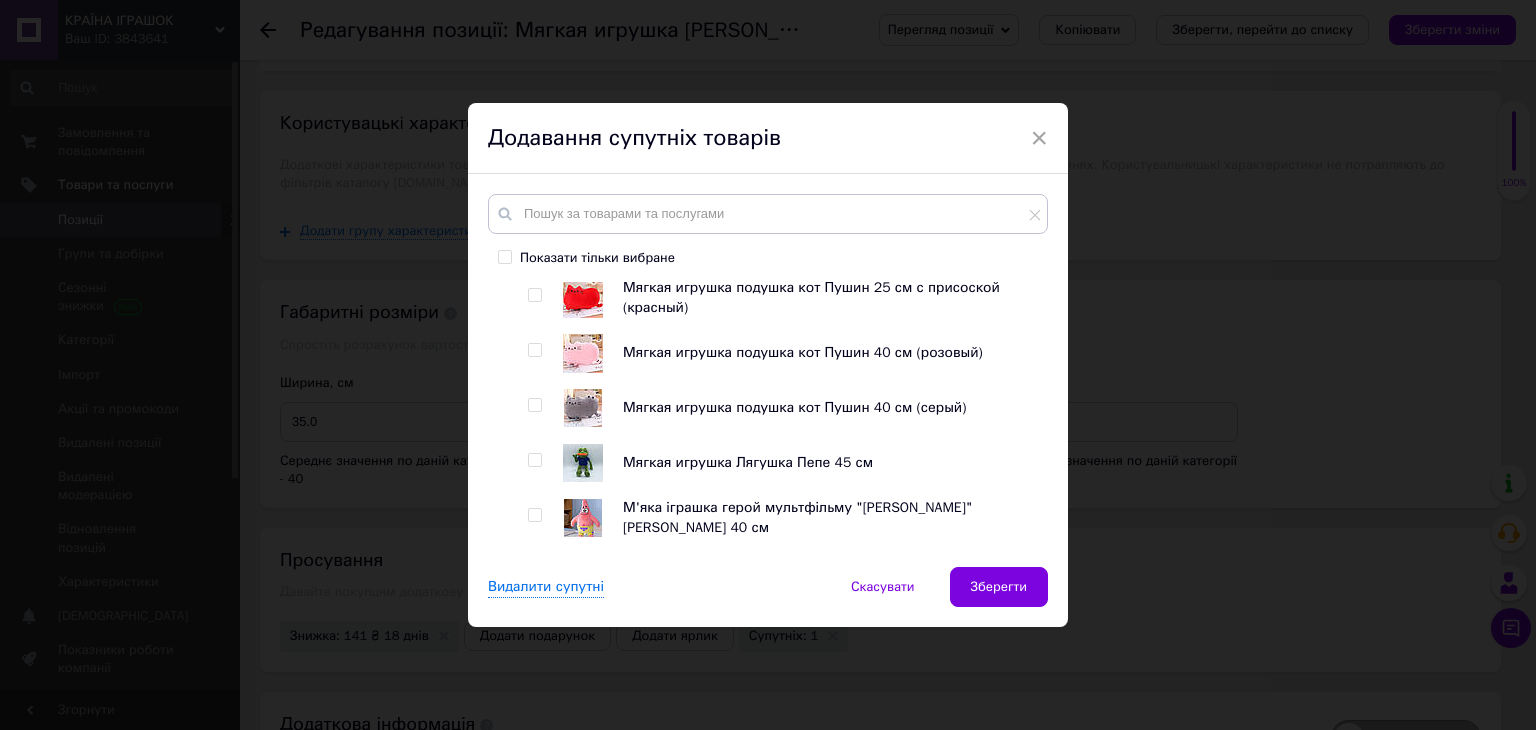 scroll, scrollTop: 3900, scrollLeft: 0, axis: vertical 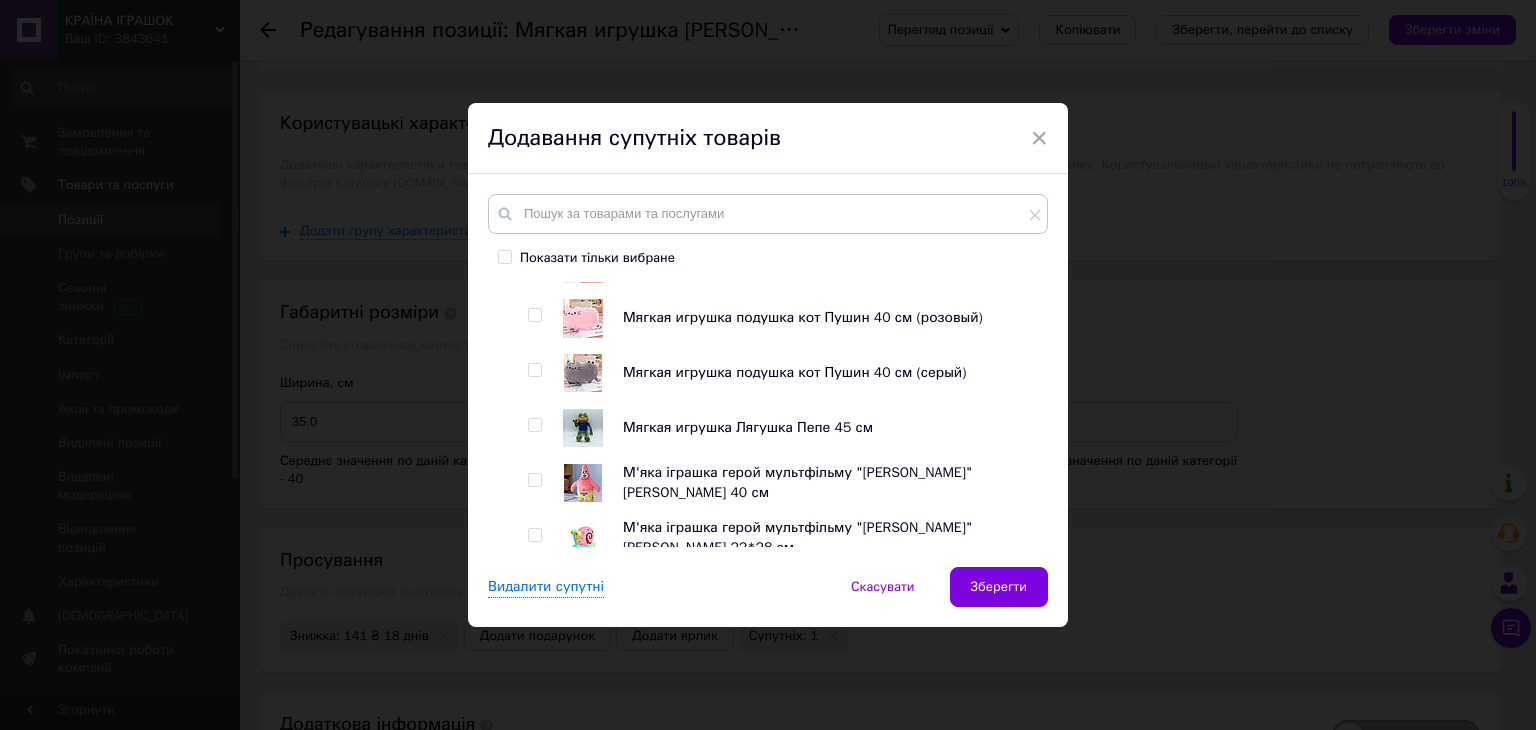 click at bounding box center [534, 425] 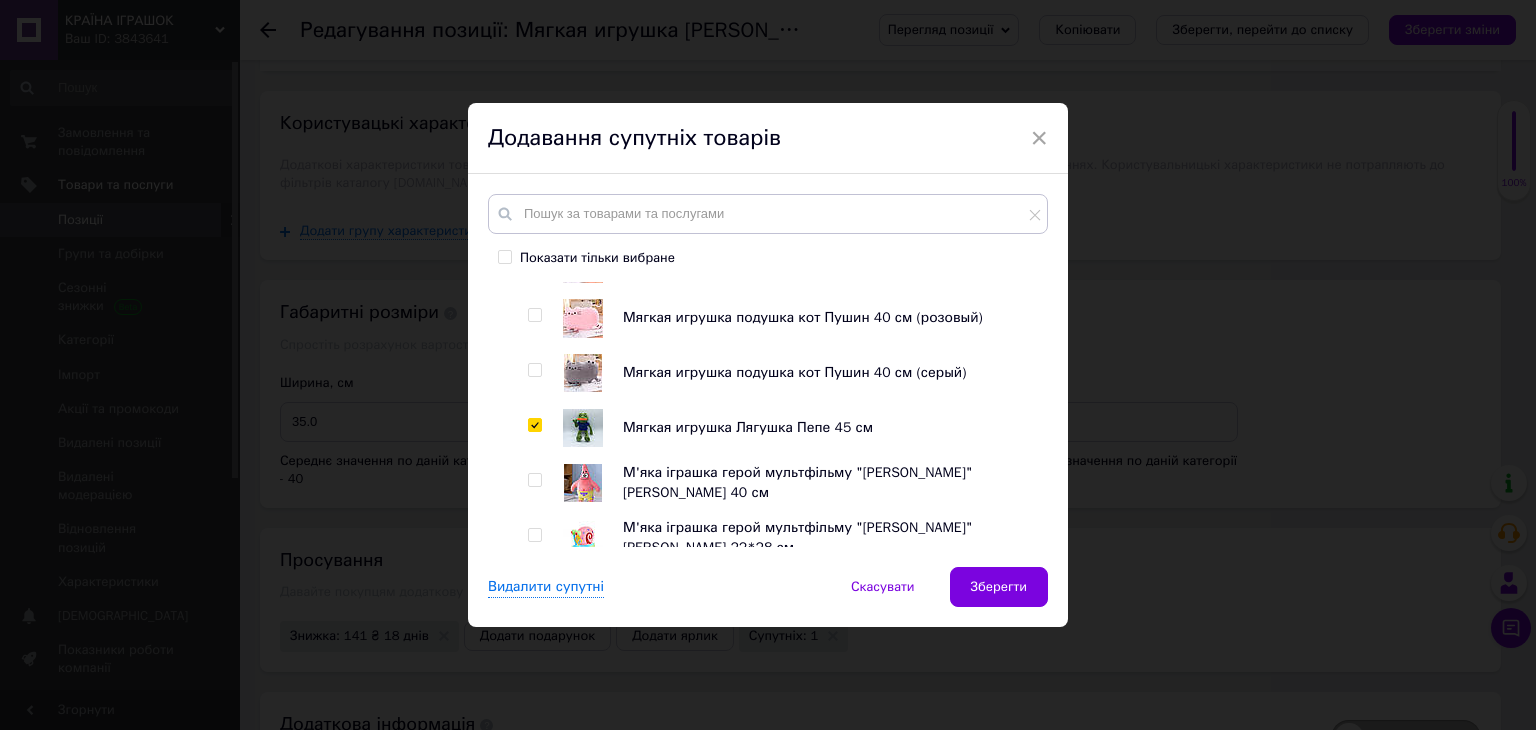 checkbox on "true" 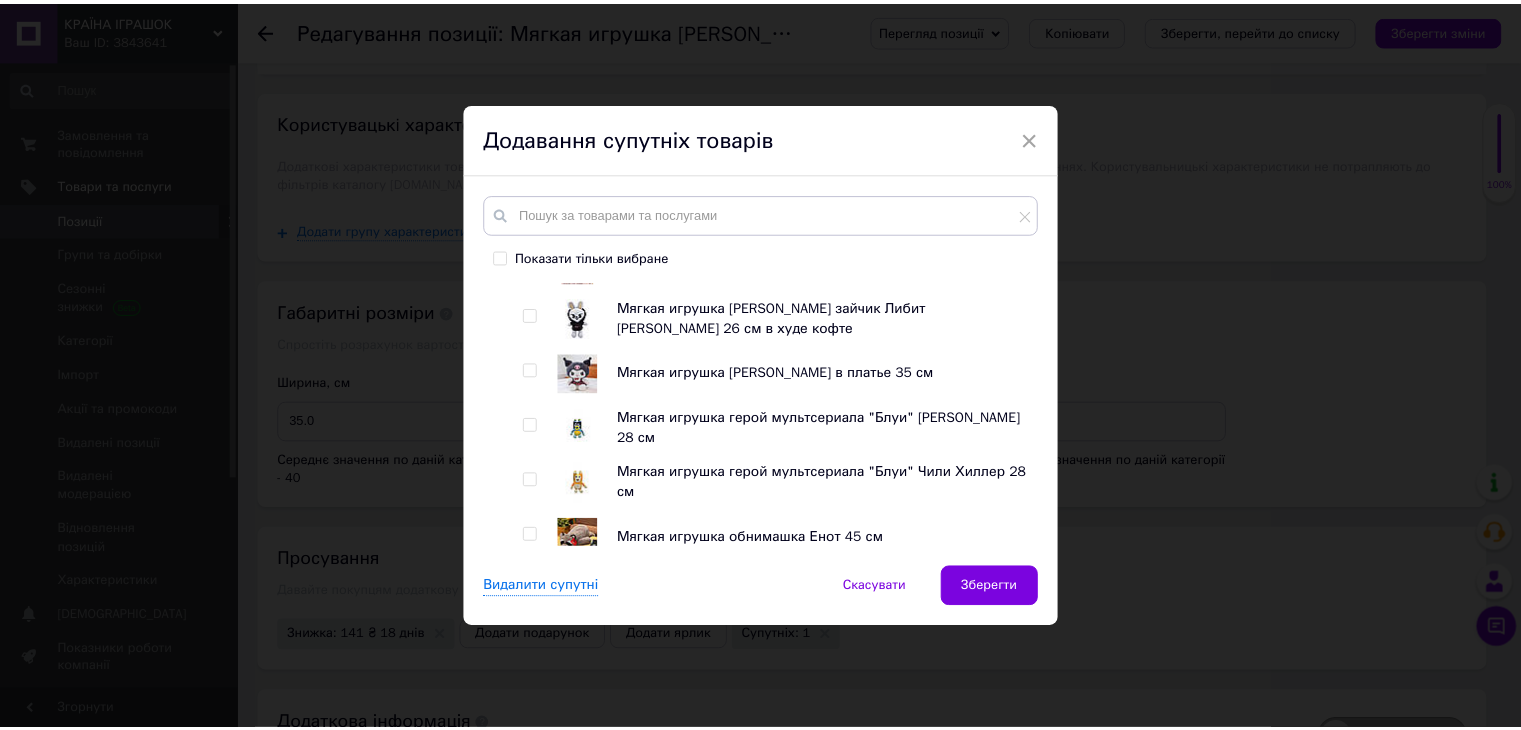 scroll, scrollTop: 5200, scrollLeft: 0, axis: vertical 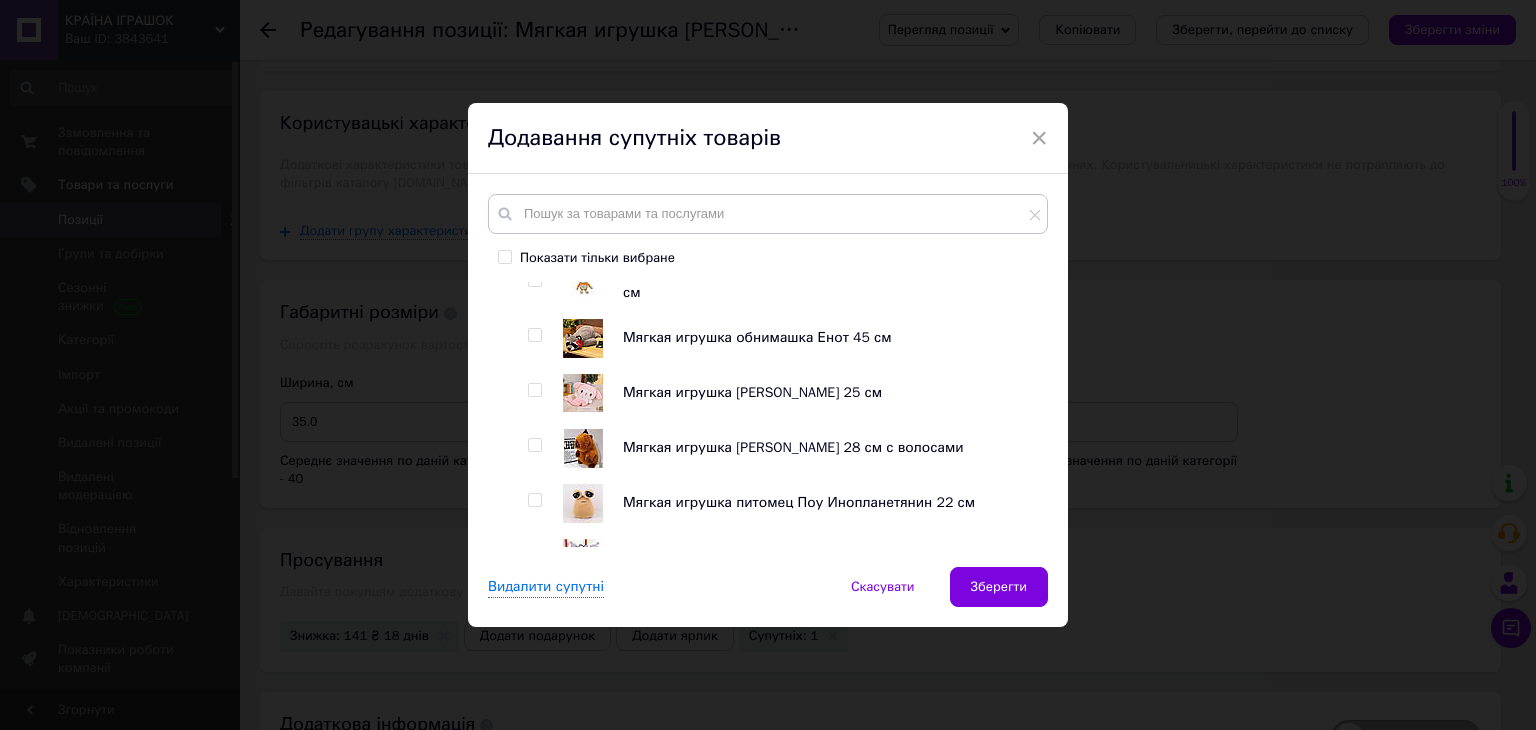 click at bounding box center [538, 283] 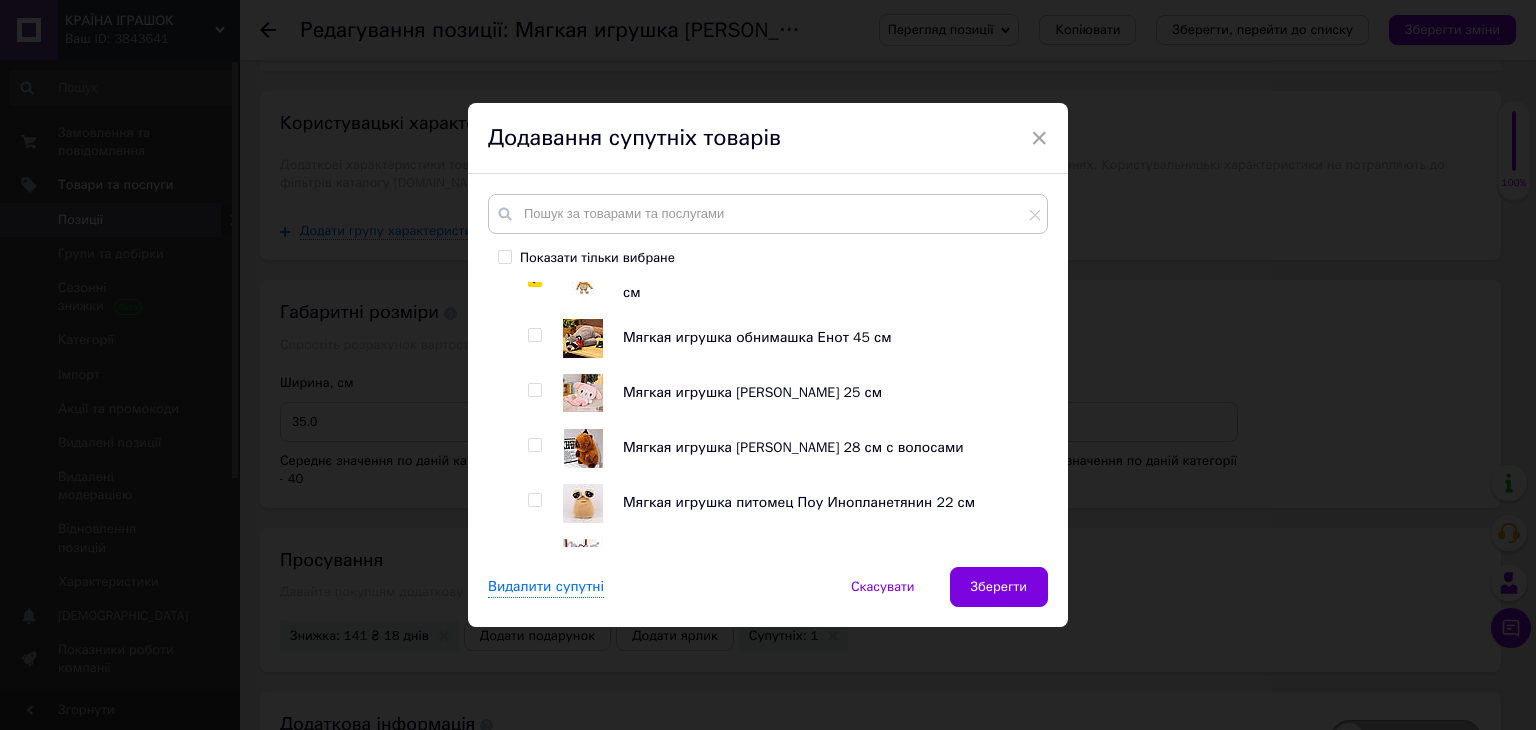 checkbox on "true" 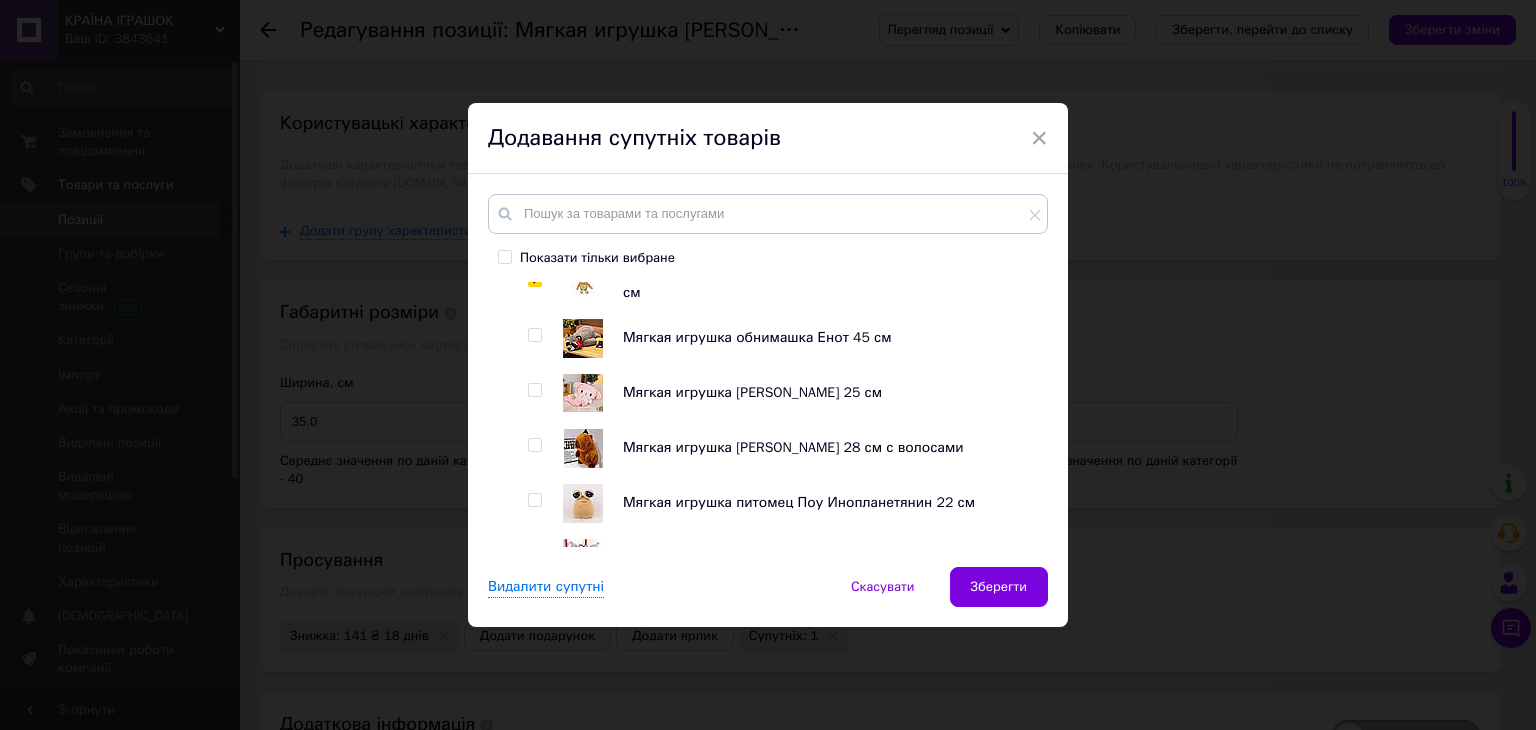 click on "Зберегти" at bounding box center (999, 587) 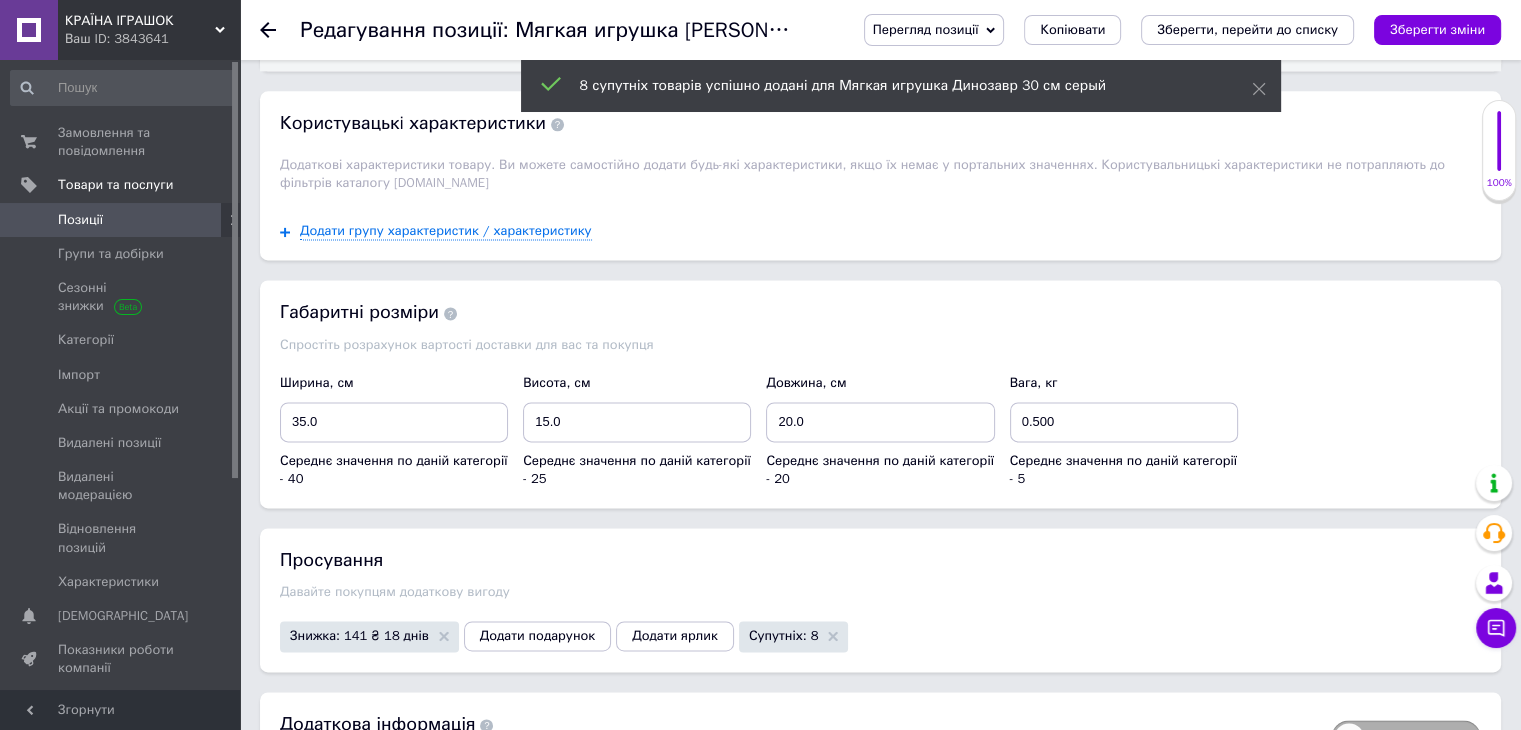 click on "Зберегти зміни" at bounding box center (1437, 29) 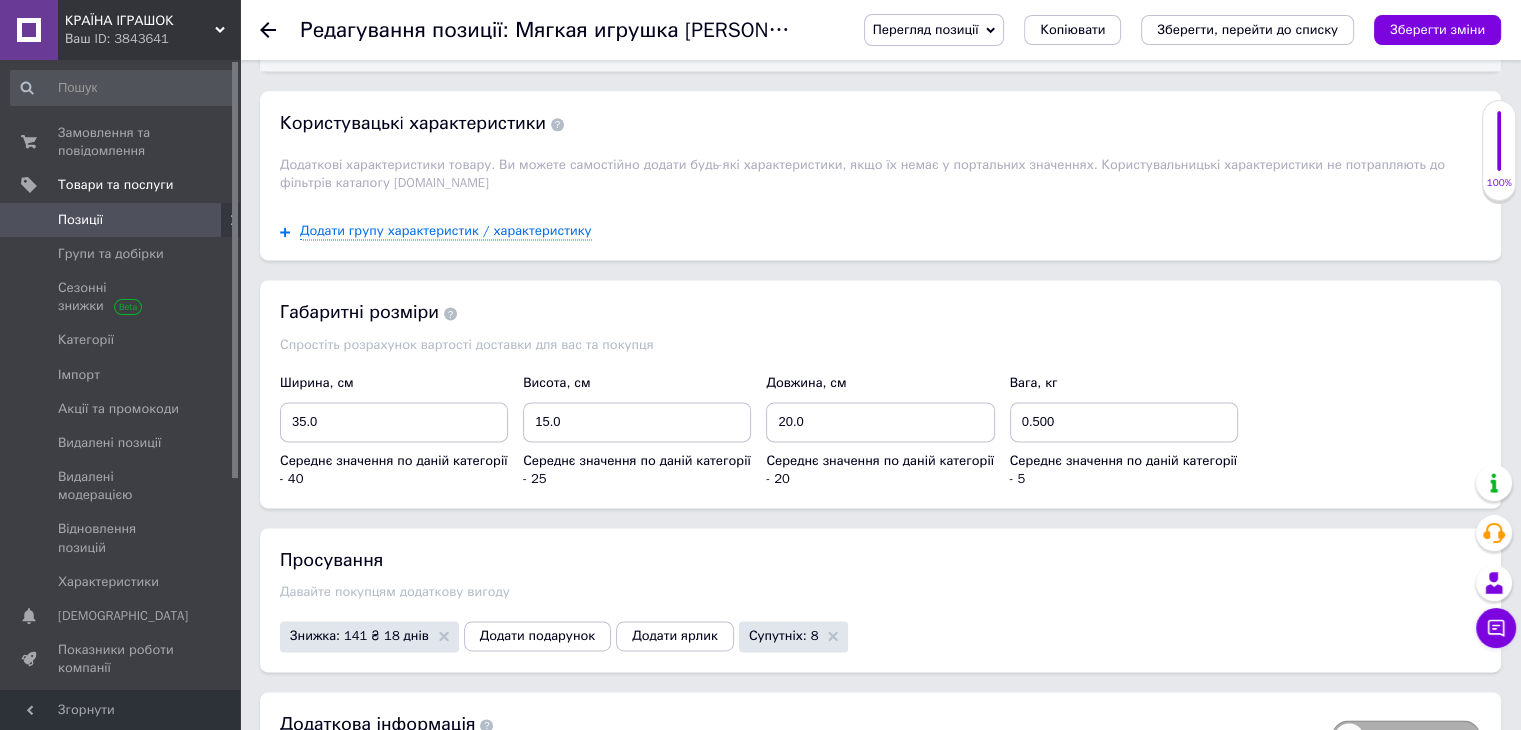 click on "Зберегти зміни" at bounding box center [1437, 29] 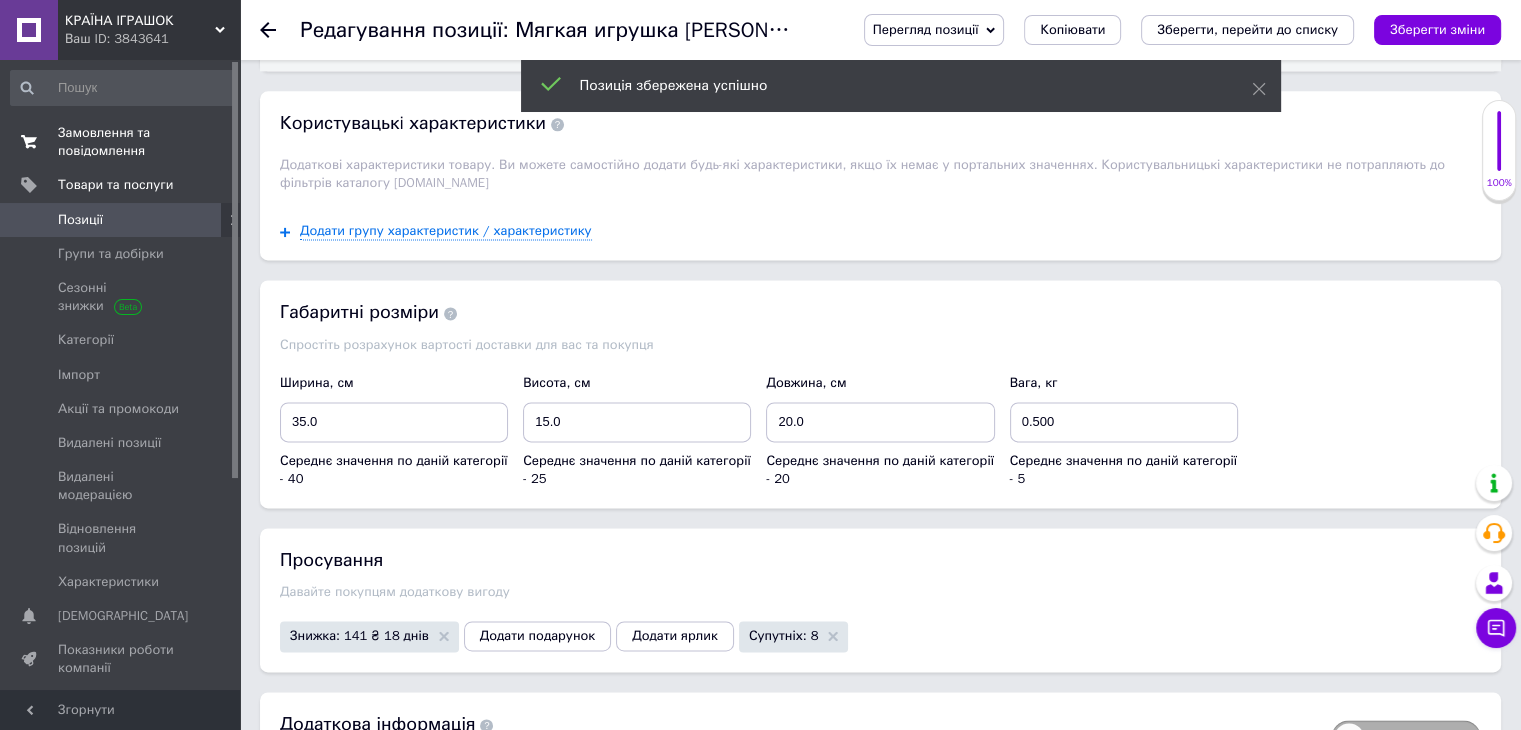 click on "Замовлення та повідомлення" at bounding box center (121, 142) 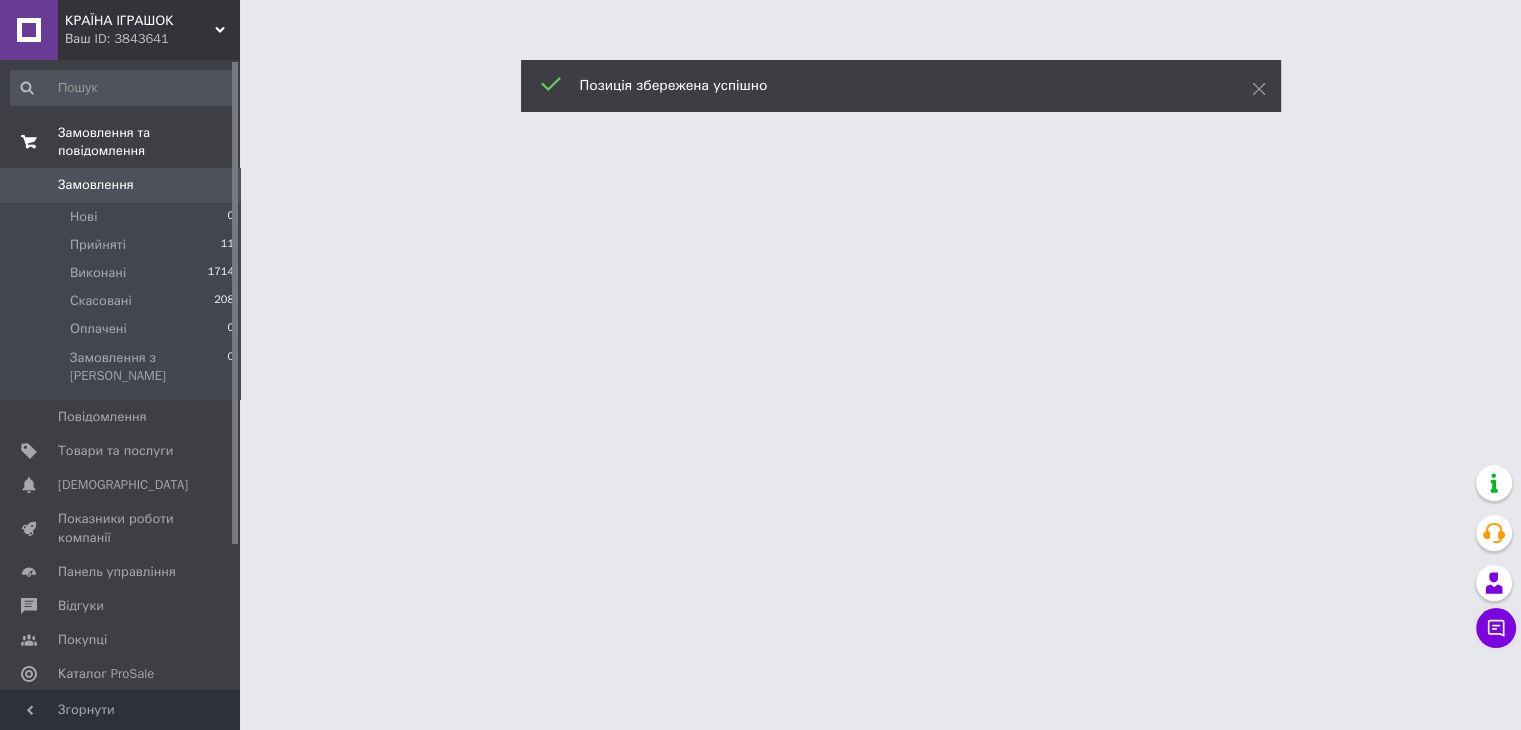 scroll, scrollTop: 0, scrollLeft: 0, axis: both 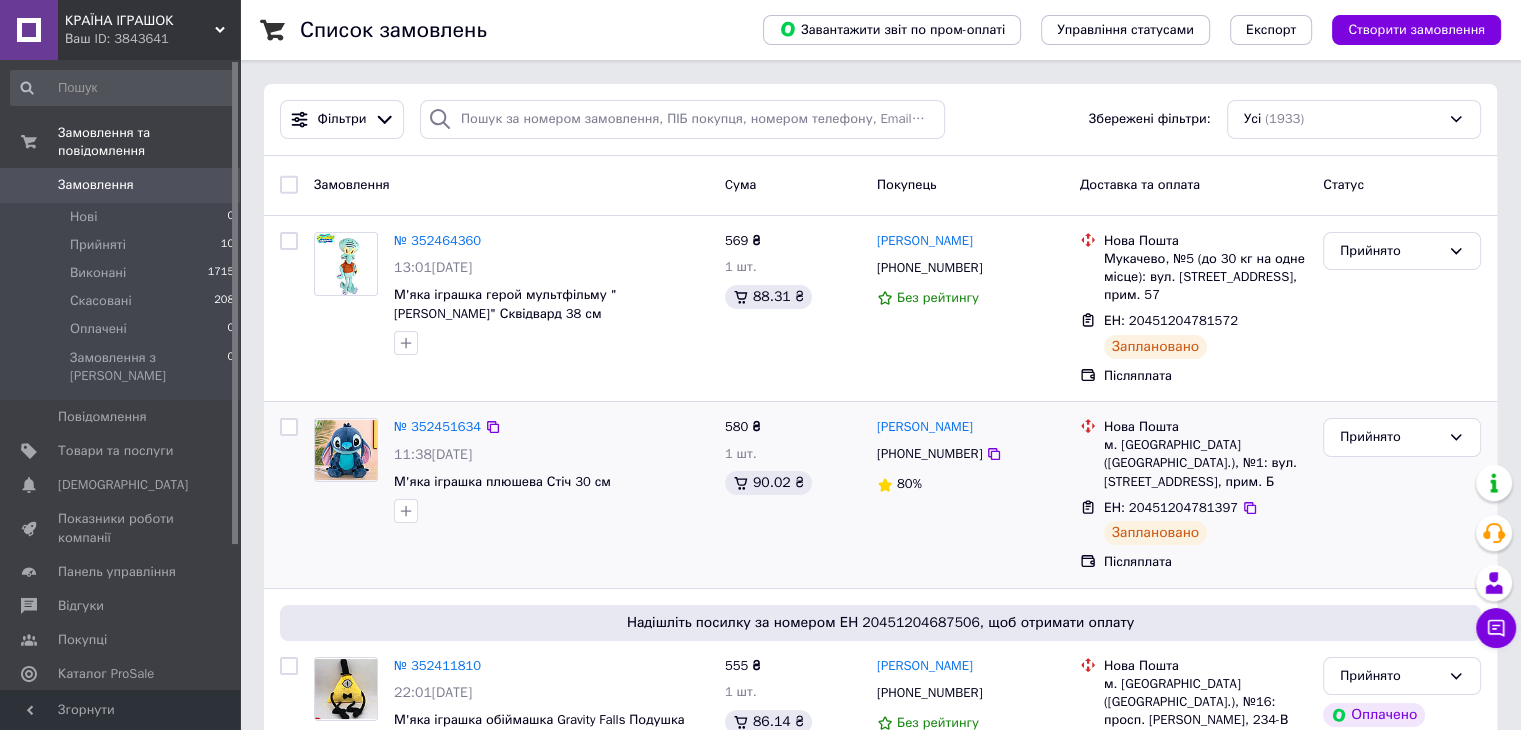 drag, startPoint x: 488, startPoint y: 558, endPoint x: 1305, endPoint y: 467, distance: 822.0523 